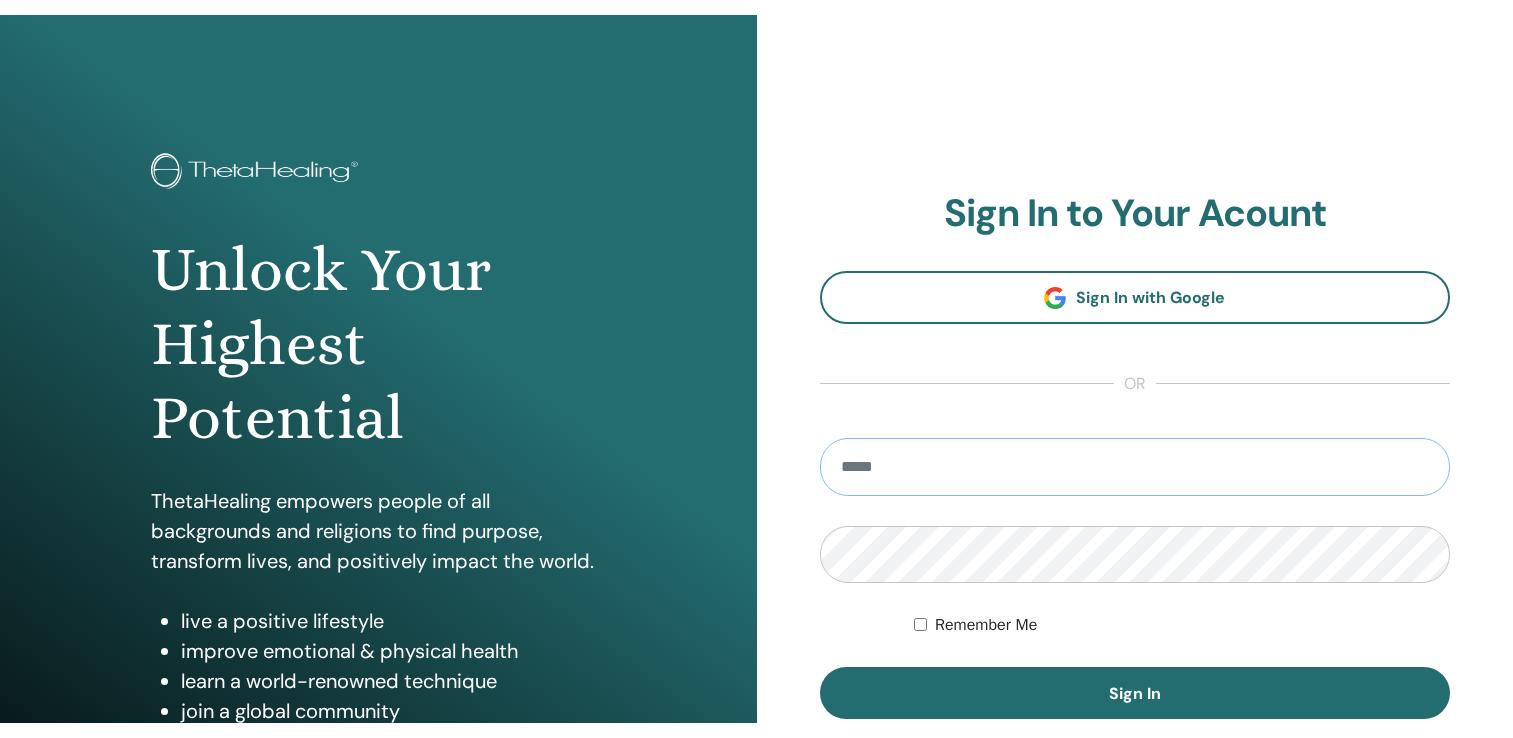 scroll, scrollTop: 0, scrollLeft: 0, axis: both 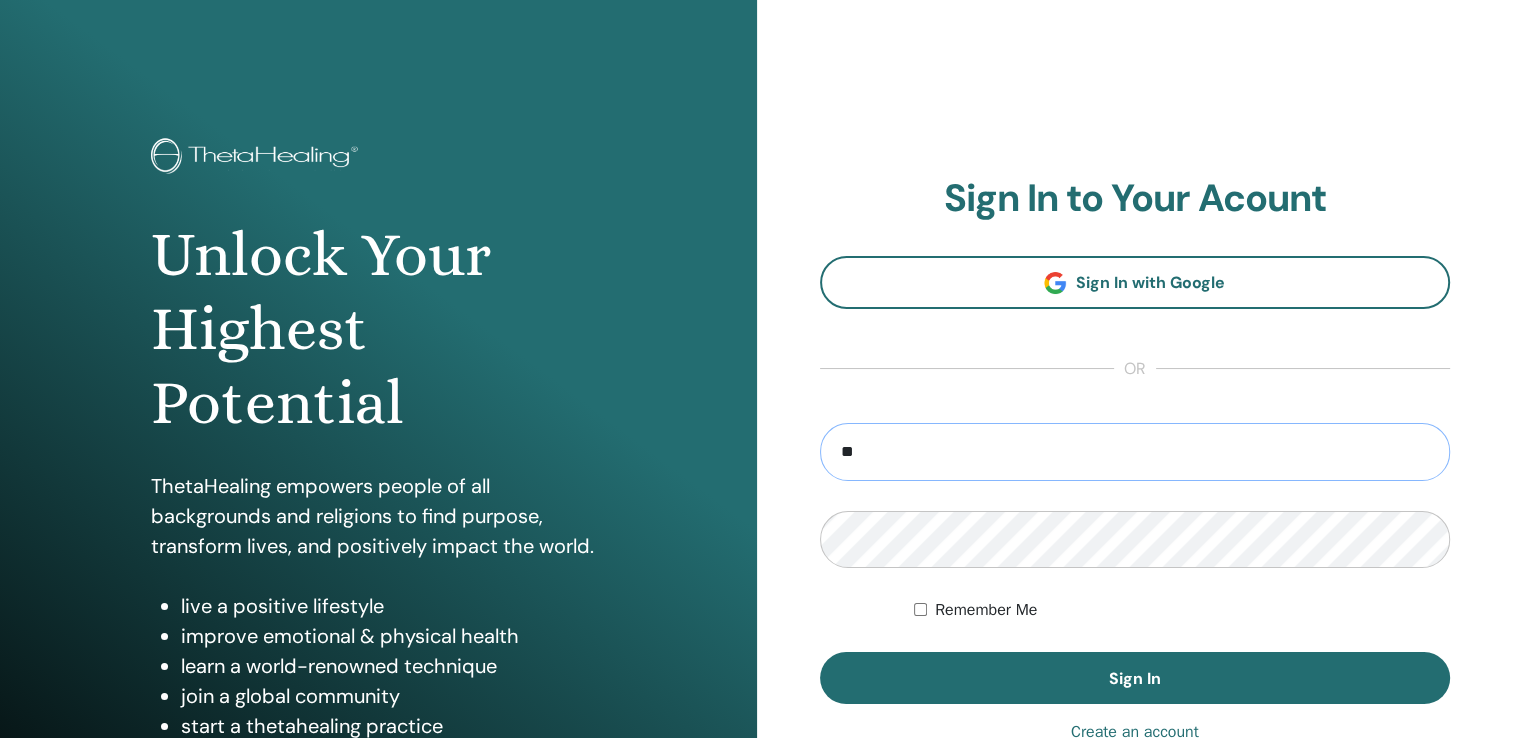 click on "Sign In" at bounding box center (1135, 678) 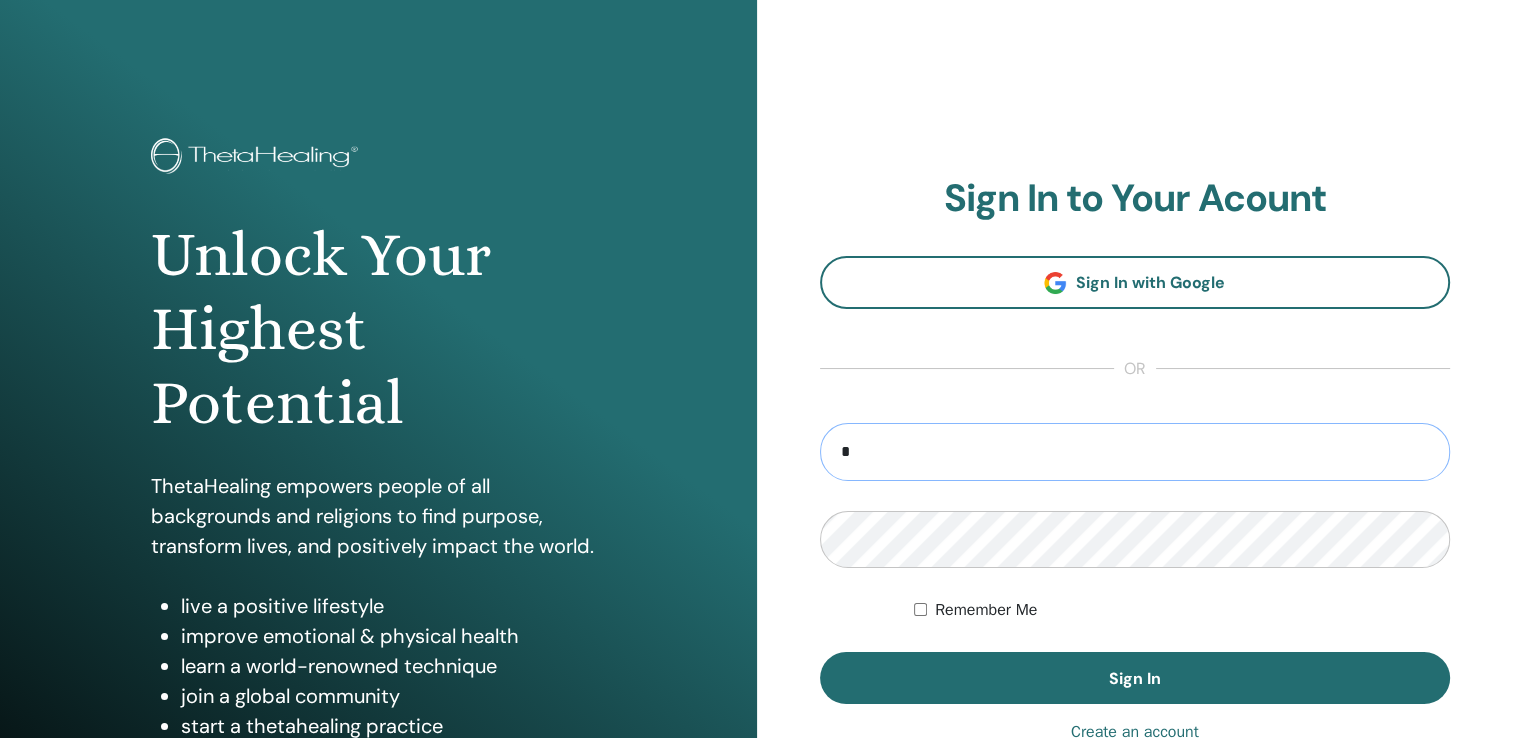 type on "*" 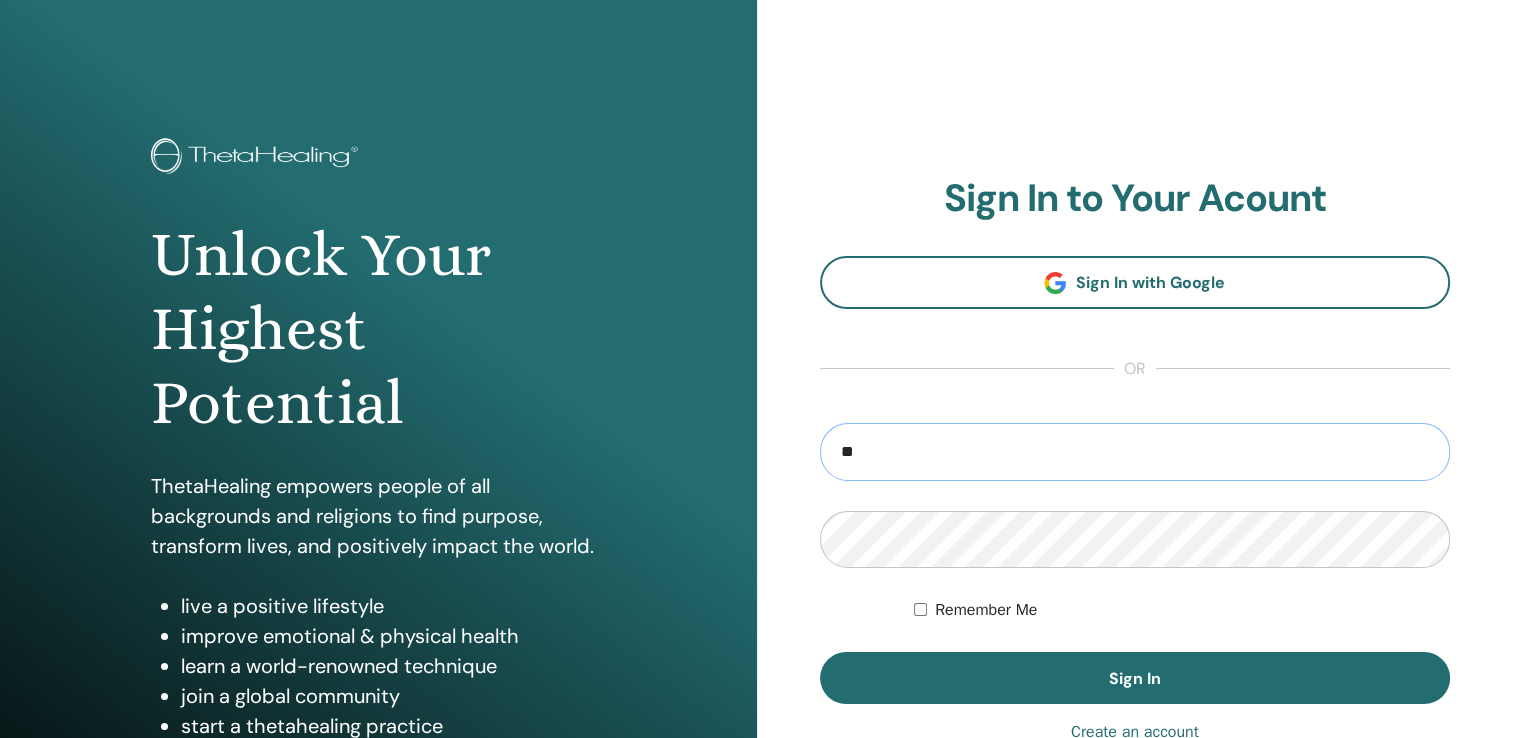 type on "**********" 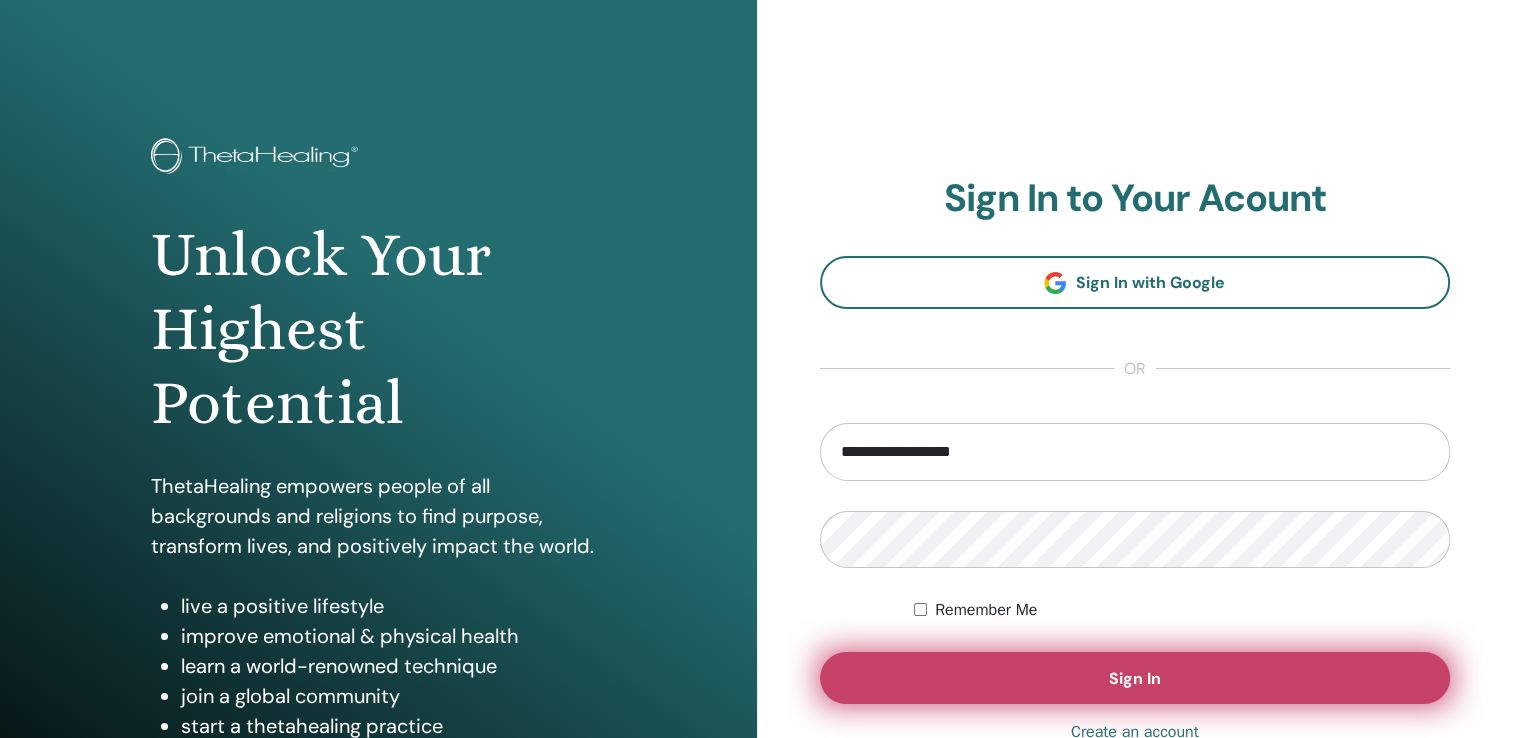click on "Sign In" at bounding box center (1135, 678) 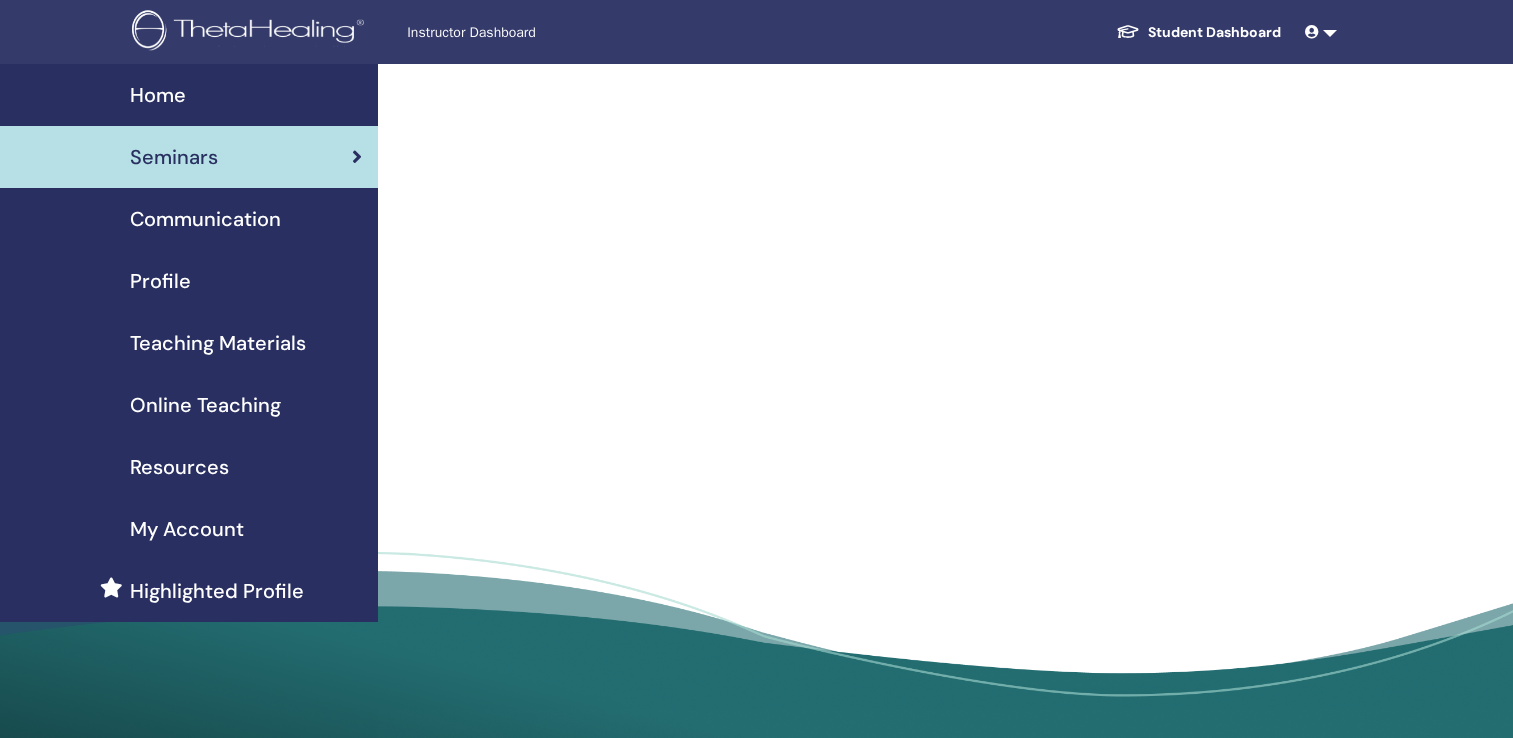 scroll, scrollTop: 0, scrollLeft: 0, axis: both 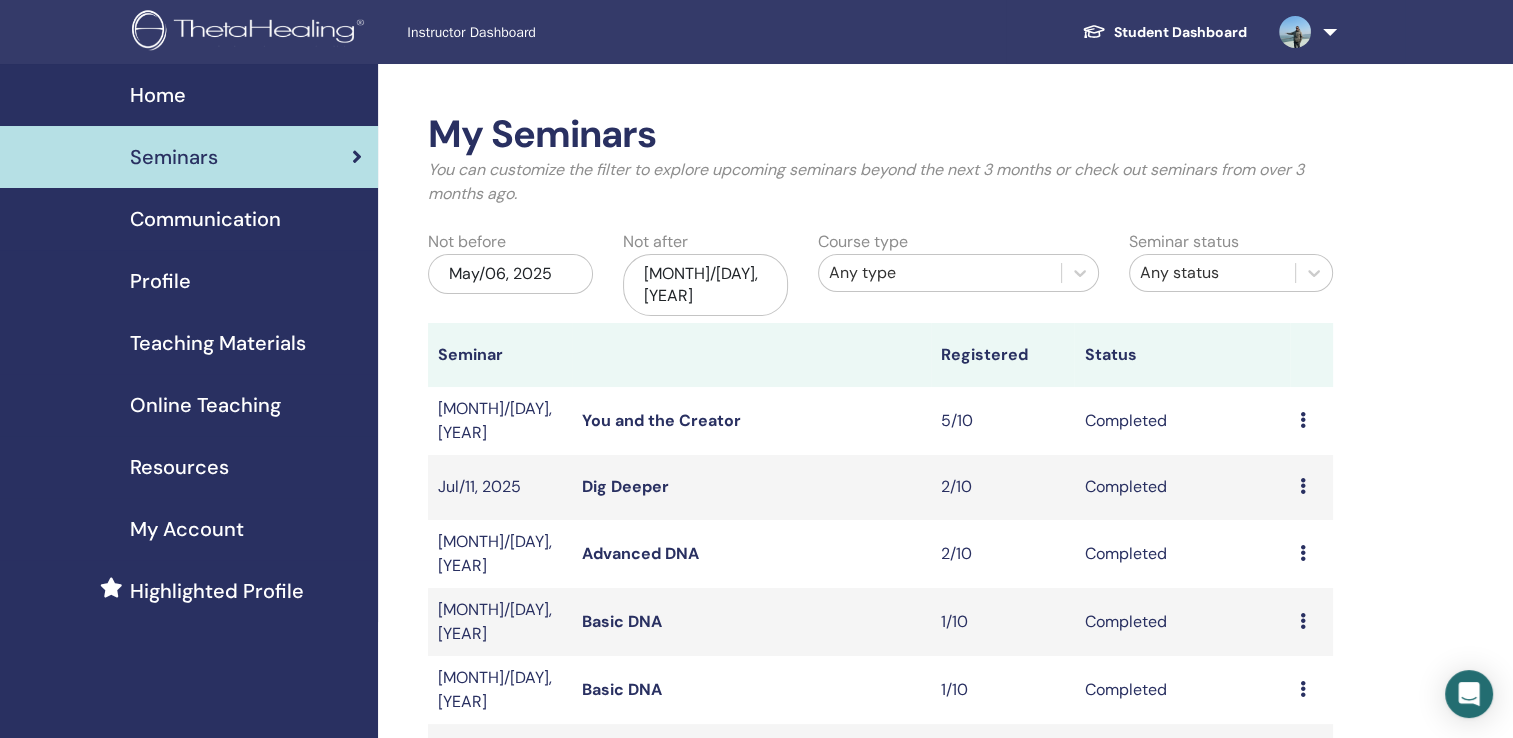 click on "Teaching Materials" at bounding box center (189, 343) 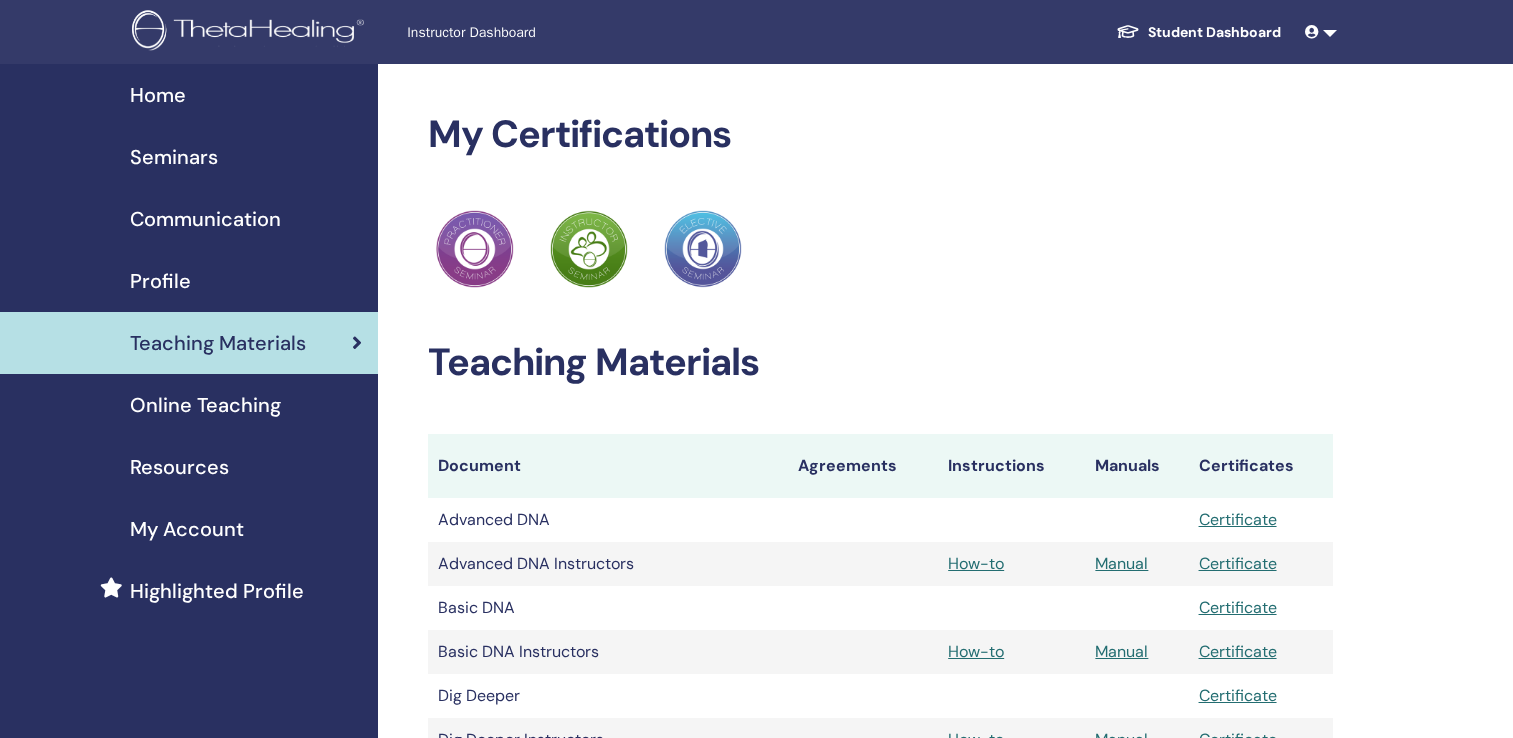 scroll, scrollTop: 0, scrollLeft: 0, axis: both 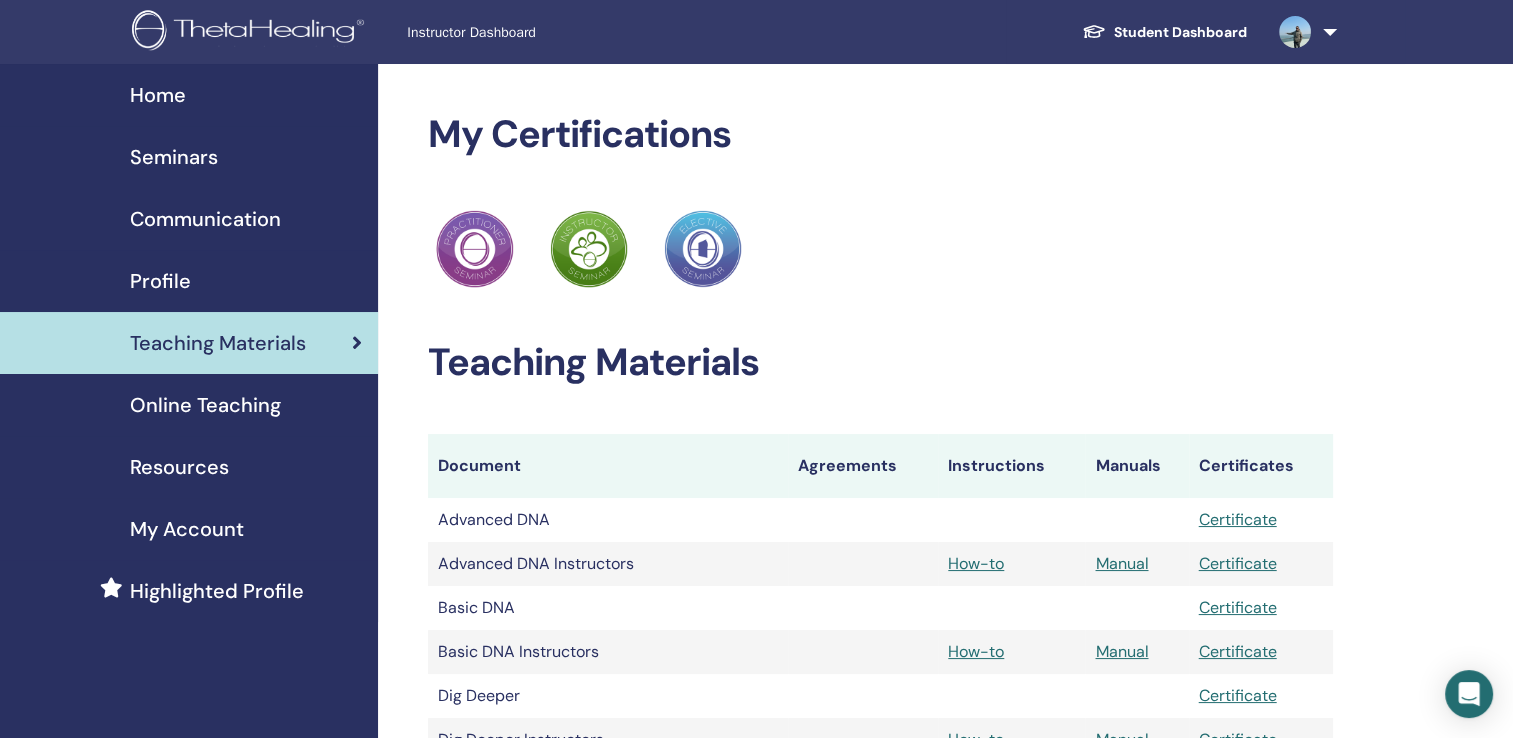 click on "Teaching Materials
Document
Agreements
Instructions
Manuals
Certificates
Advanced DNA
Certificate
Advanced DNA Instructors
How-to
Manual
How-to" at bounding box center (880, 949) 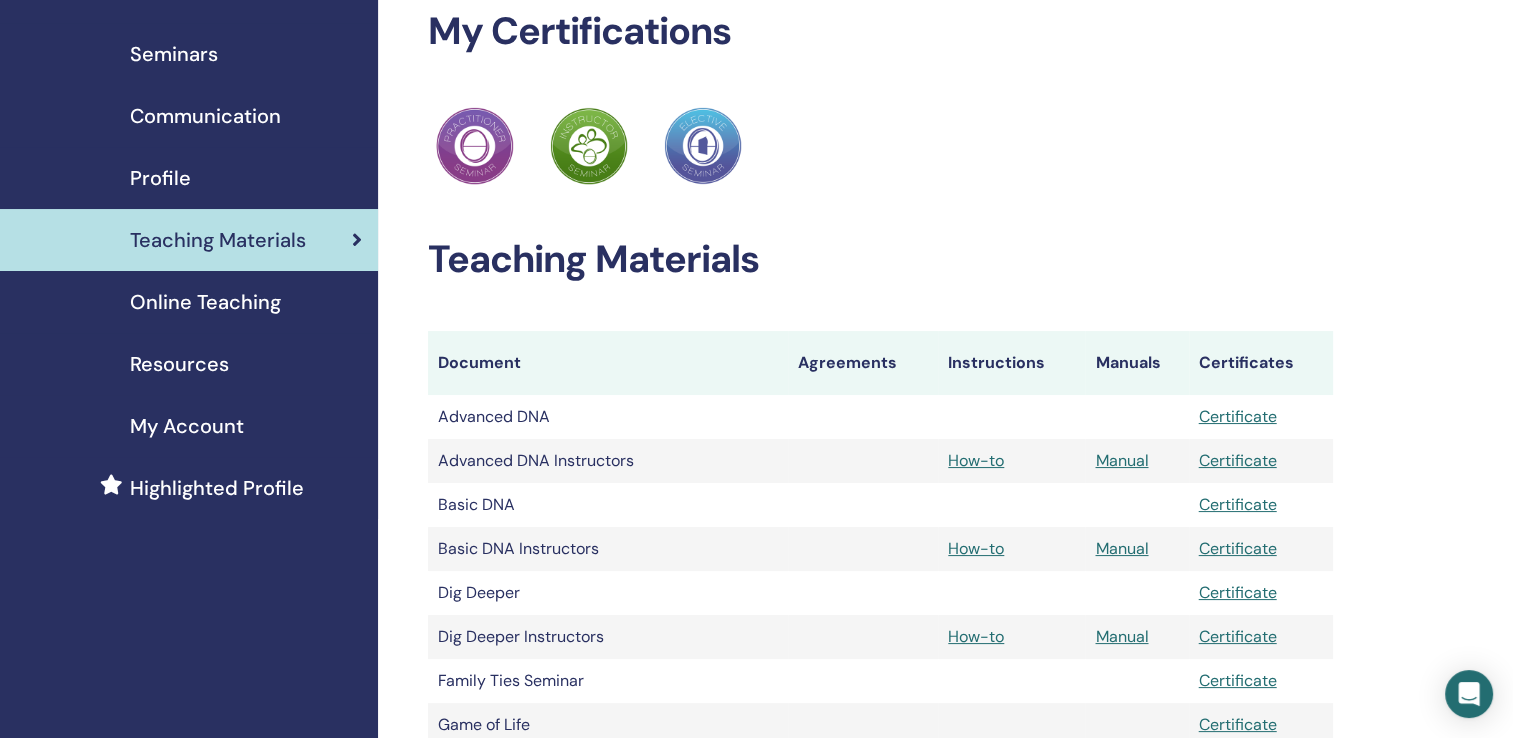 scroll, scrollTop: 200, scrollLeft: 0, axis: vertical 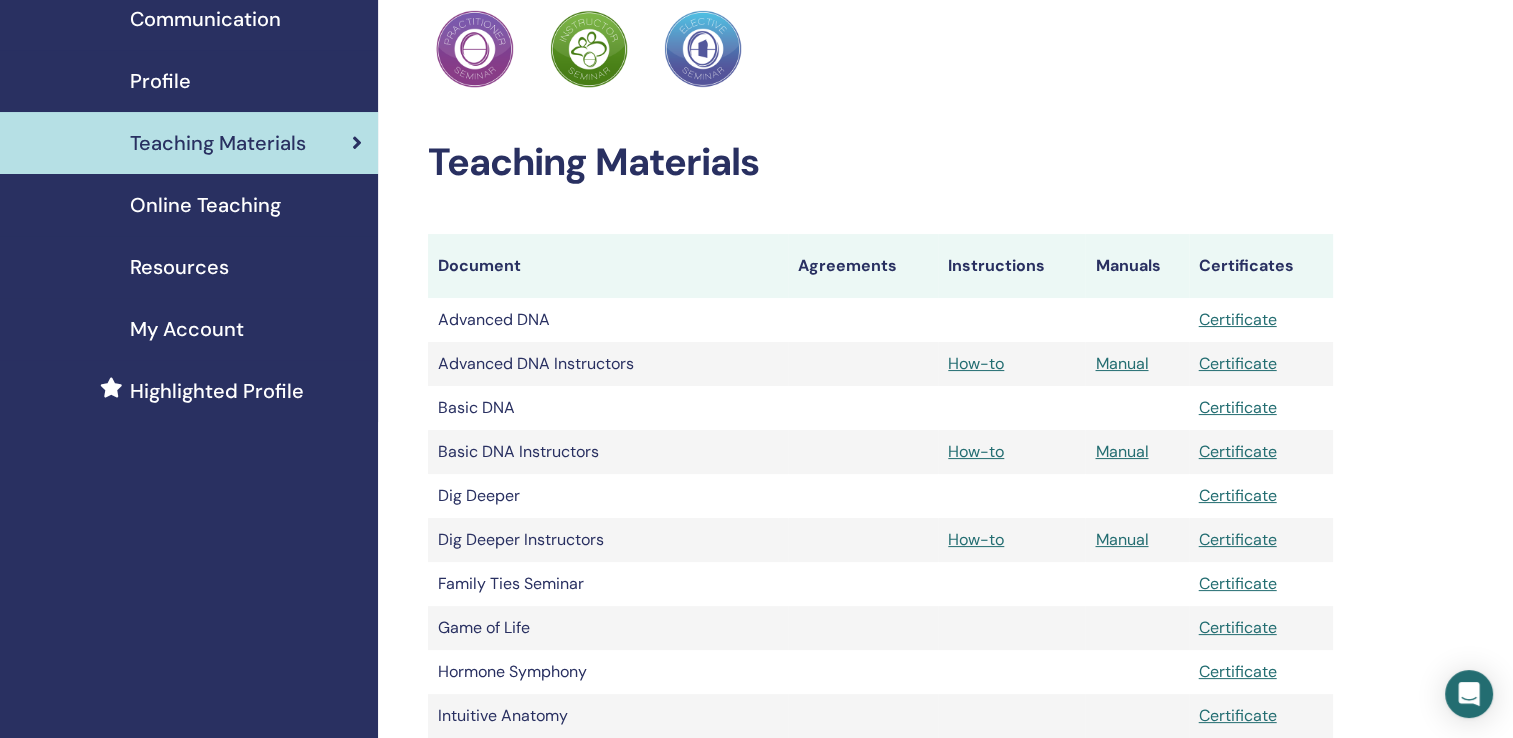 click on "Advanced DNA Instructors
How-to
Manual
Certificate" at bounding box center (880, 364) 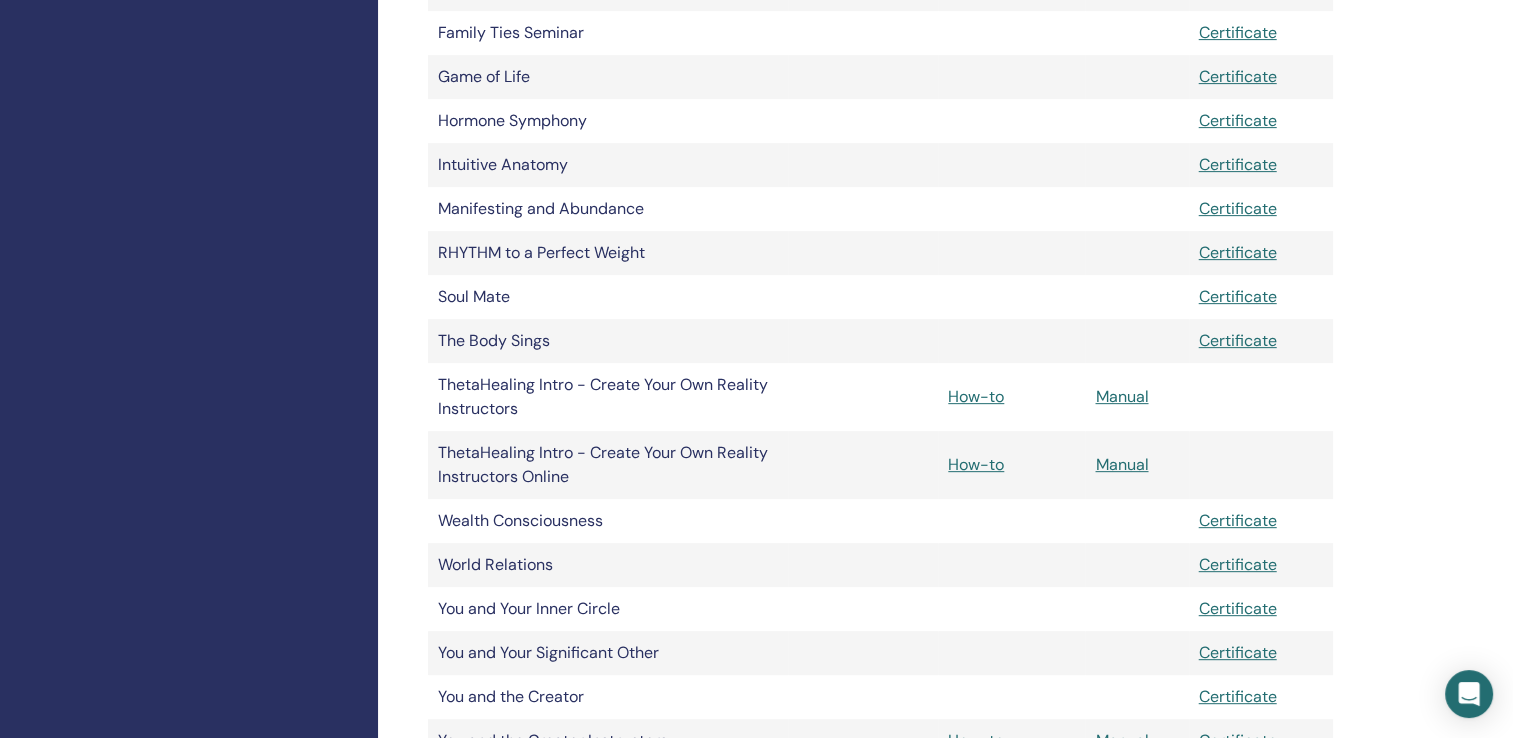 scroll, scrollTop: 800, scrollLeft: 0, axis: vertical 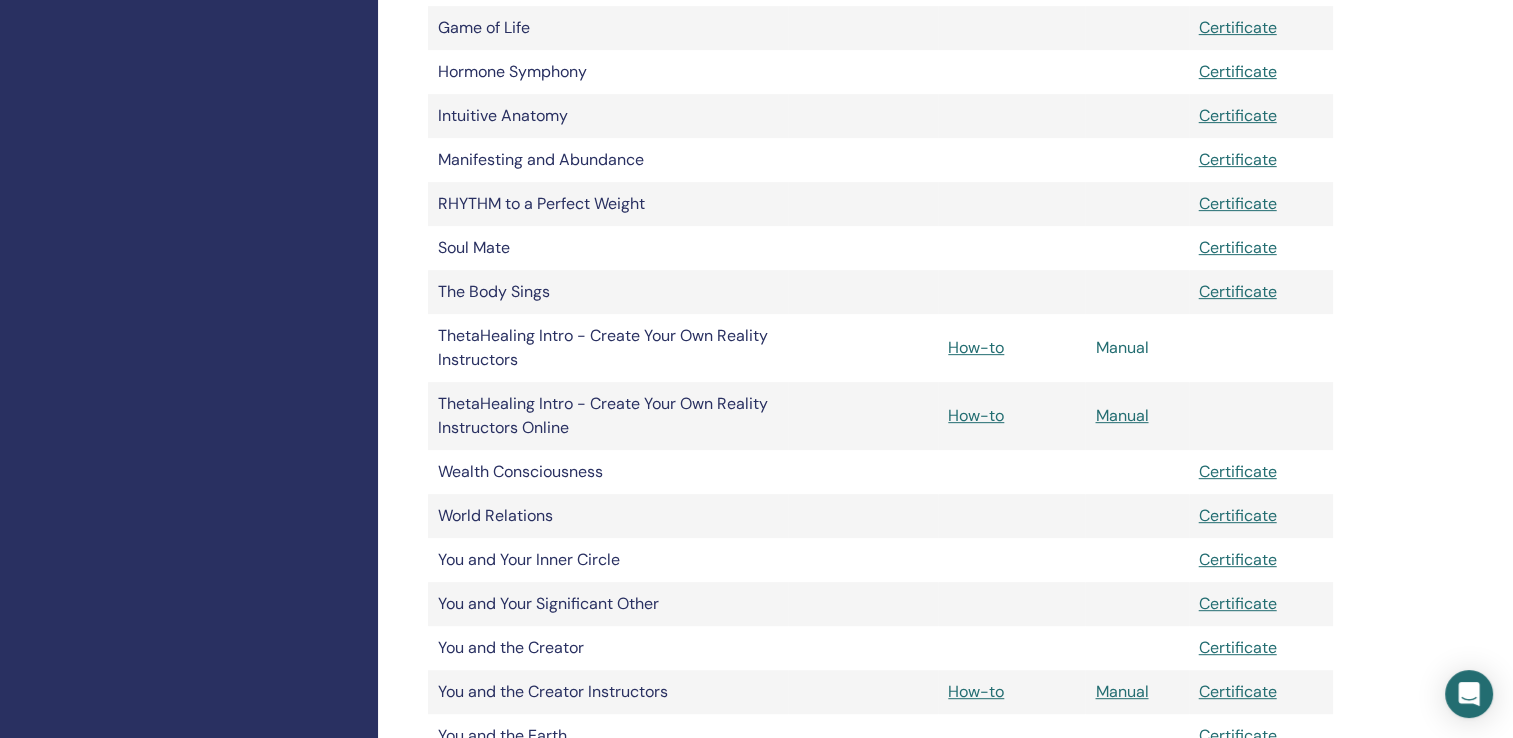 click on "Manual" at bounding box center (1121, 347) 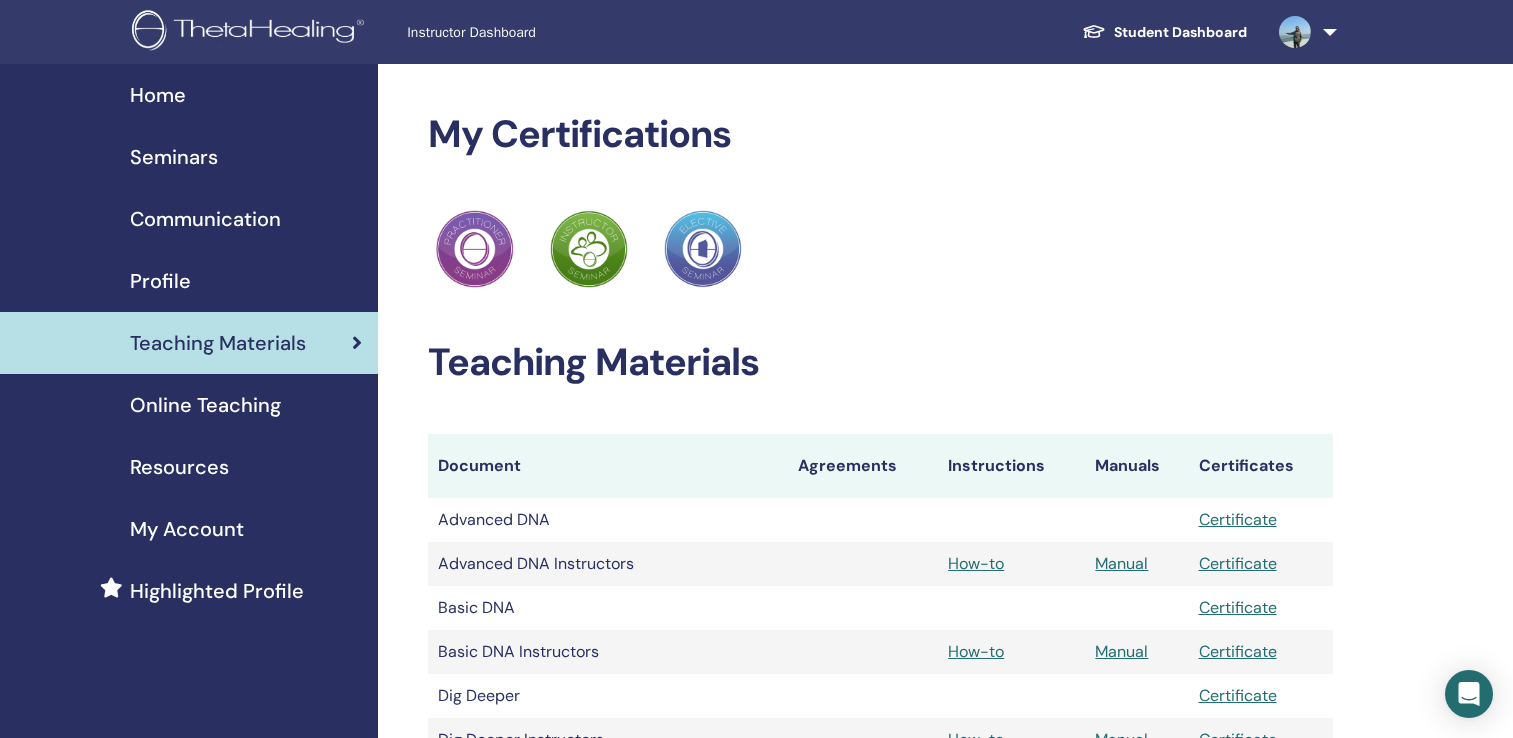 scroll, scrollTop: 800, scrollLeft: 0, axis: vertical 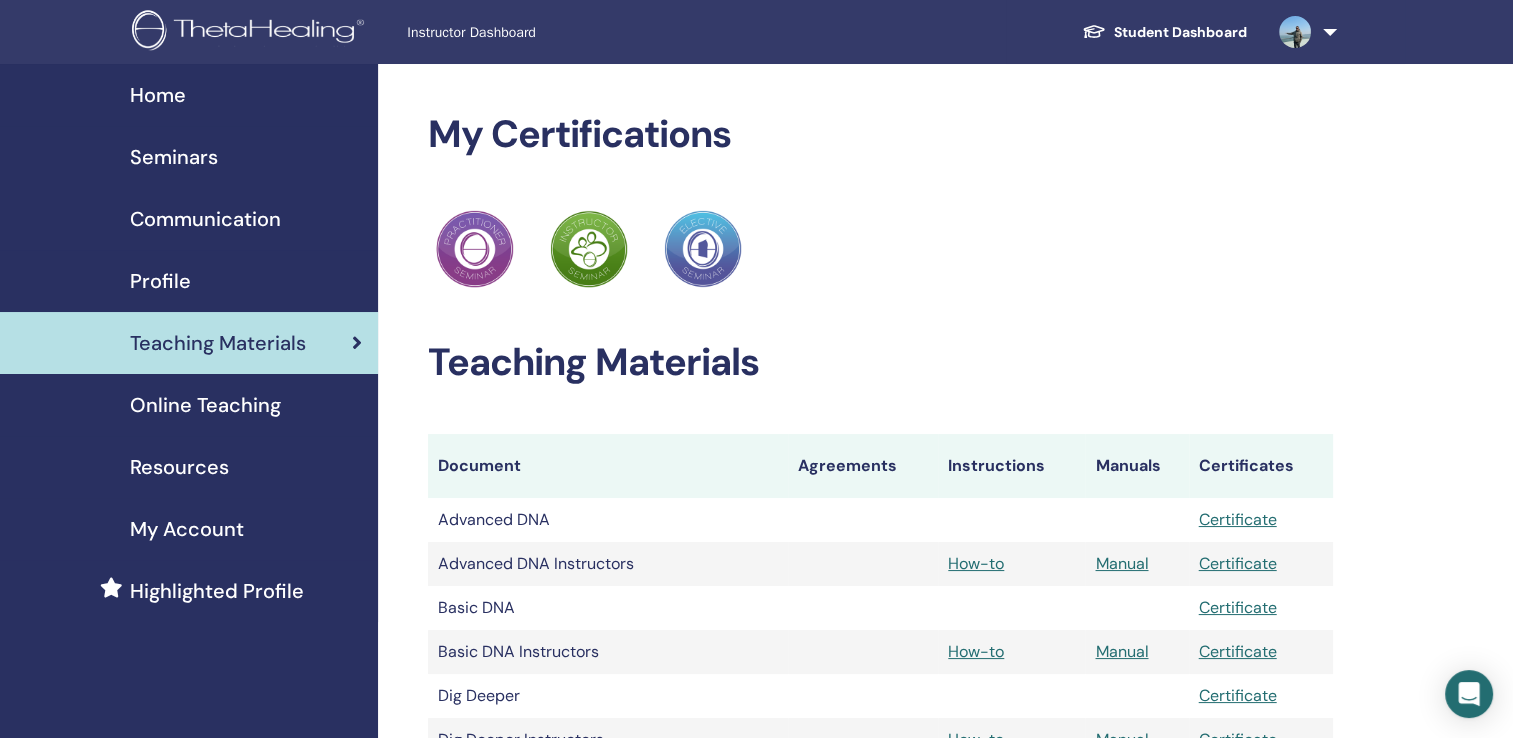 click on "Home" at bounding box center (189, 95) 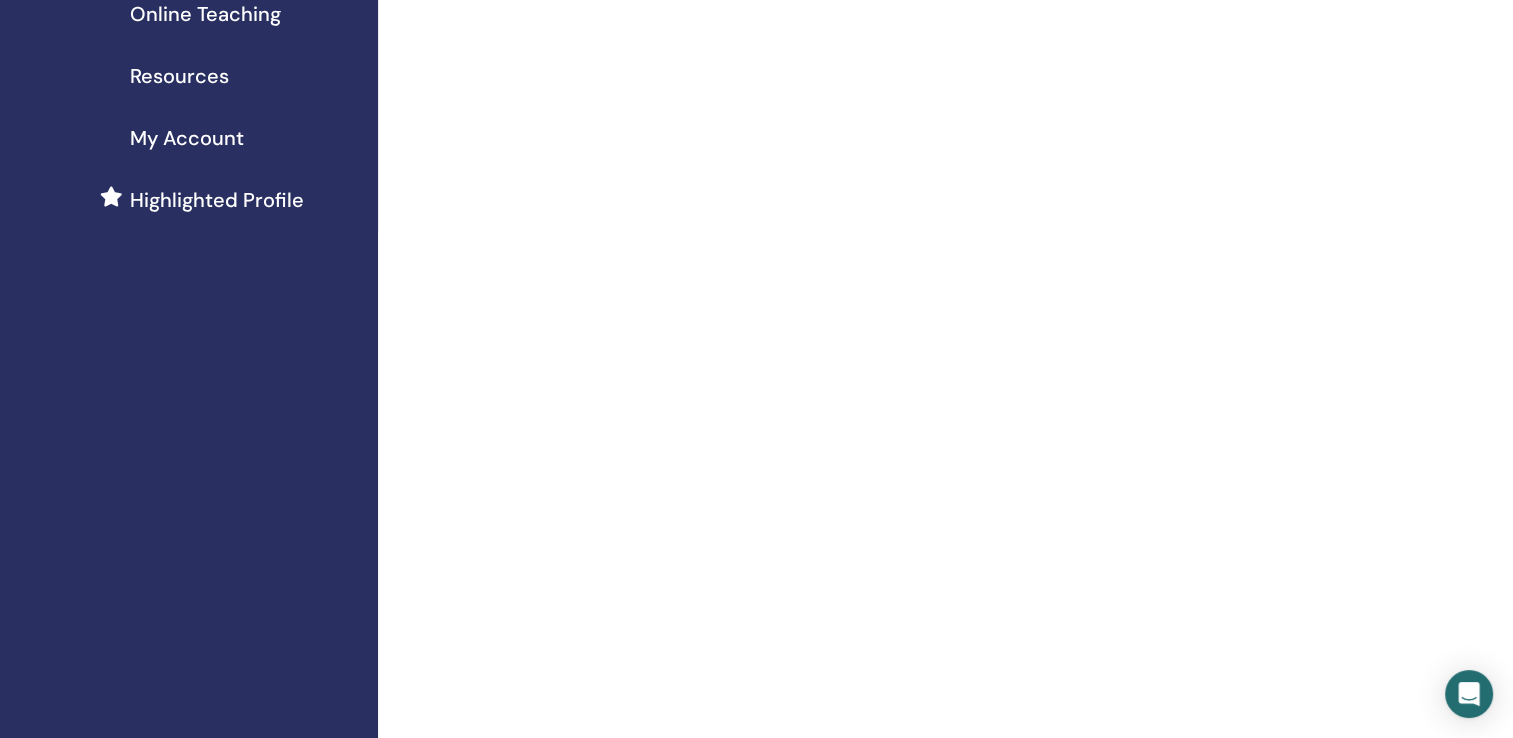 scroll, scrollTop: 0, scrollLeft: 0, axis: both 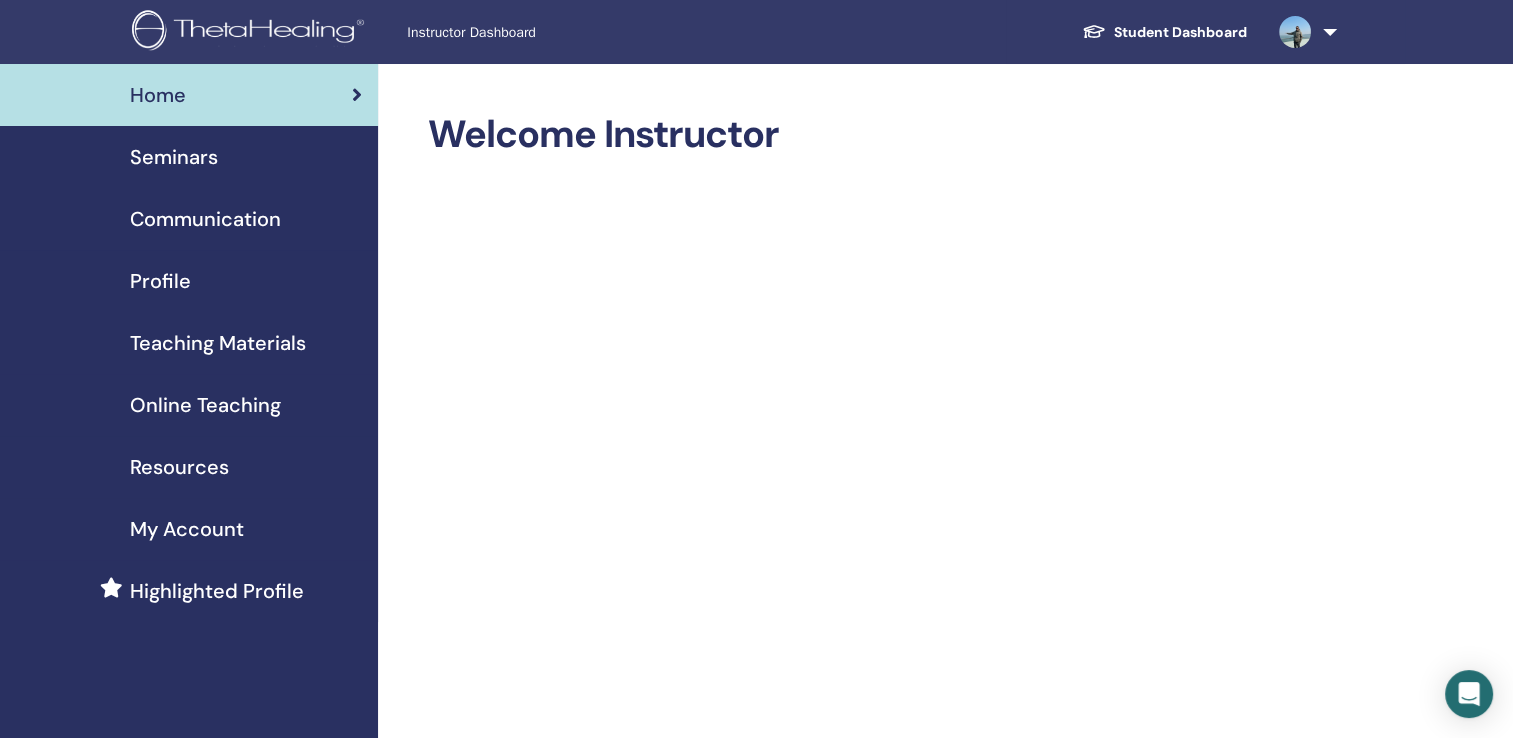 click on "Online Teaching" at bounding box center [205, 405] 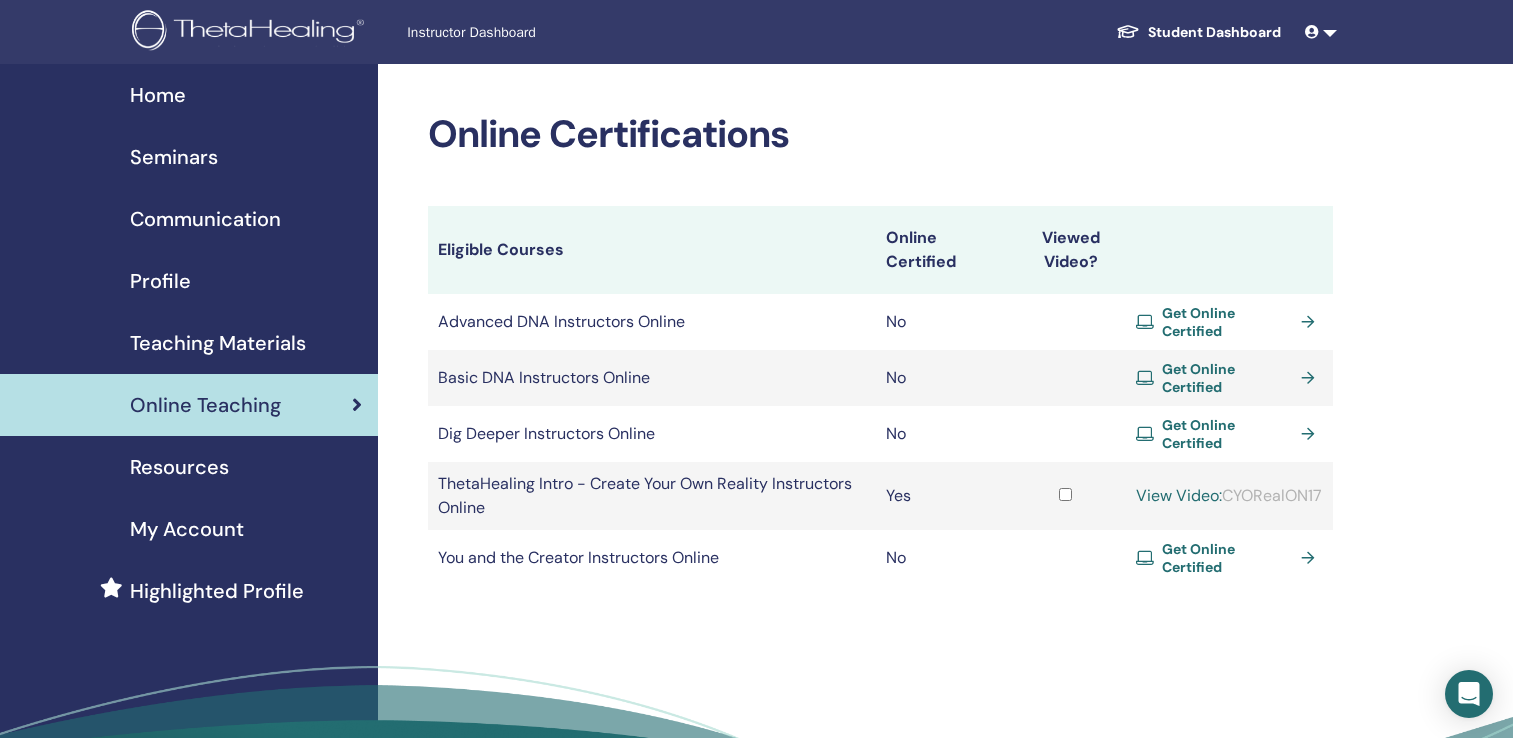 scroll, scrollTop: 0, scrollLeft: 0, axis: both 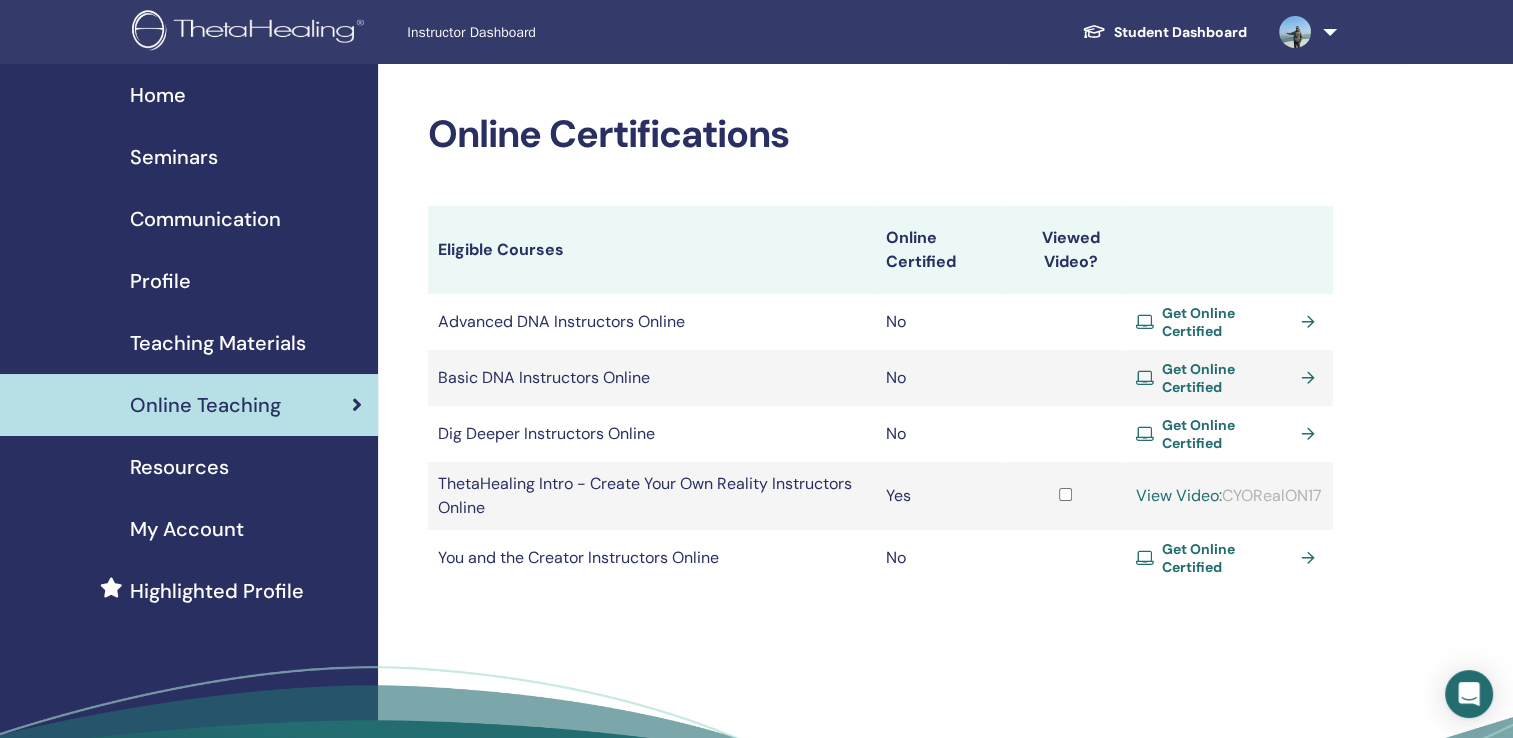 click on "Communication" at bounding box center [205, 219] 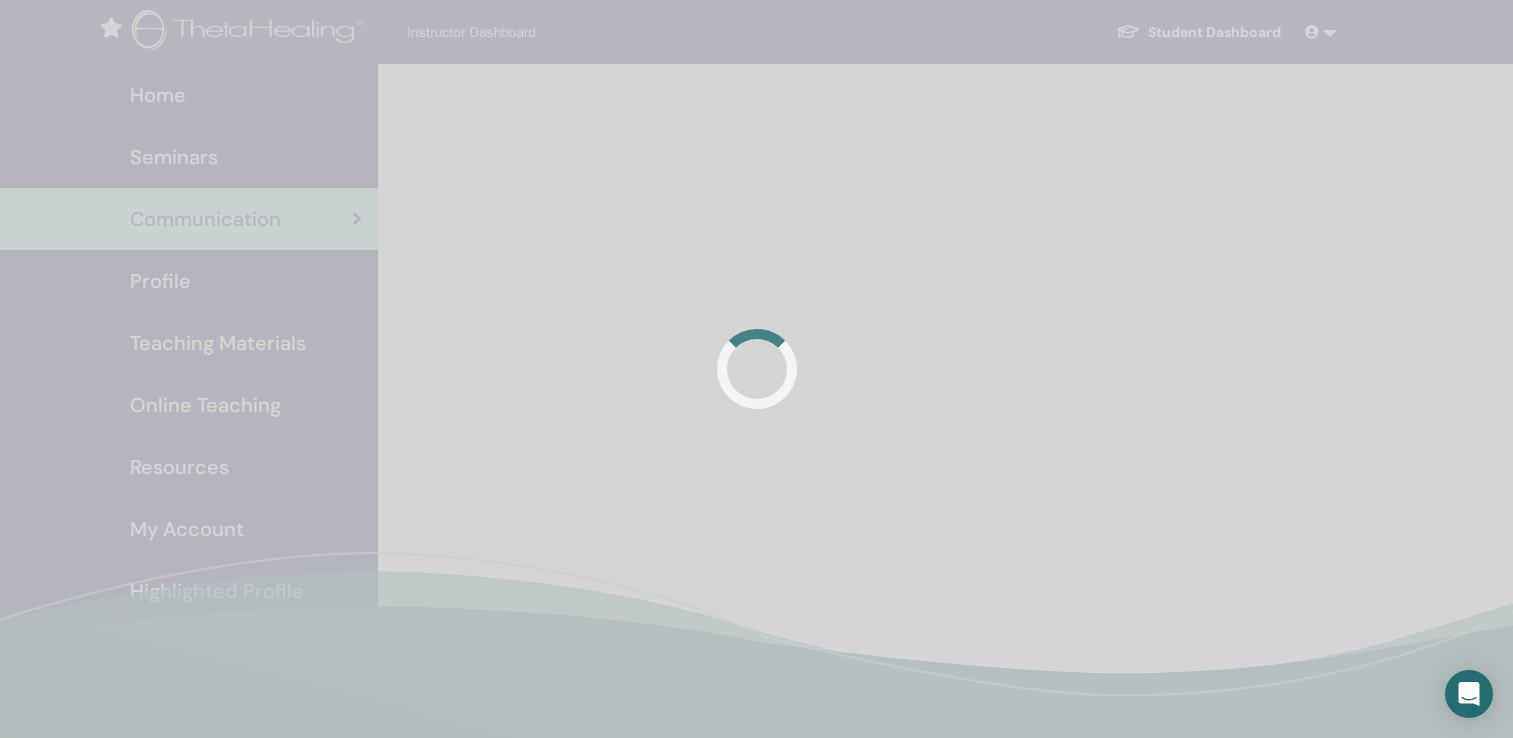 scroll, scrollTop: 0, scrollLeft: 0, axis: both 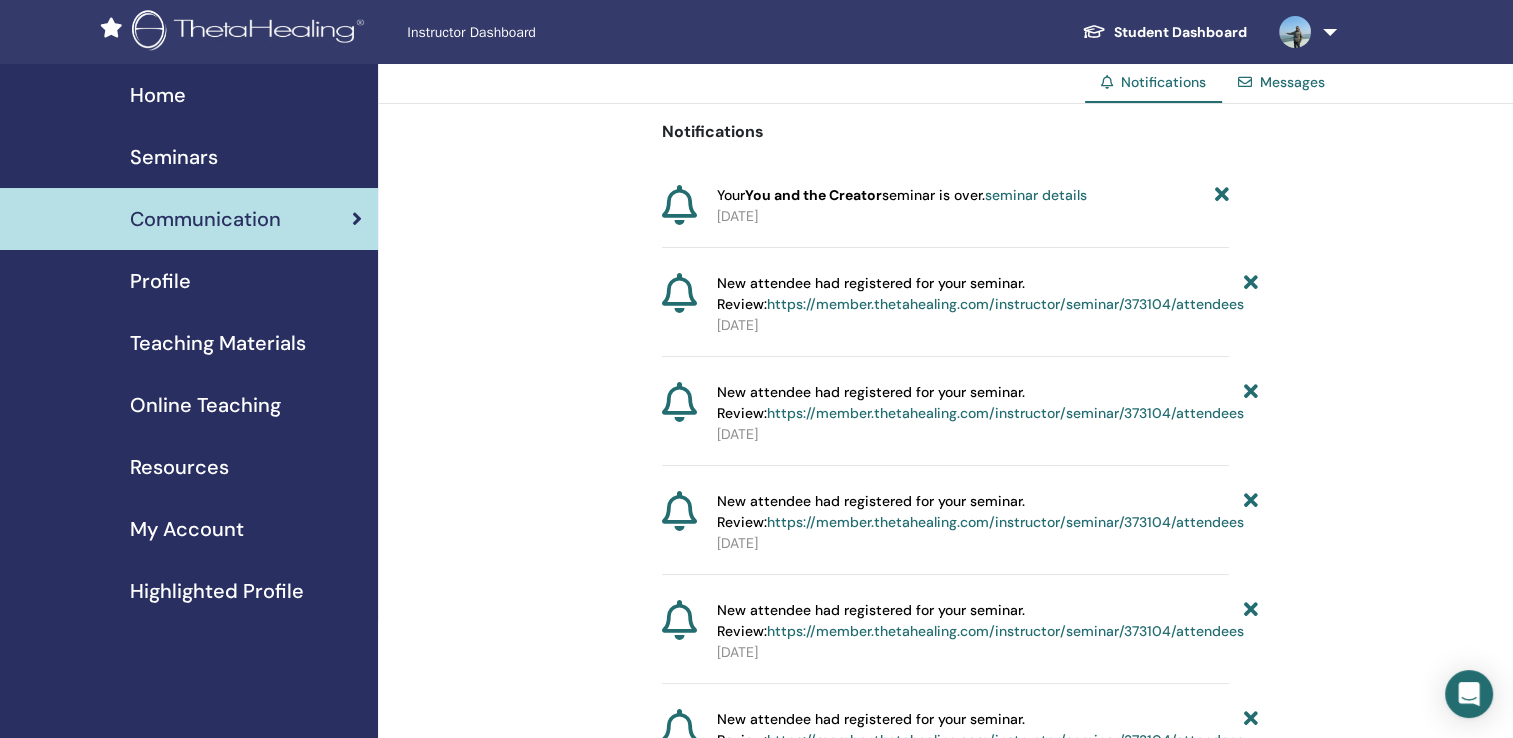 click on "Seminars" at bounding box center [189, 157] 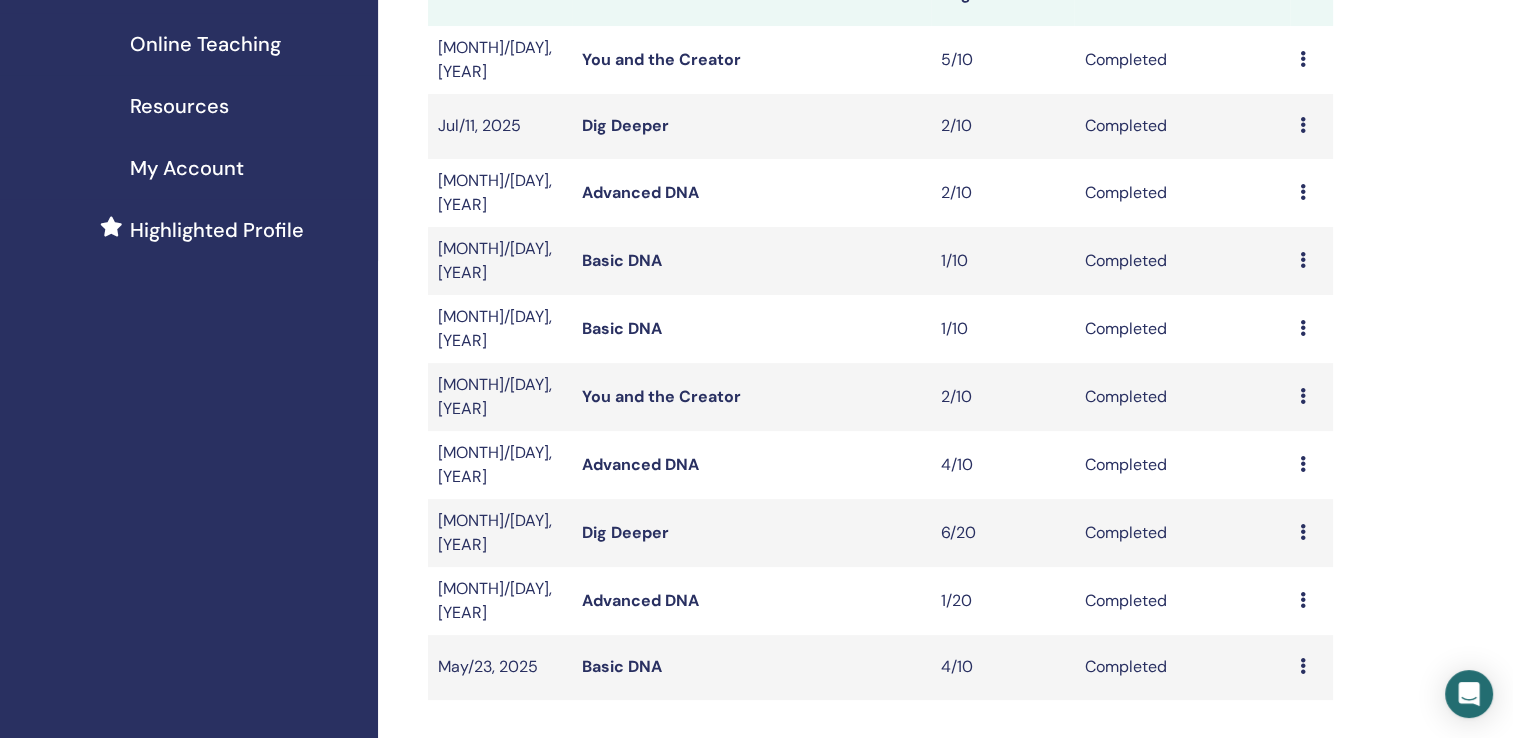 scroll, scrollTop: 700, scrollLeft: 0, axis: vertical 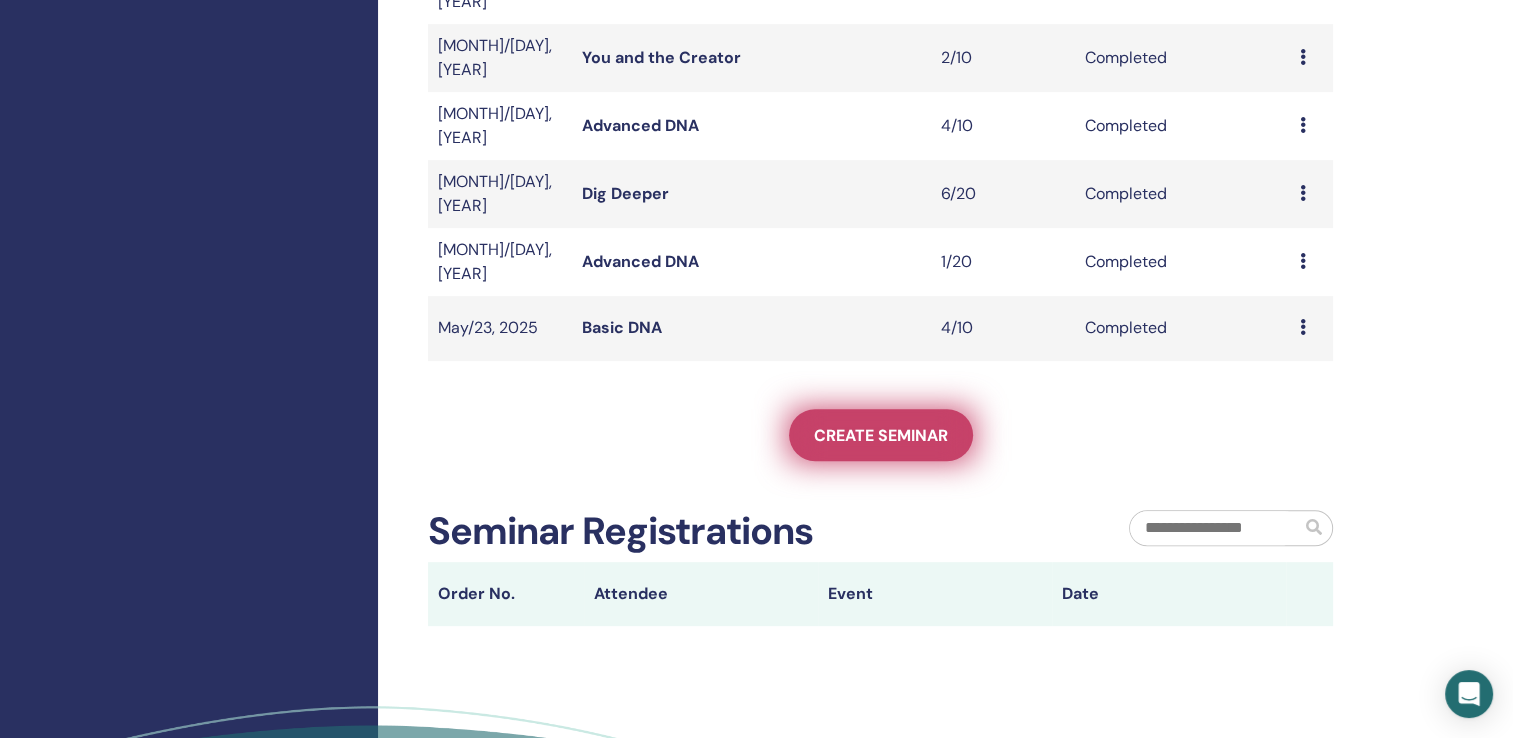 click on "Create seminar" at bounding box center (881, 435) 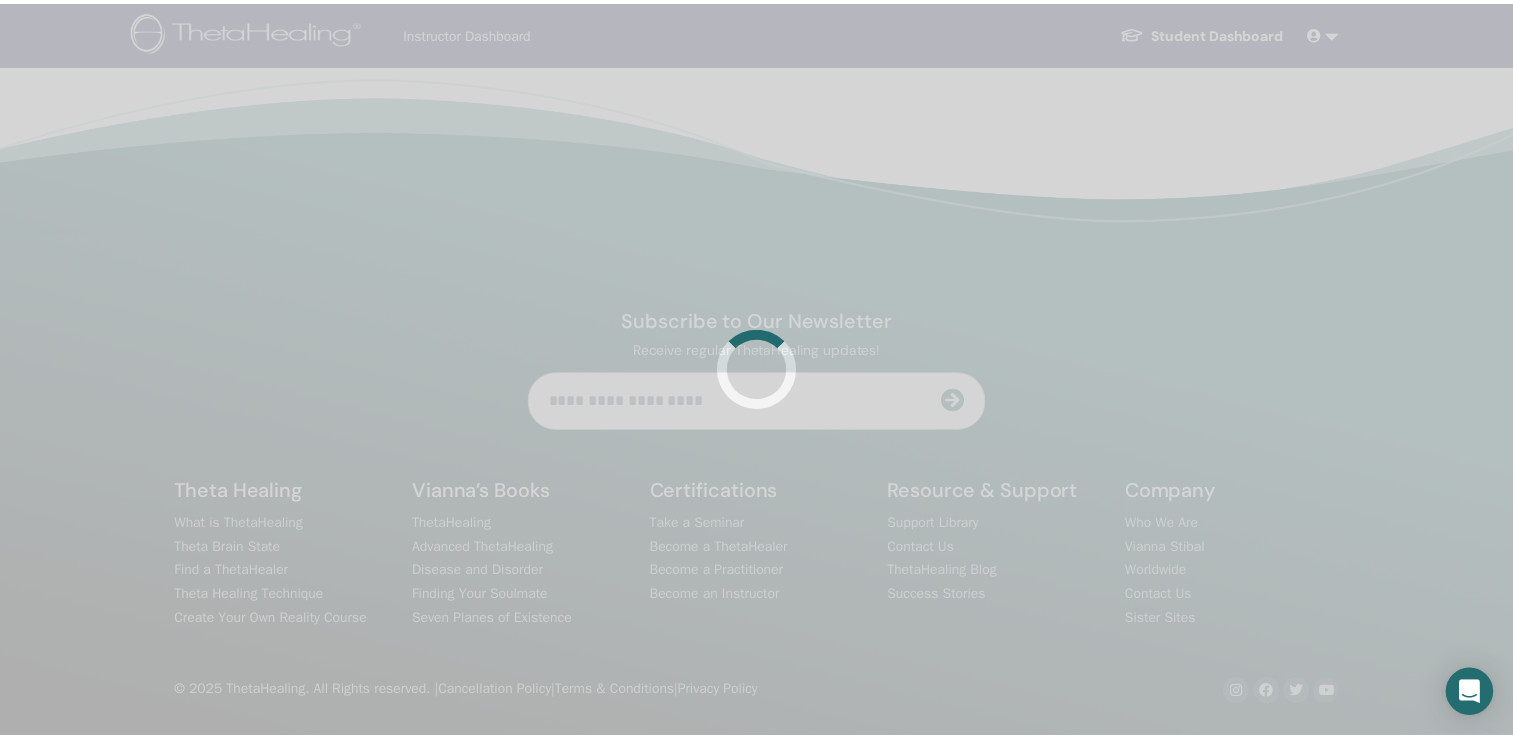 scroll, scrollTop: 0, scrollLeft: 0, axis: both 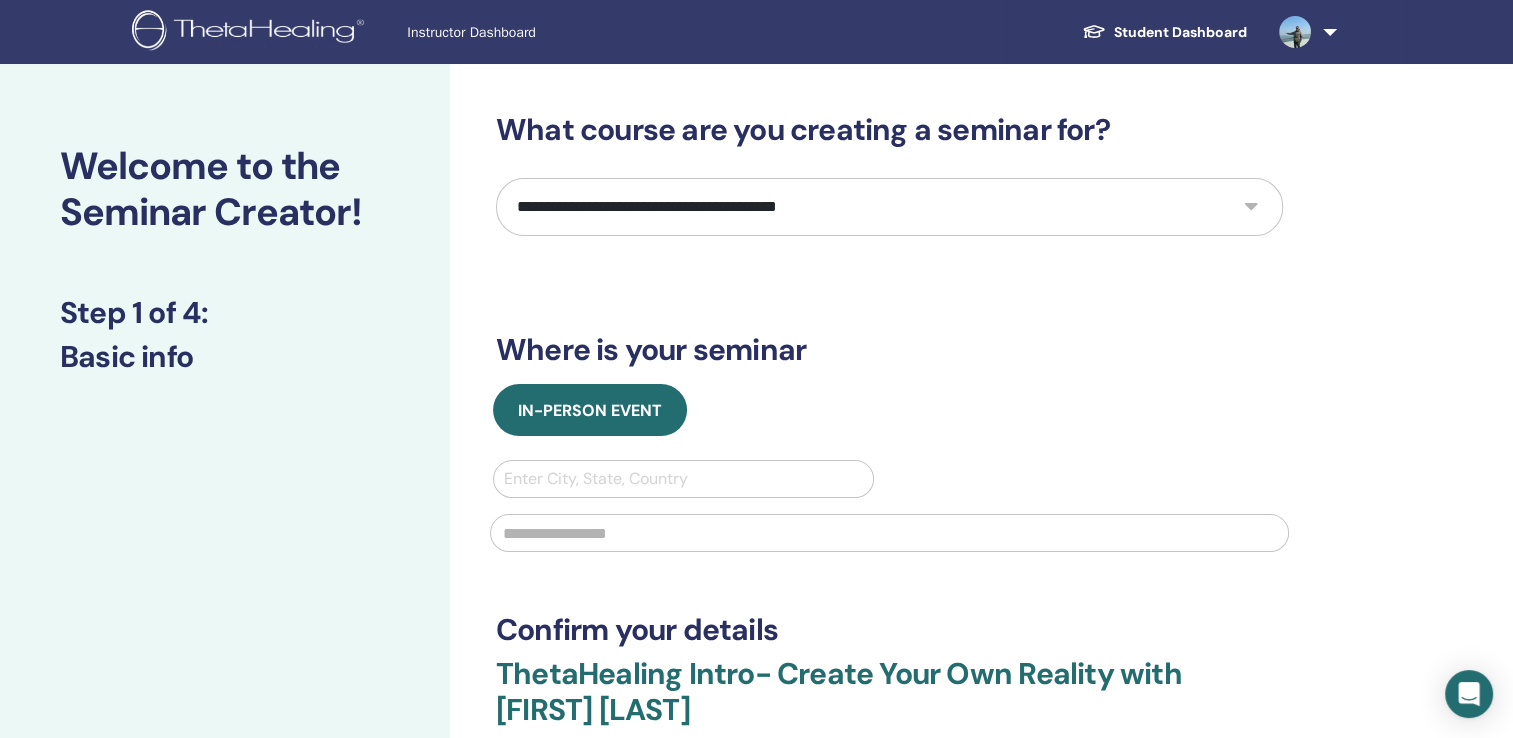 click on "**********" at bounding box center [889, 207] 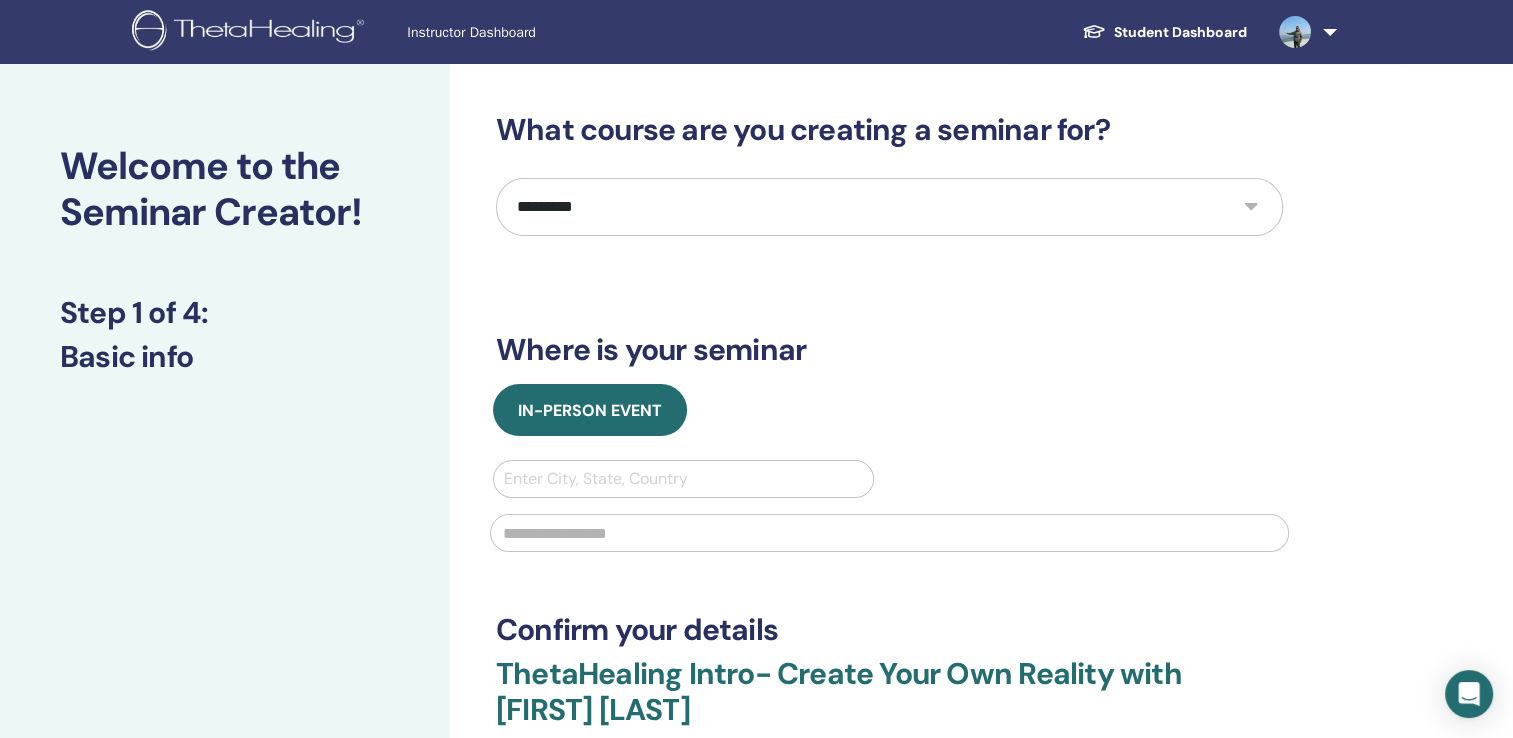 click on "**********" at bounding box center (889, 207) 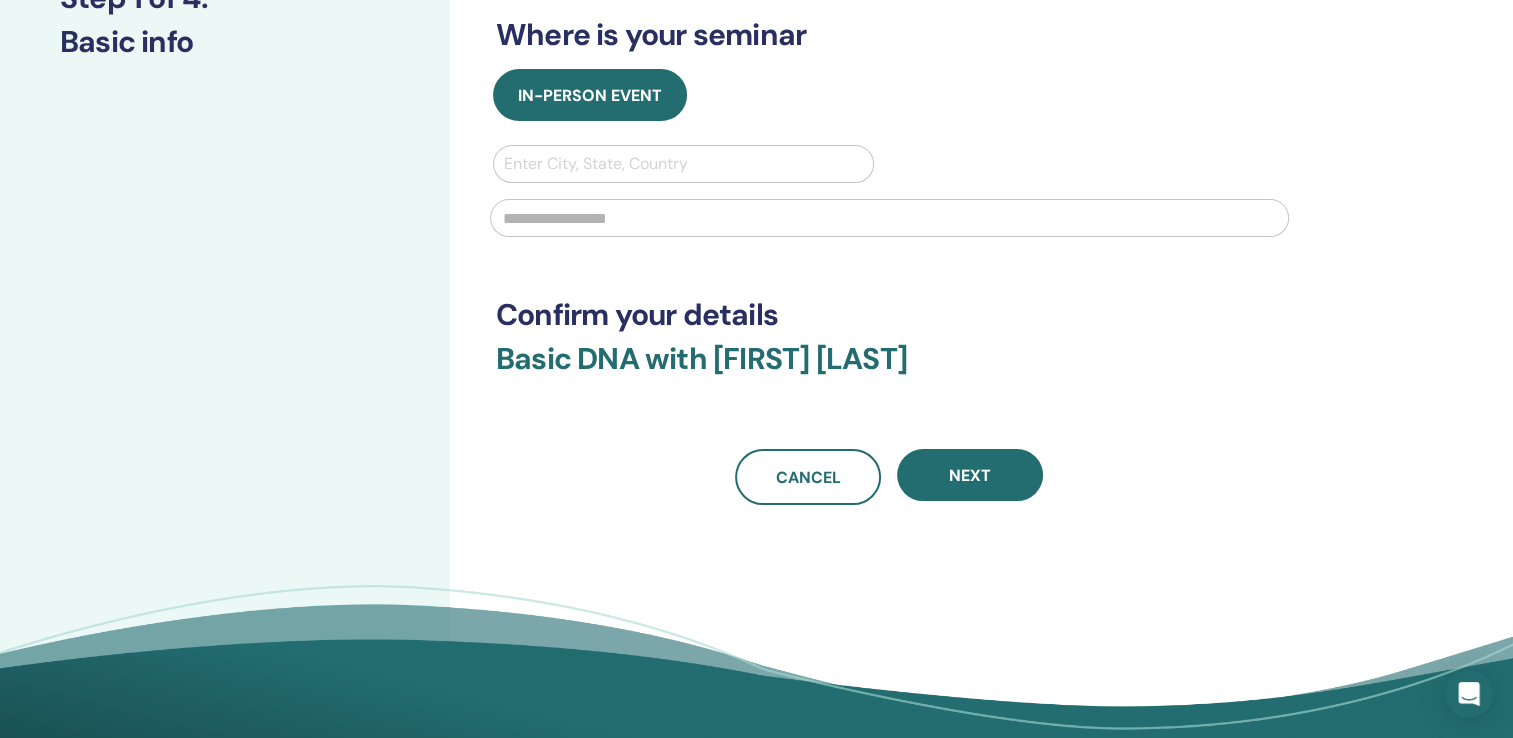 scroll, scrollTop: 200, scrollLeft: 0, axis: vertical 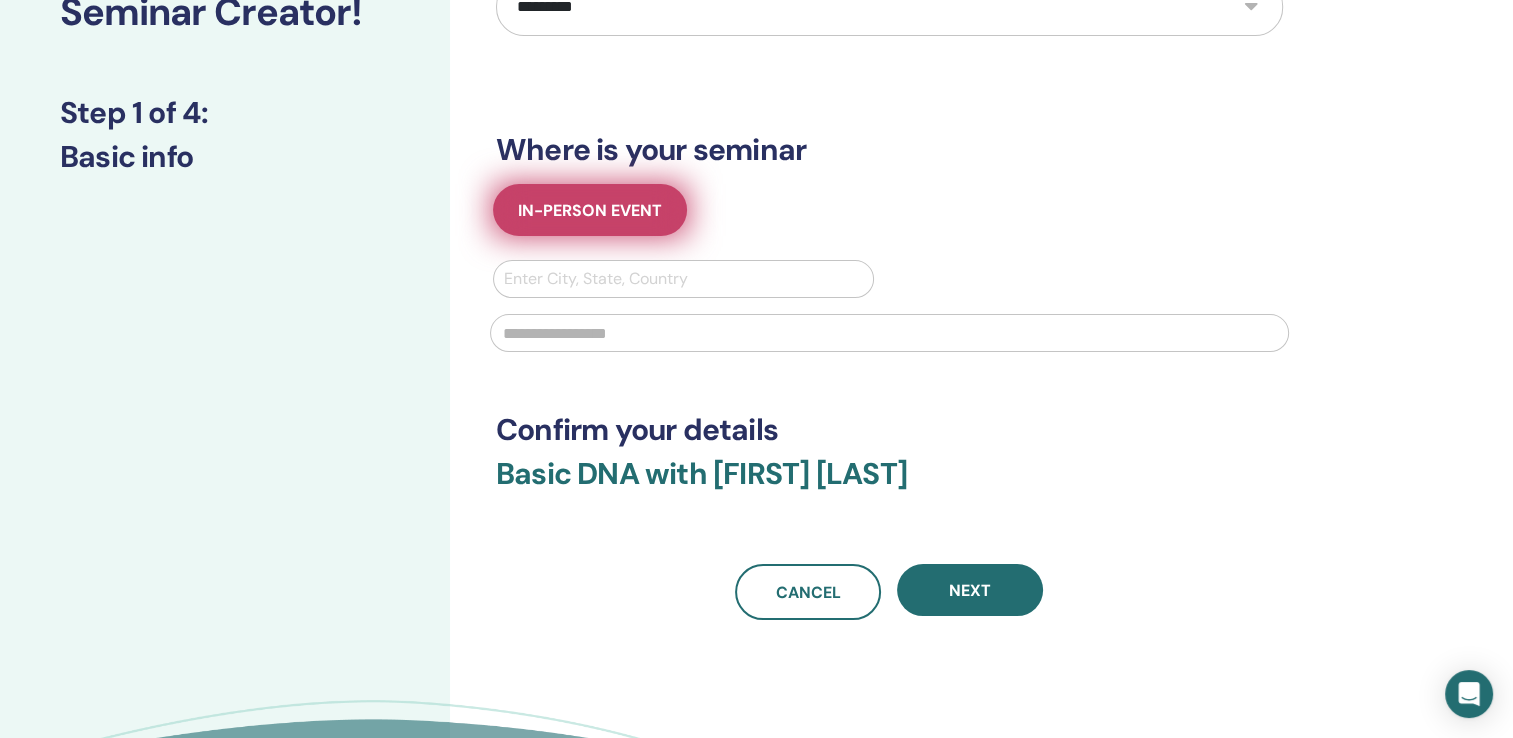 click on "In-Person Event" at bounding box center (590, 210) 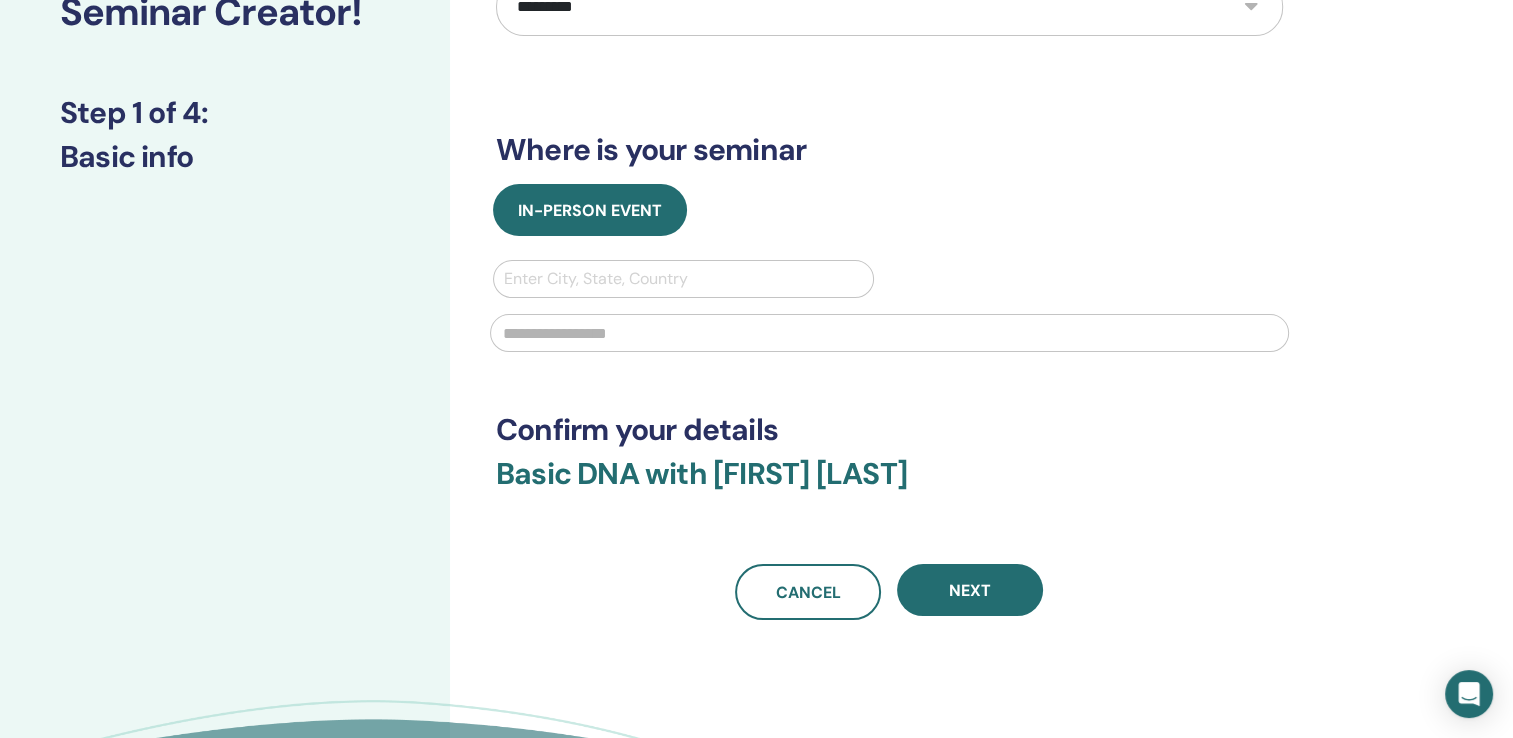 click at bounding box center [683, 279] 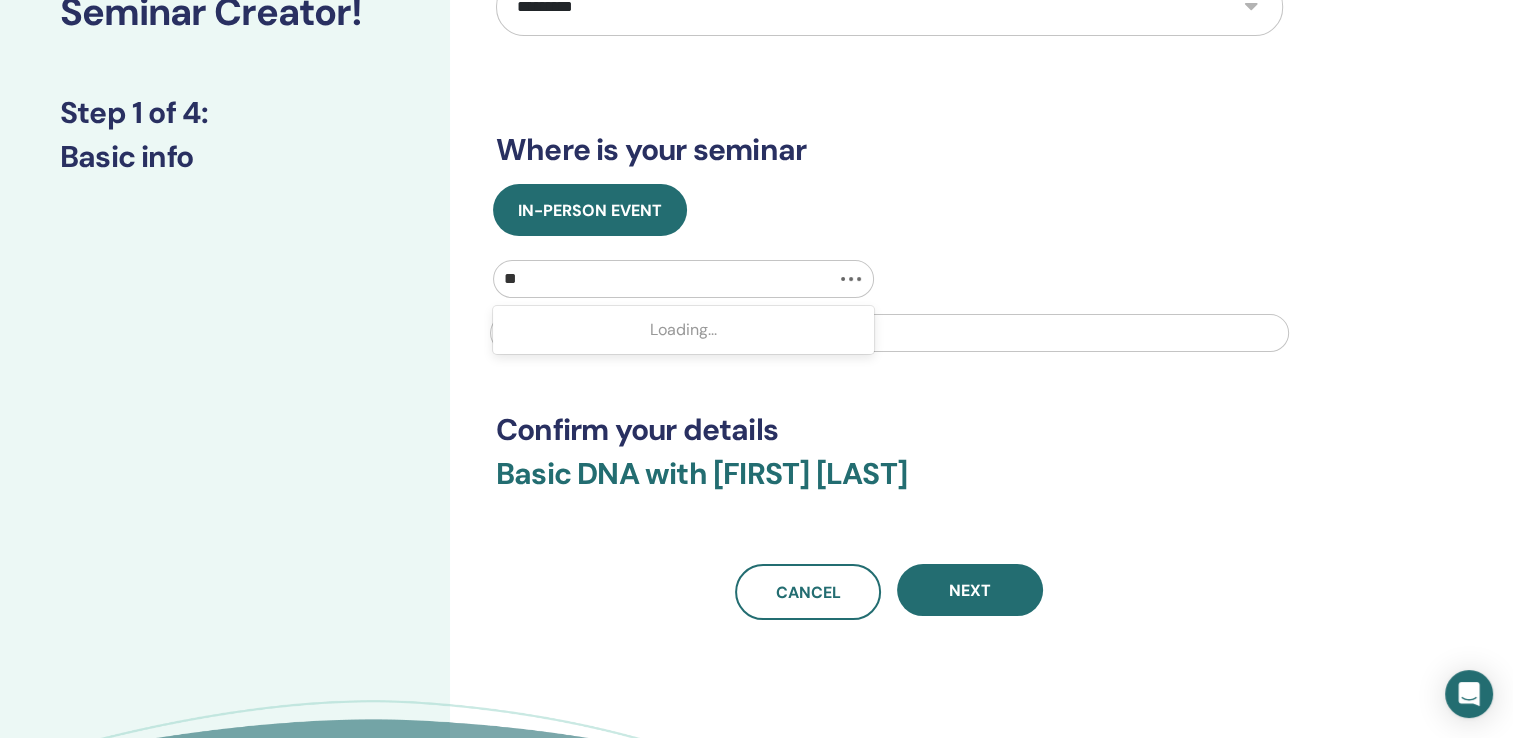 type on "***" 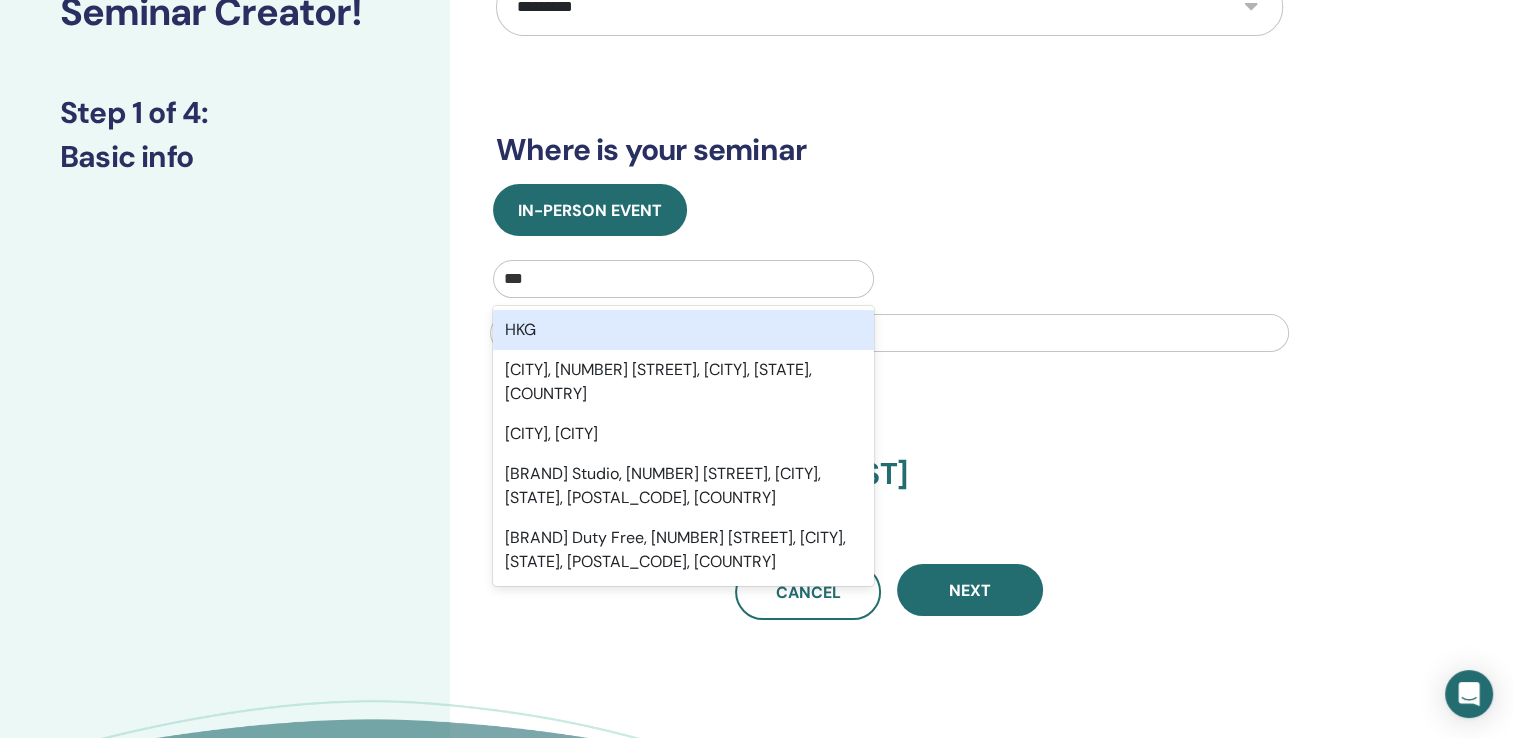 click on "HKG" at bounding box center [683, 330] 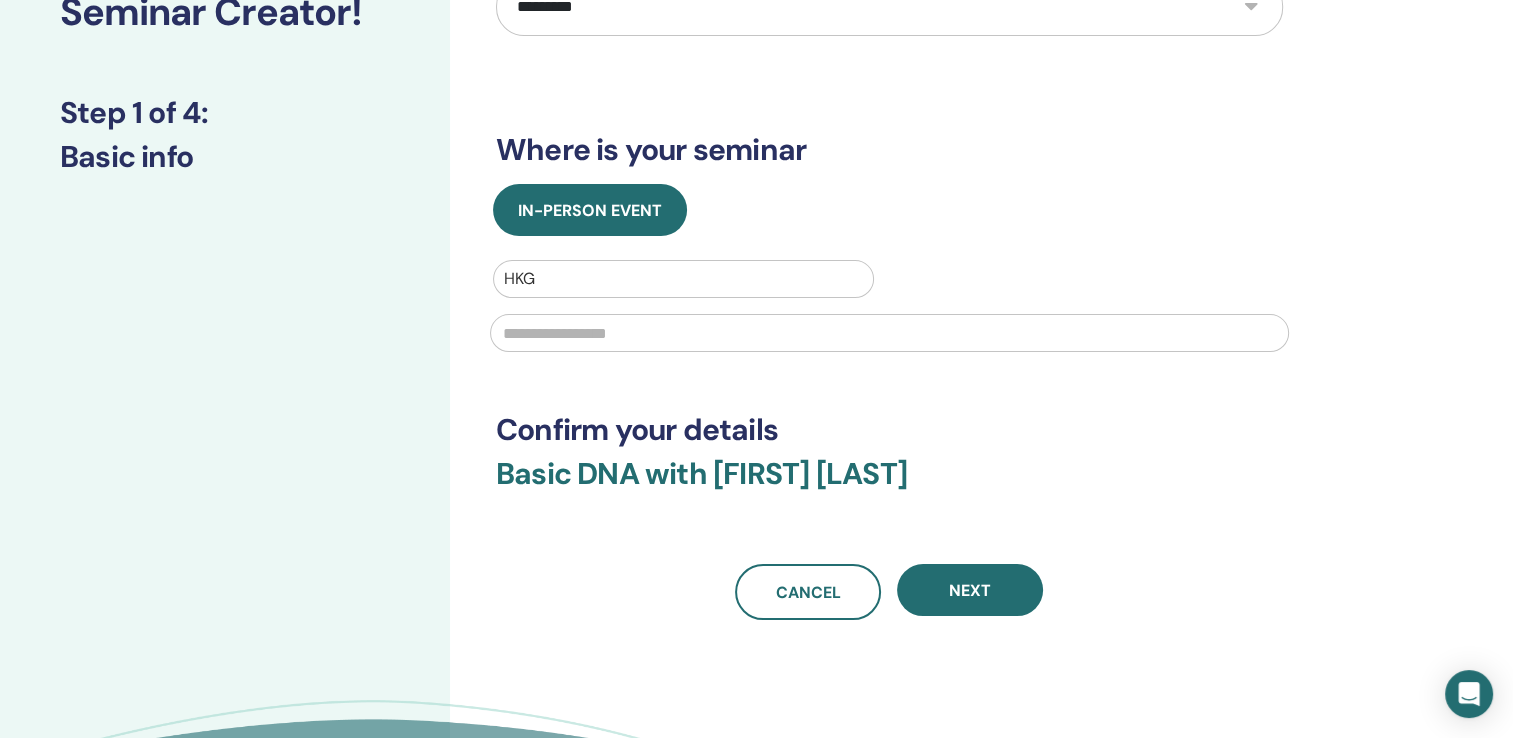 click at bounding box center (889, 333) 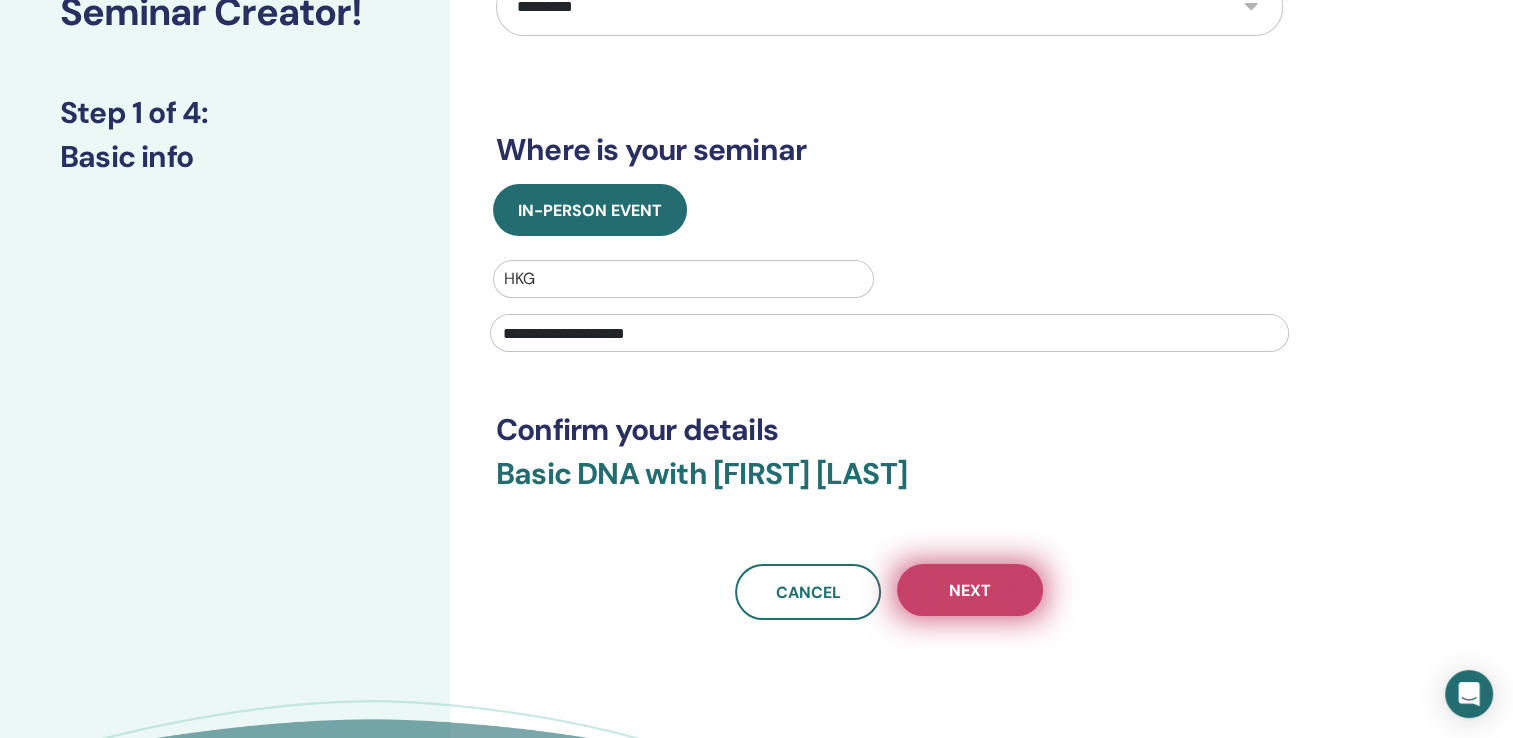type on "**********" 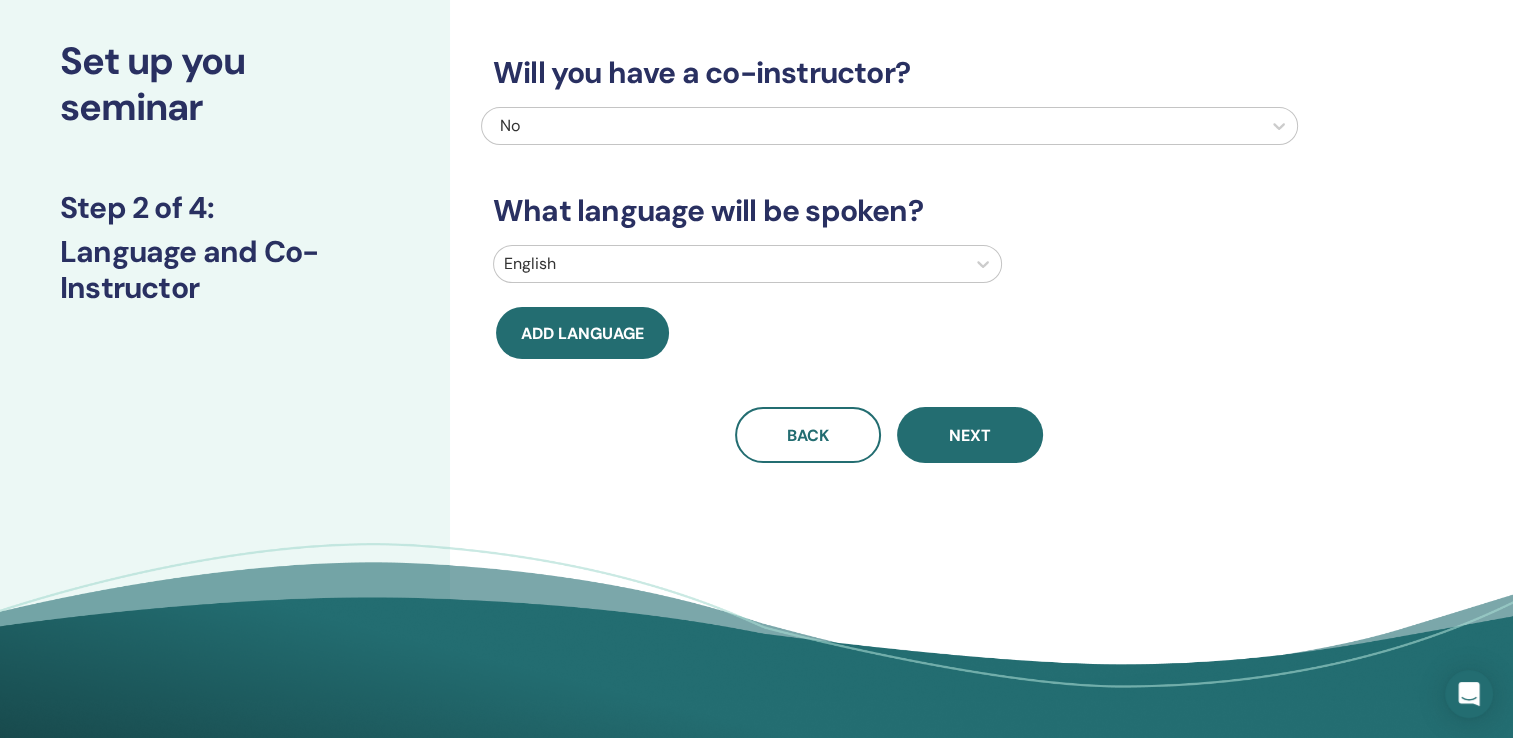 scroll, scrollTop: 0, scrollLeft: 0, axis: both 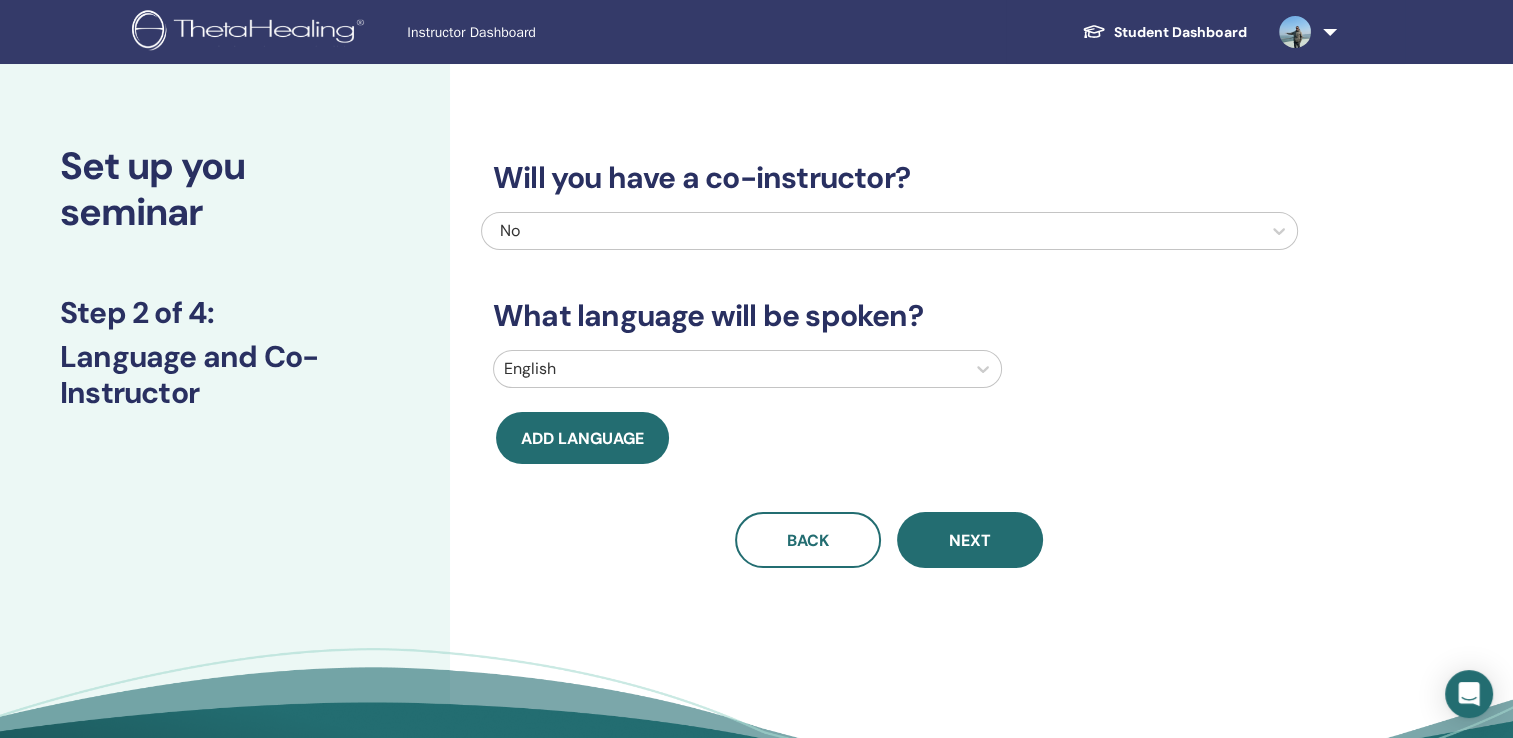 click on "No" at bounding box center (812, 231) 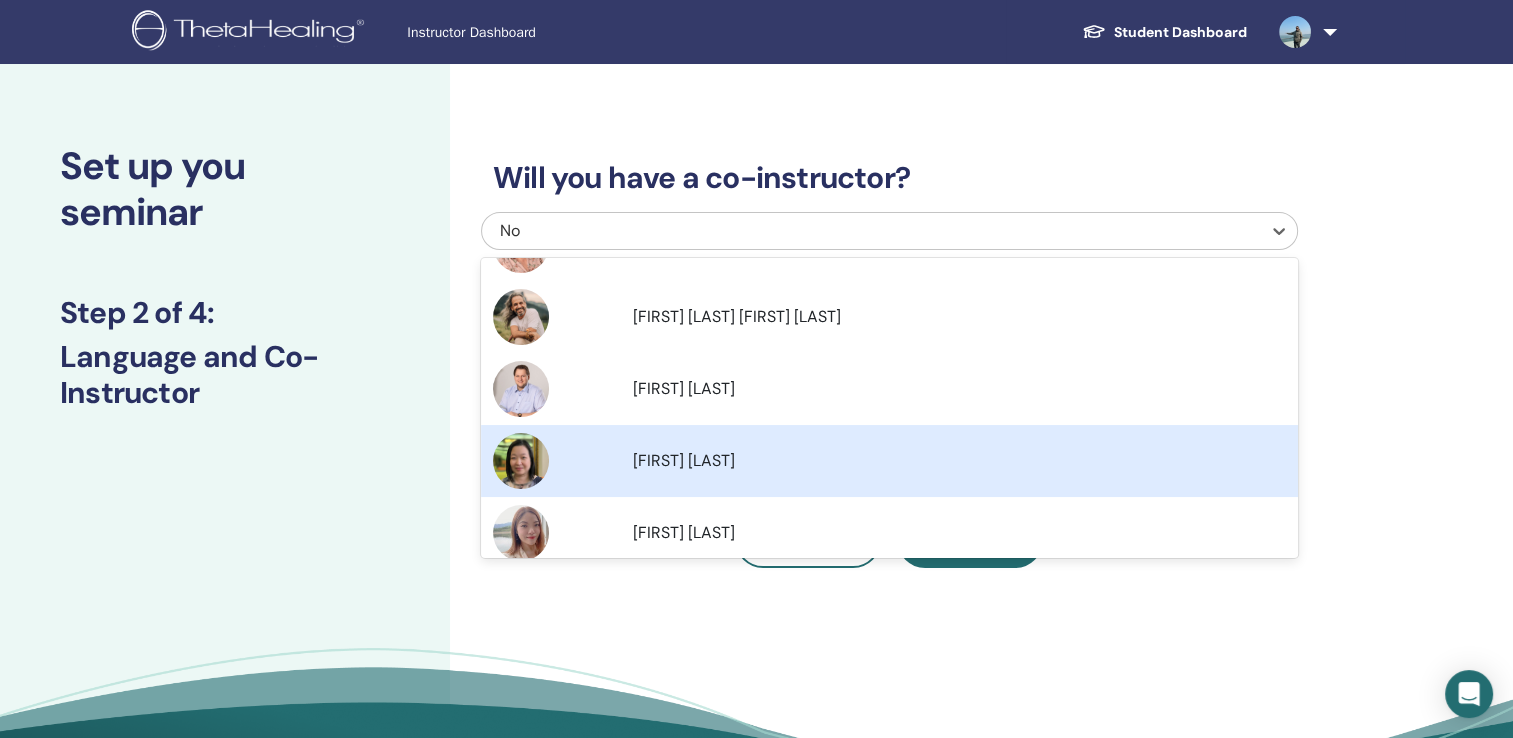 scroll, scrollTop: 180, scrollLeft: 0, axis: vertical 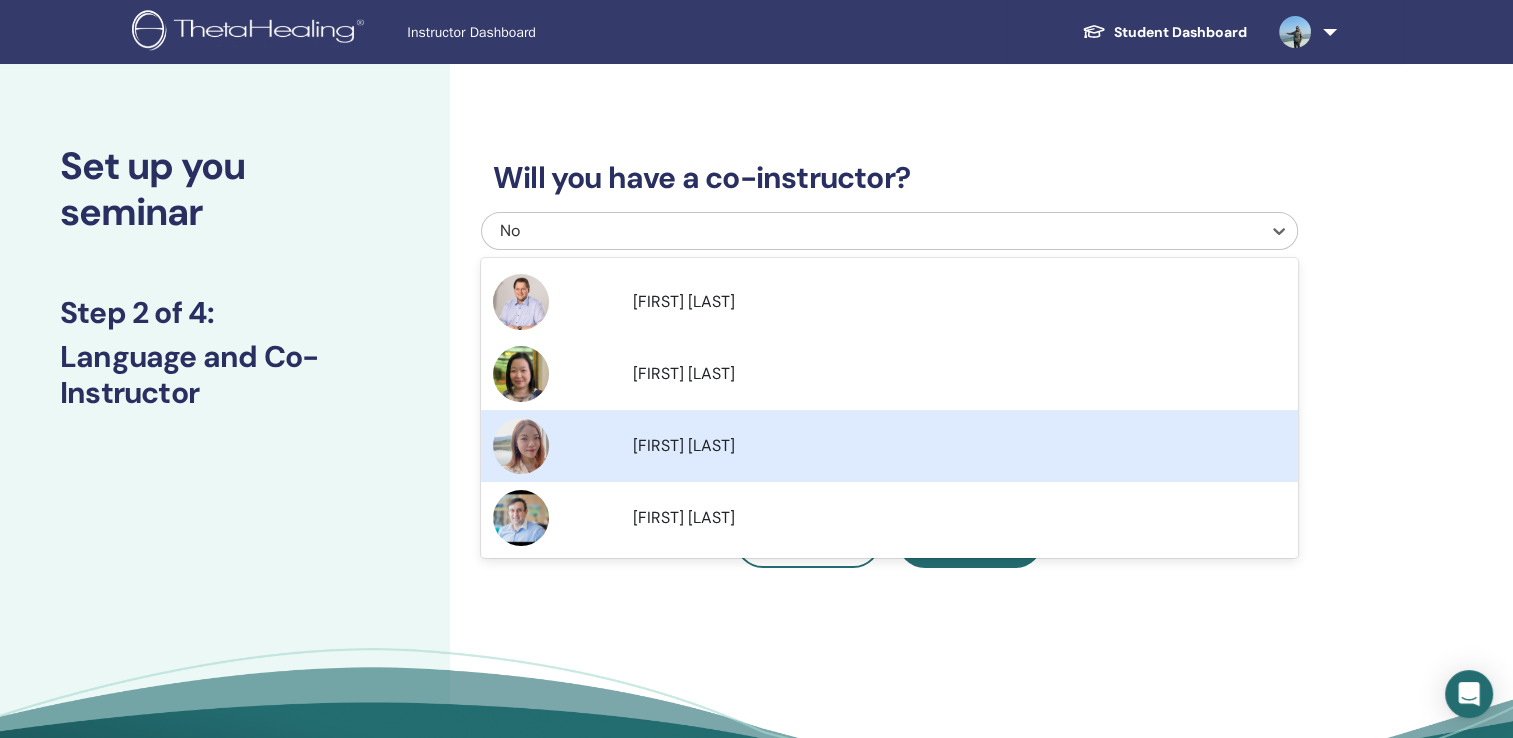 click on "[FIRST] [LAST]" at bounding box center [684, 445] 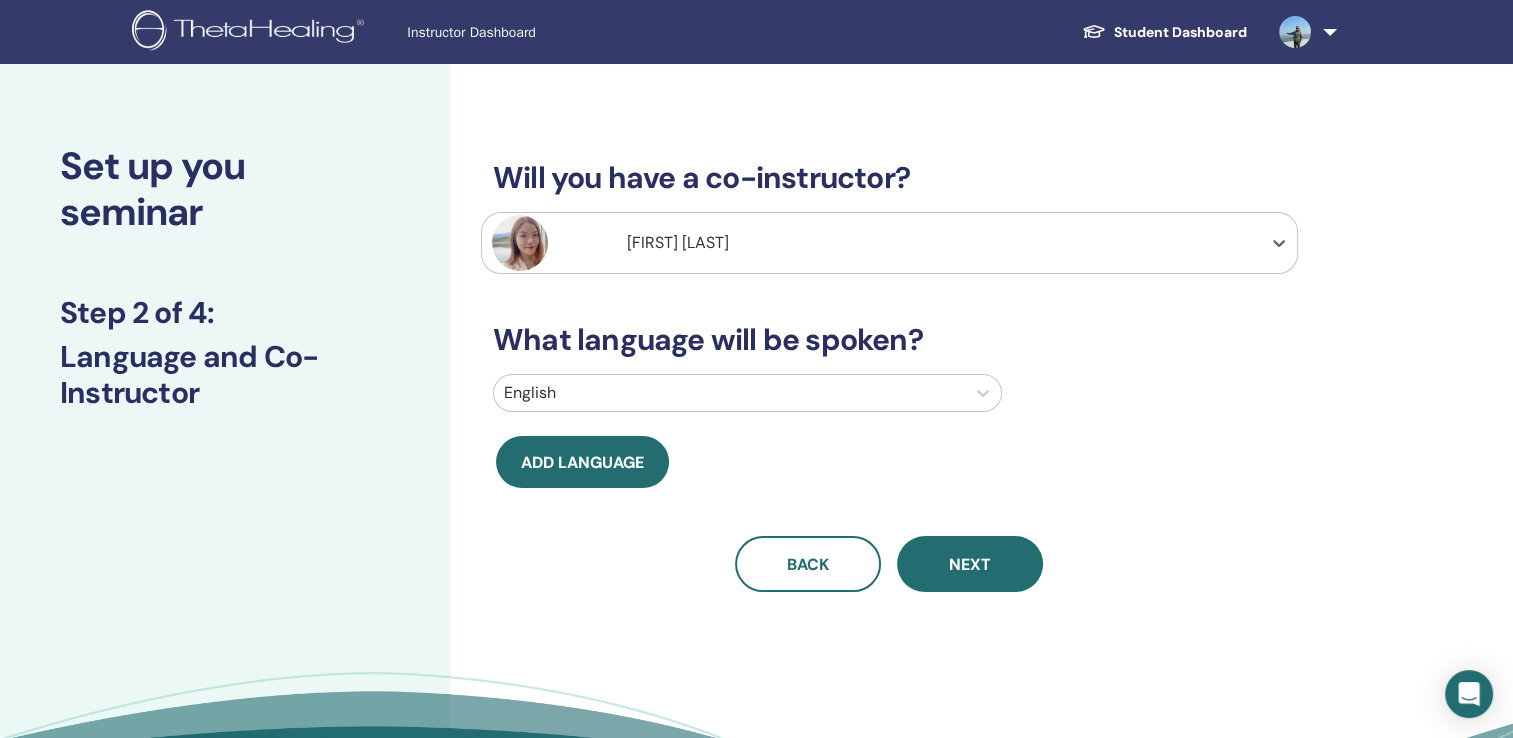 click at bounding box center (729, 393) 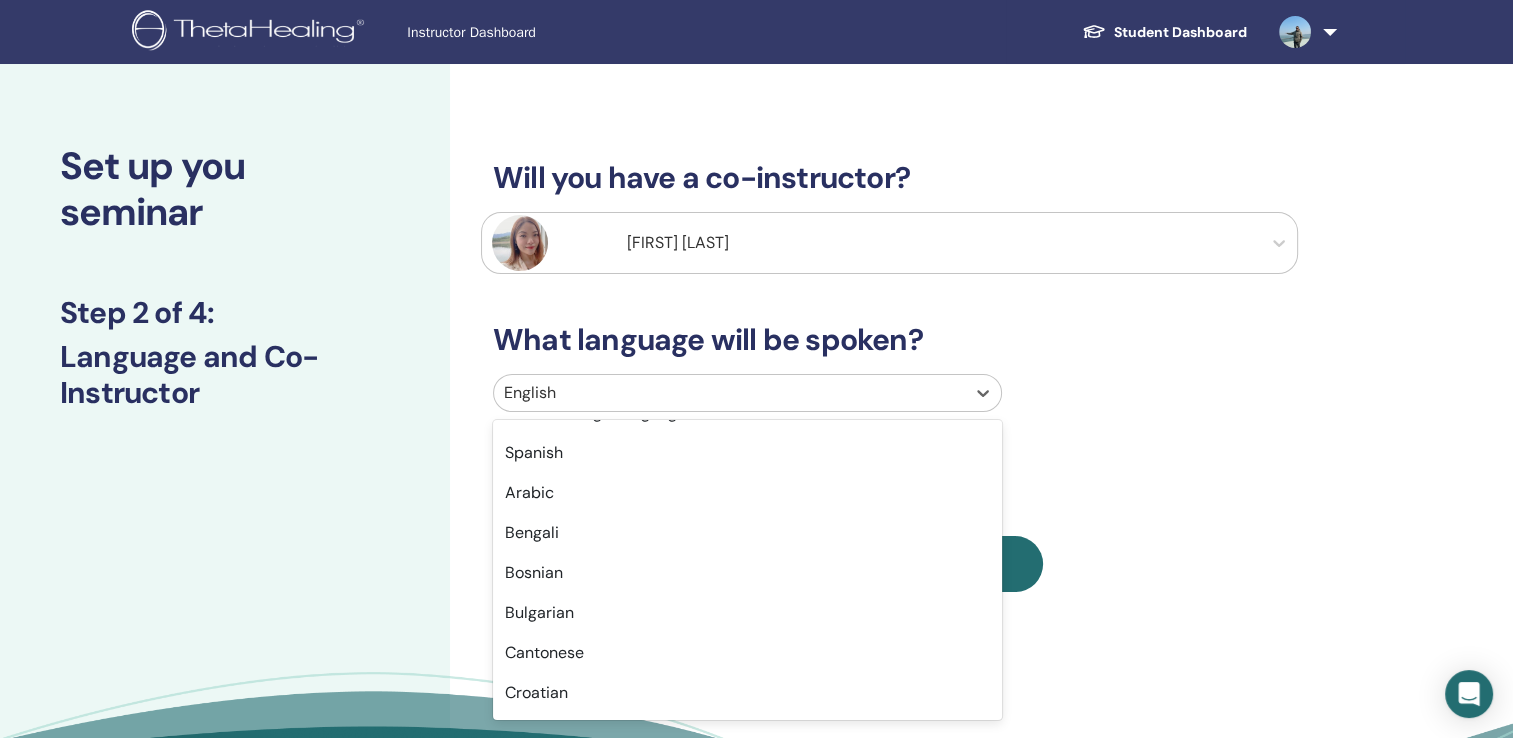 scroll, scrollTop: 300, scrollLeft: 0, axis: vertical 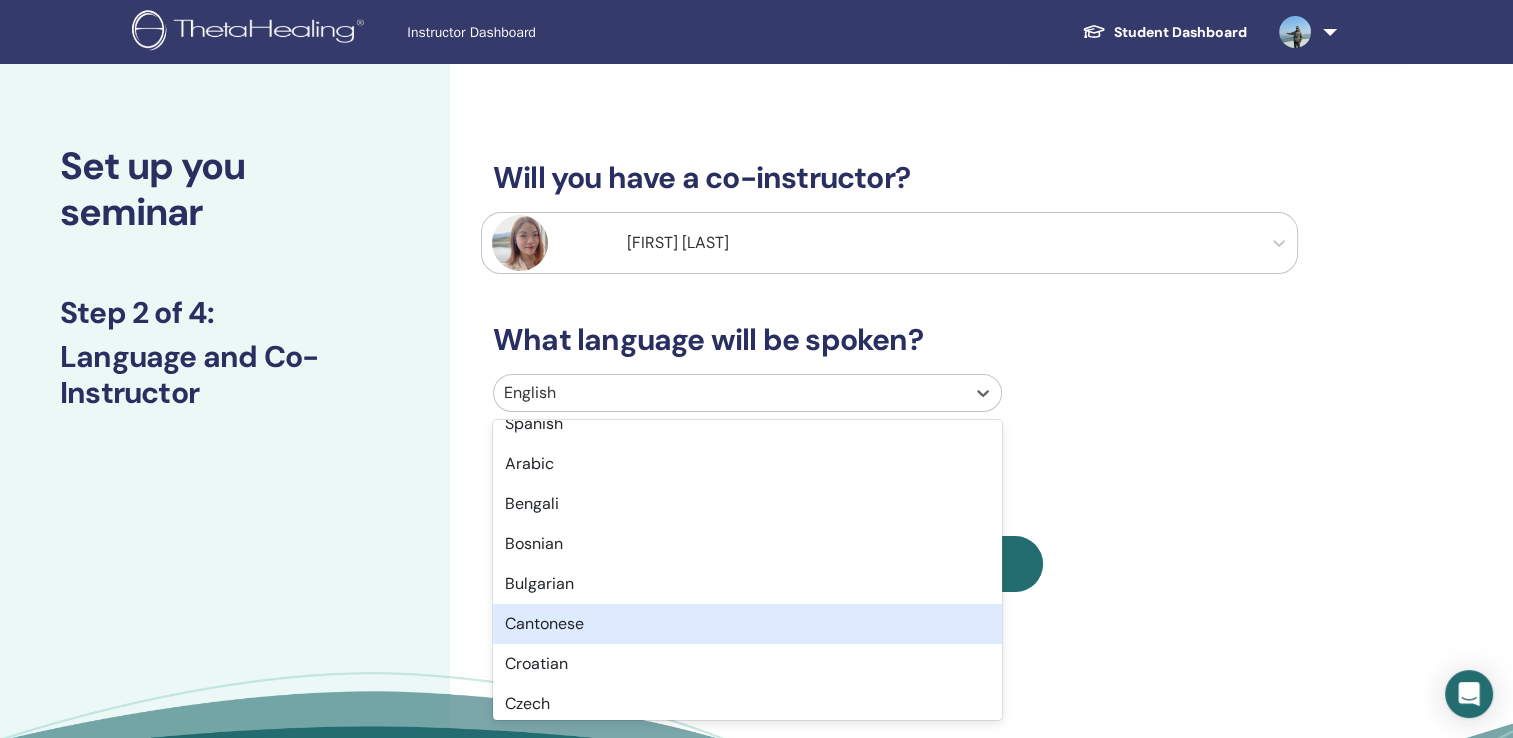 click on "Cantonese" at bounding box center [747, 624] 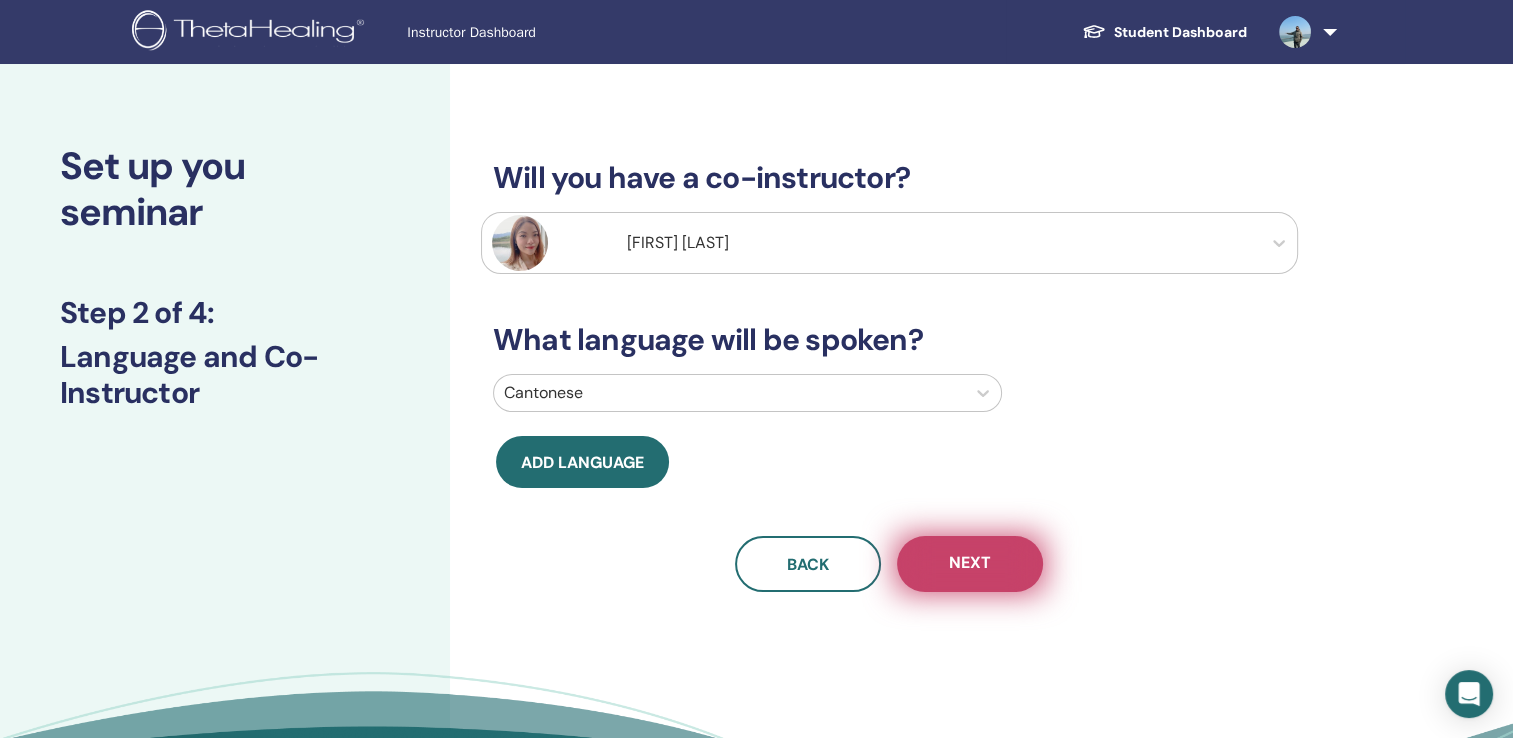 click on "Next" at bounding box center (970, 564) 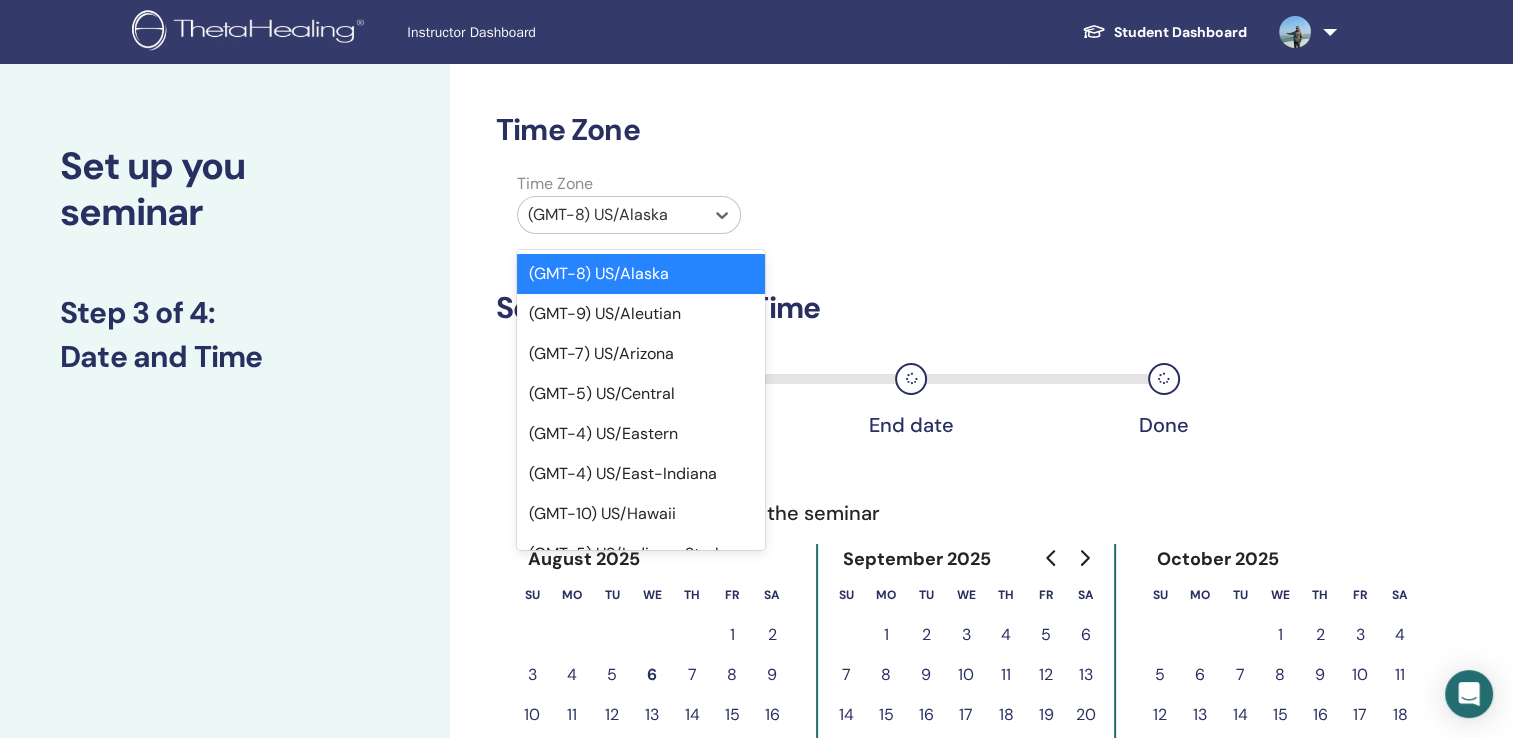 click at bounding box center [611, 215] 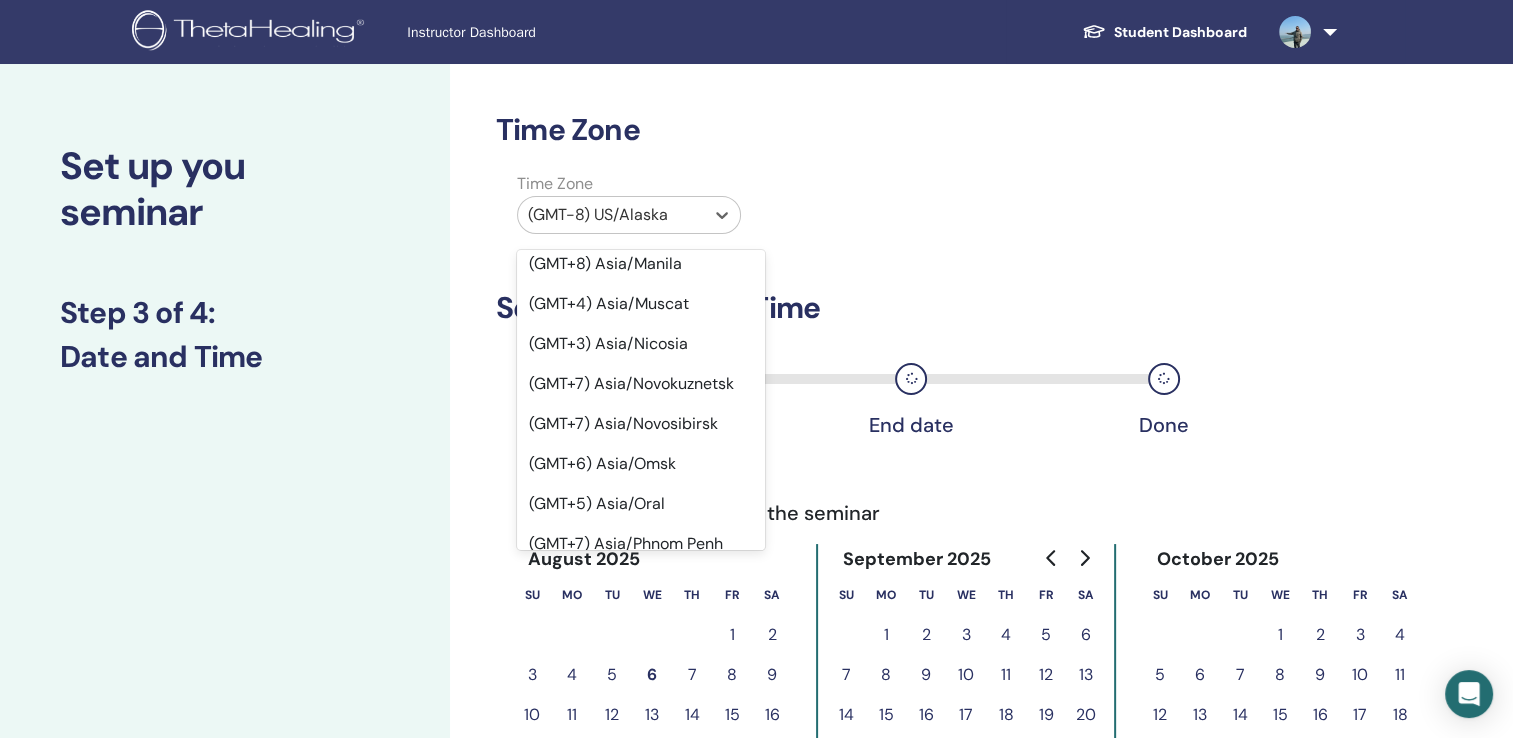 scroll, scrollTop: 14660, scrollLeft: 0, axis: vertical 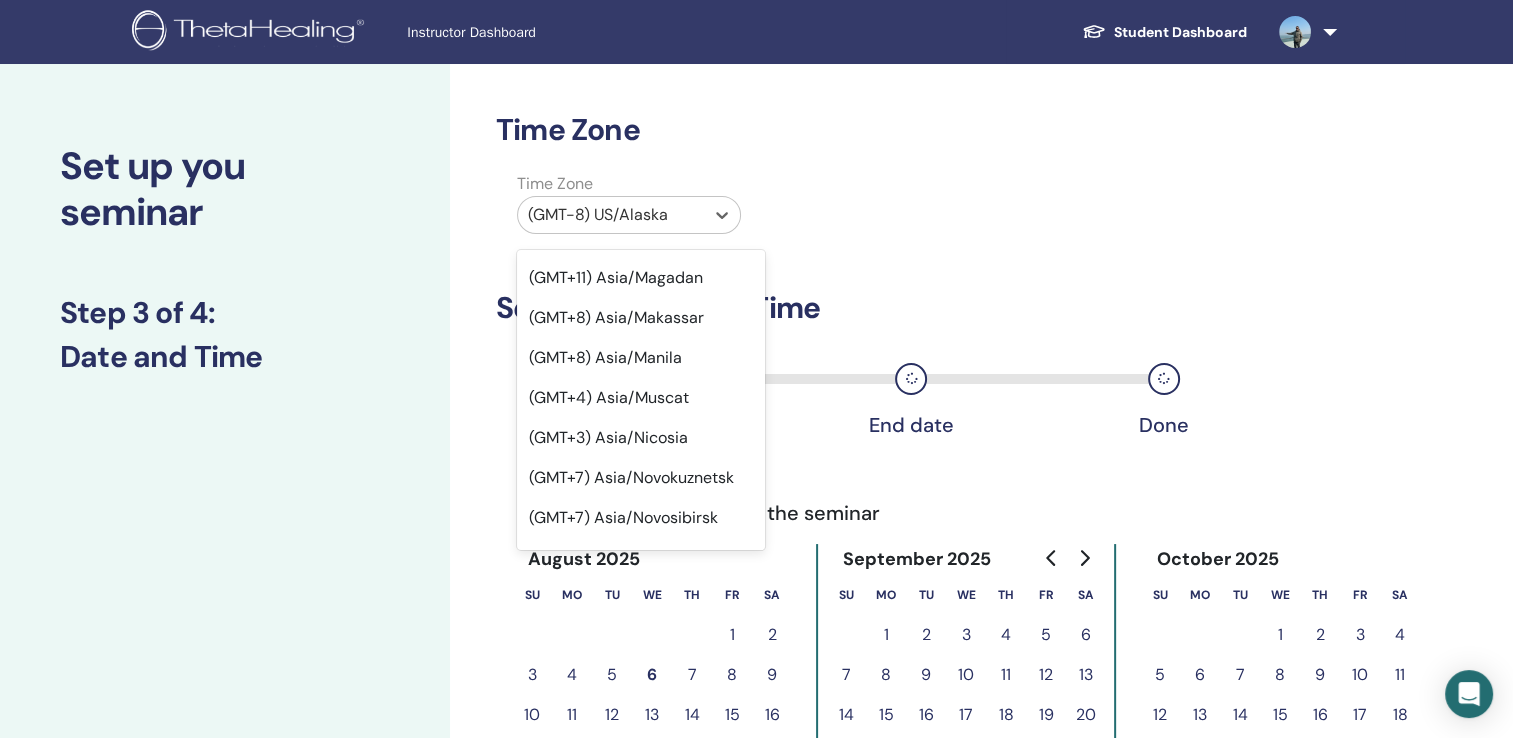 click on "(GMT+8) Asia/Hong Kong" at bounding box center [641, -562] 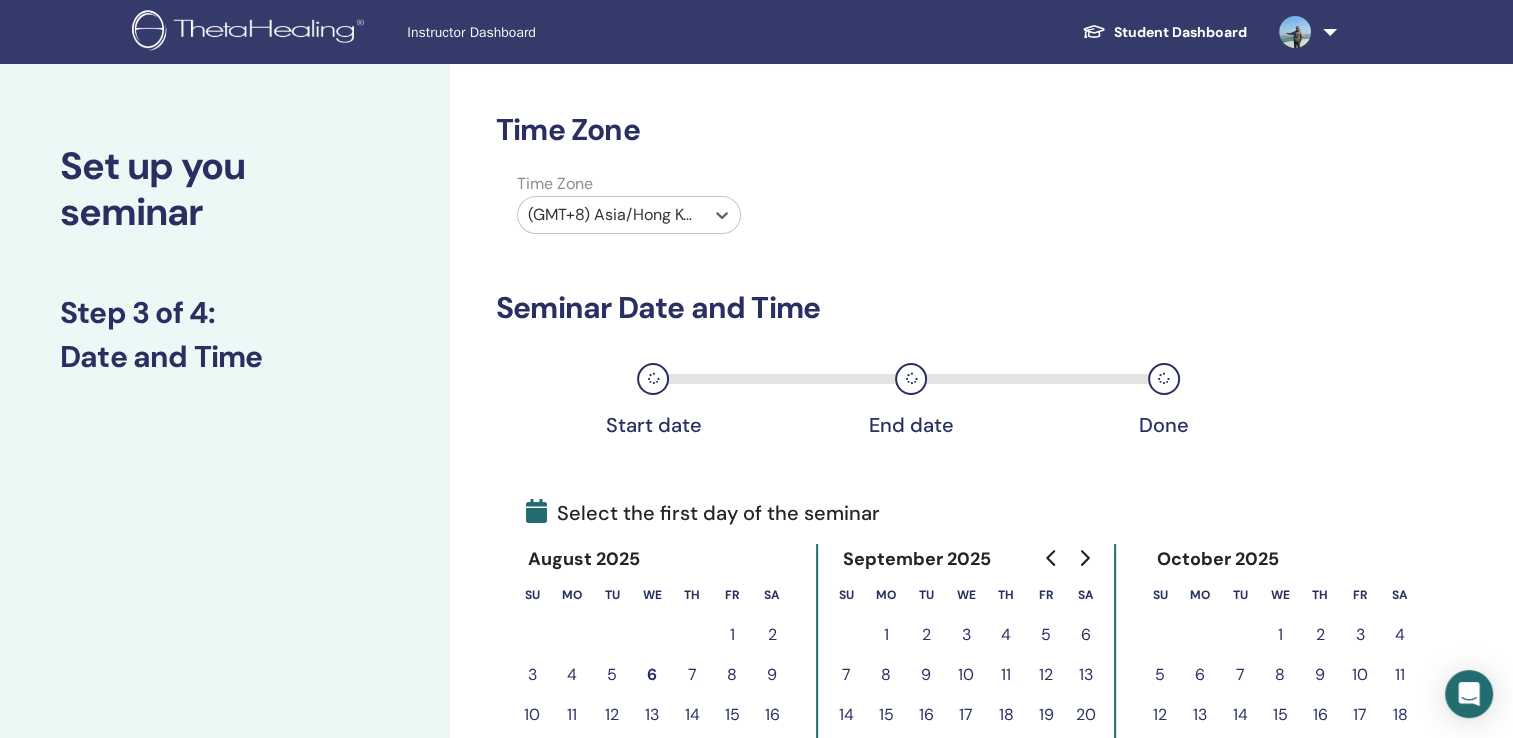 click on "Time Zone option (GMT+8) Asia/Hong Kong, selected.   Select is focused ,type to refine list, press Down to open the menu,  (GMT+8) Asia/Hong Kong" at bounding box center [889, 207] 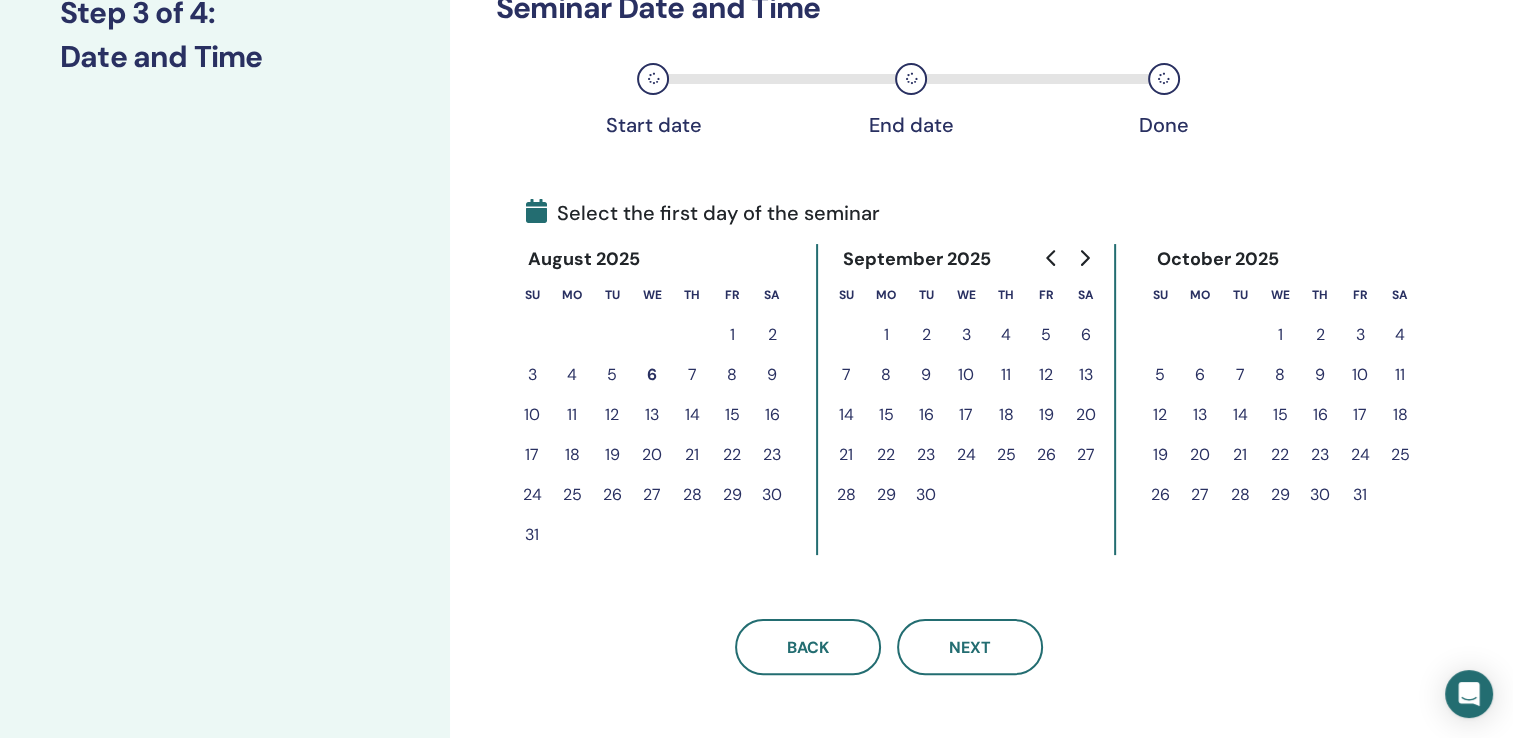 scroll, scrollTop: 400, scrollLeft: 0, axis: vertical 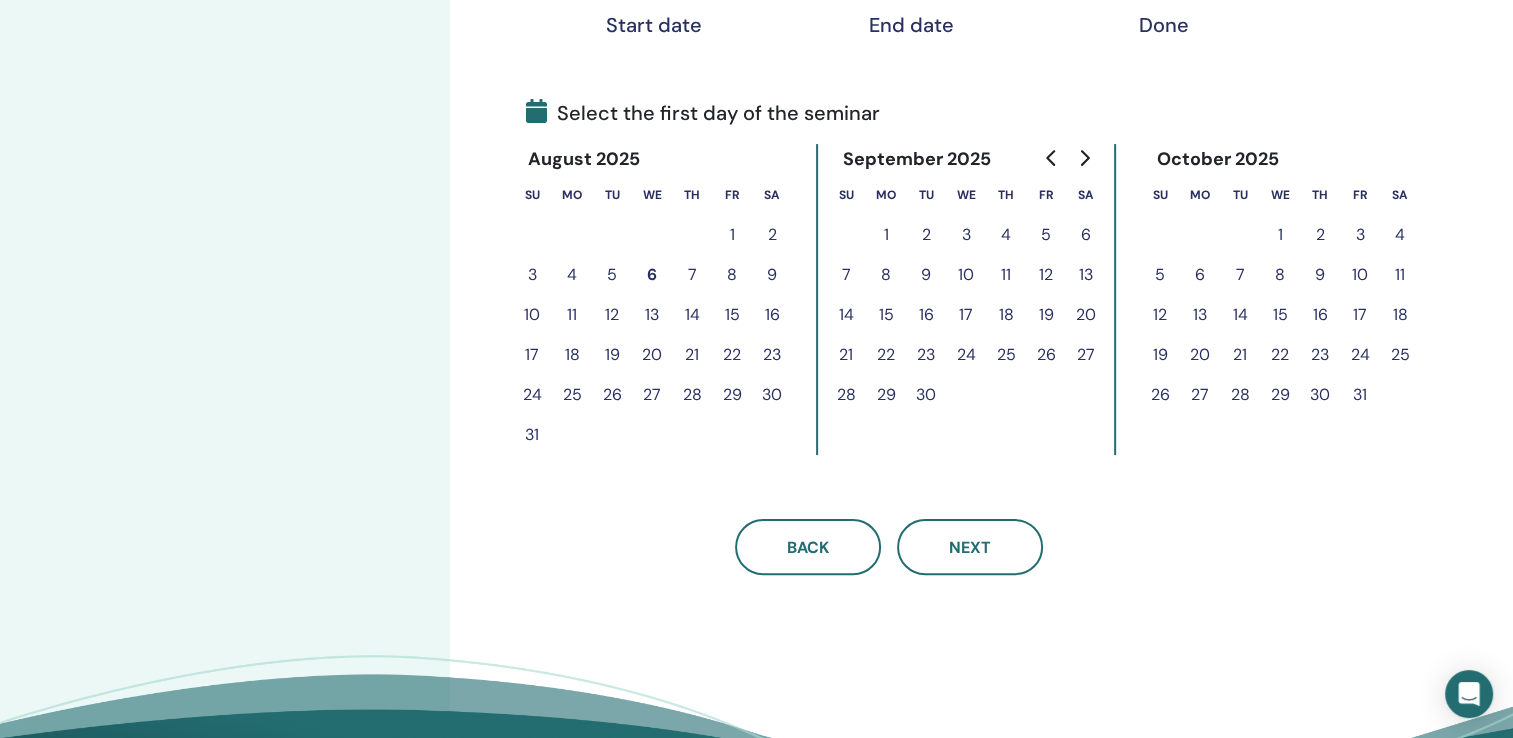 click on "8" at bounding box center (732, 275) 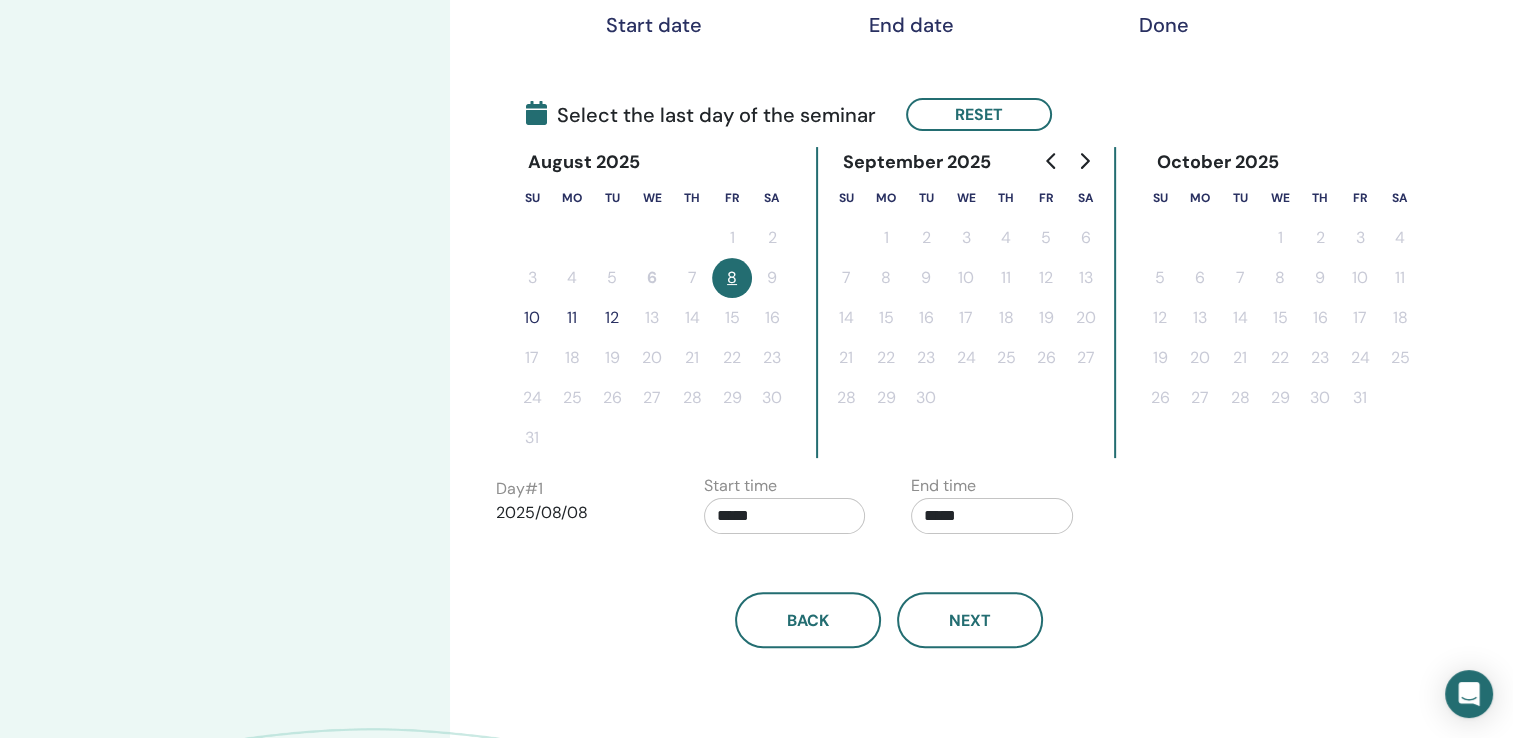 click on "10" at bounding box center (532, 318) 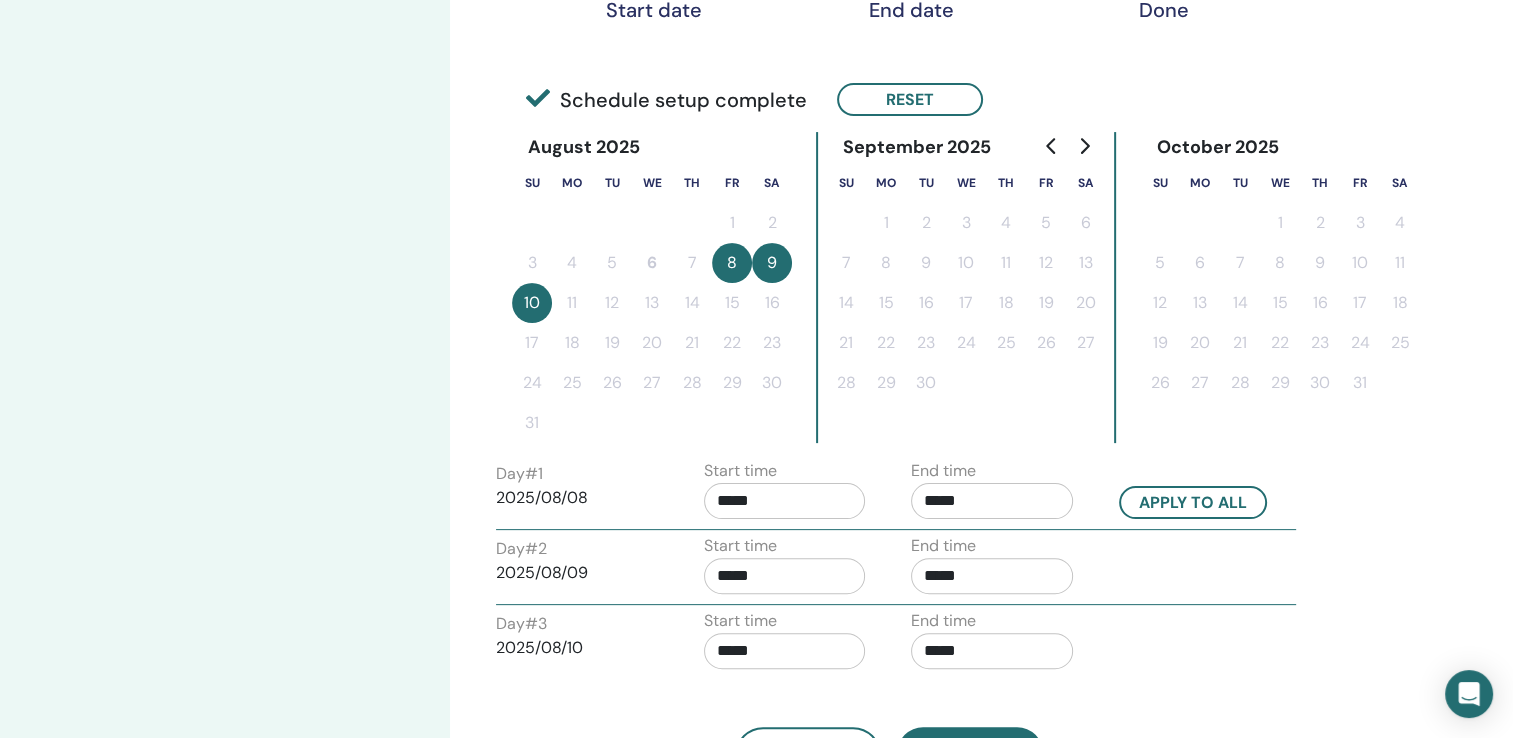 scroll, scrollTop: 600, scrollLeft: 0, axis: vertical 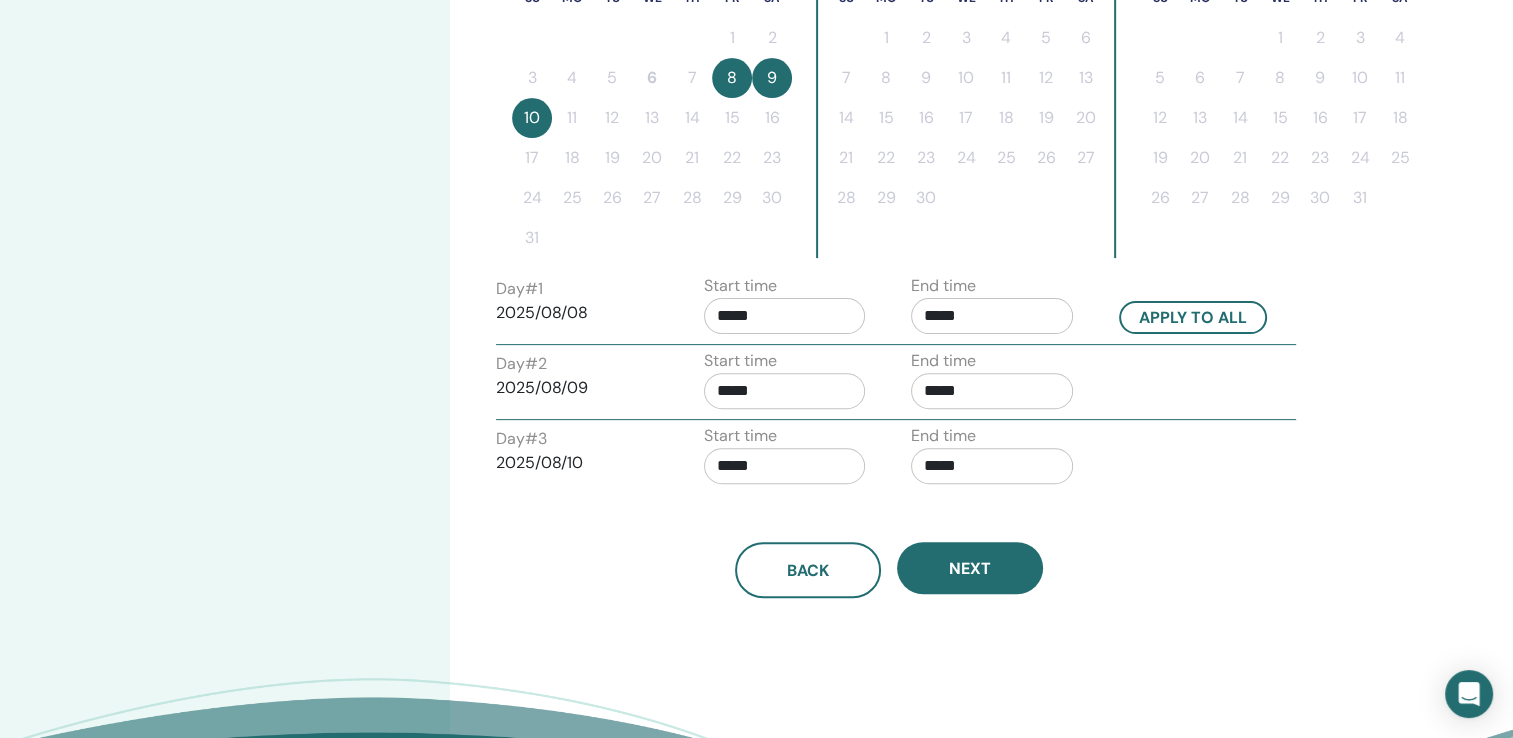 click on "*****" at bounding box center [785, 316] 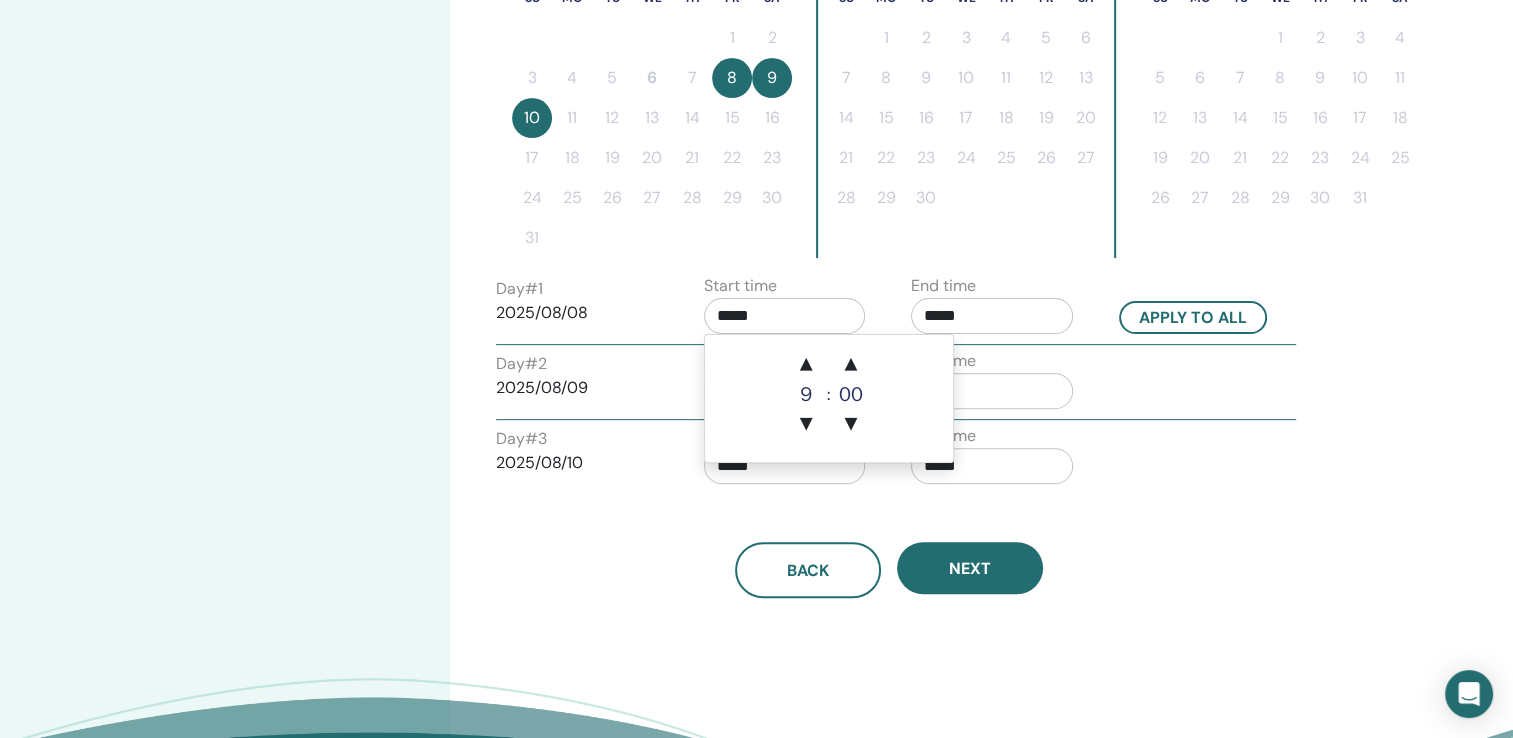 click on "*****" at bounding box center [992, 316] 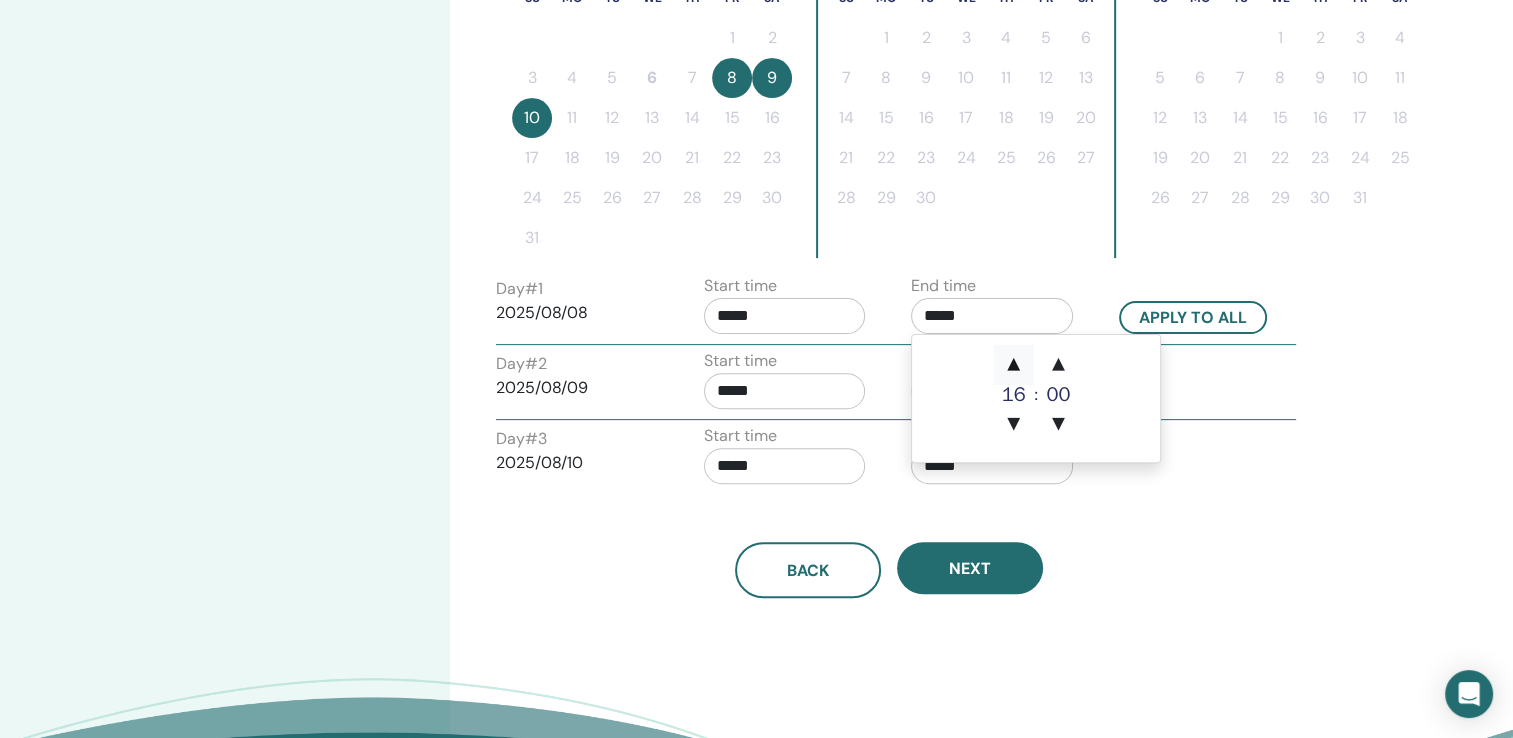 click on "▲" at bounding box center (1014, 365) 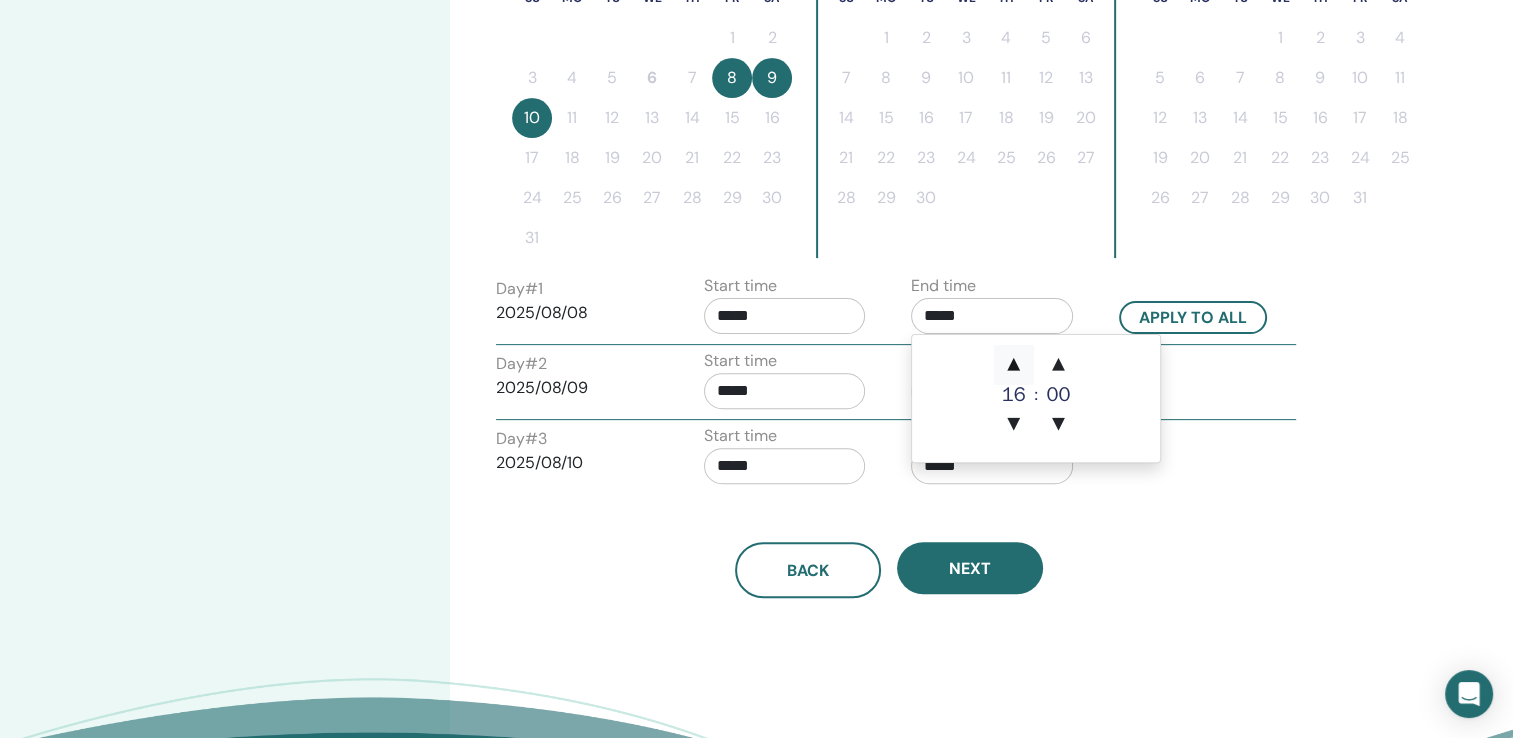 click on "▲" at bounding box center (1014, 365) 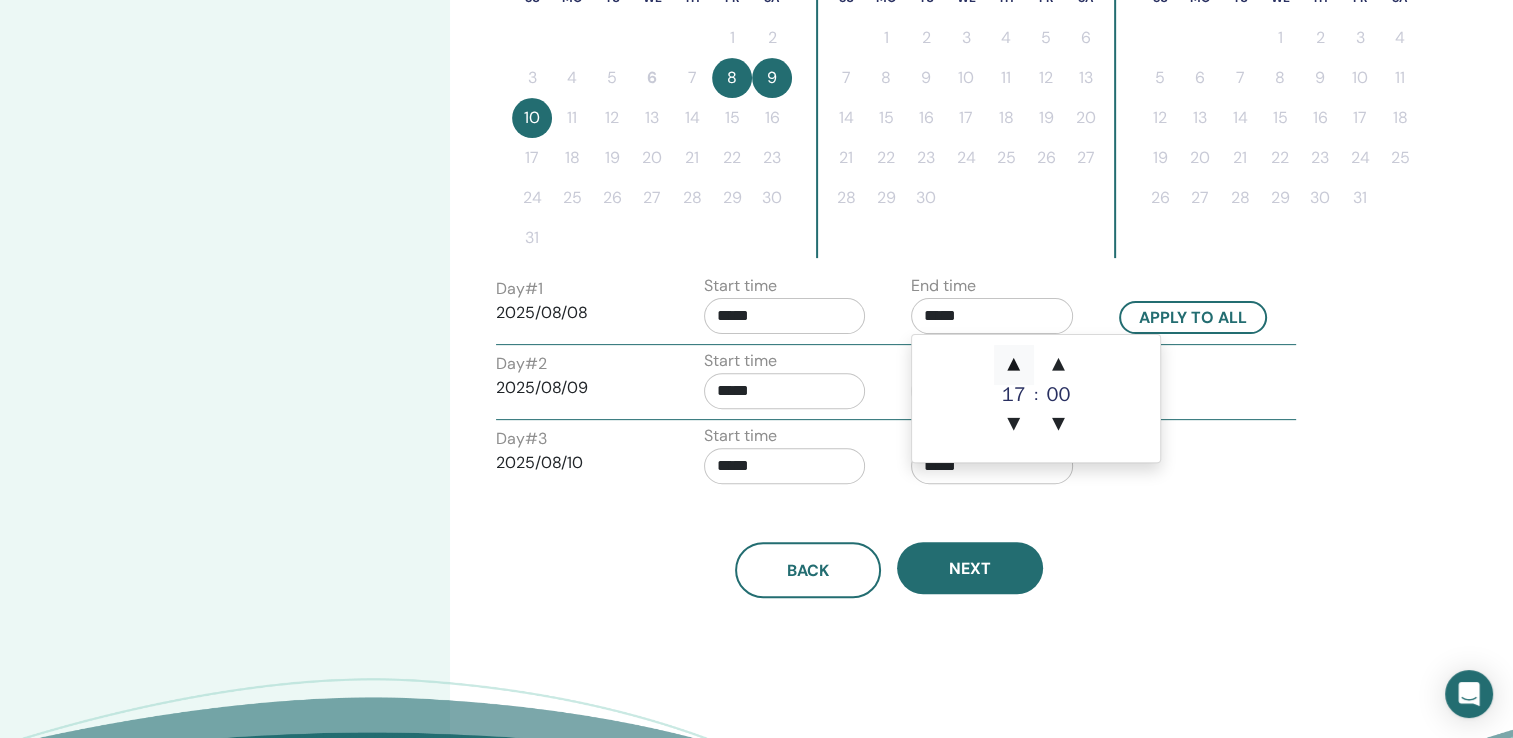 click on "▲" at bounding box center (1014, 365) 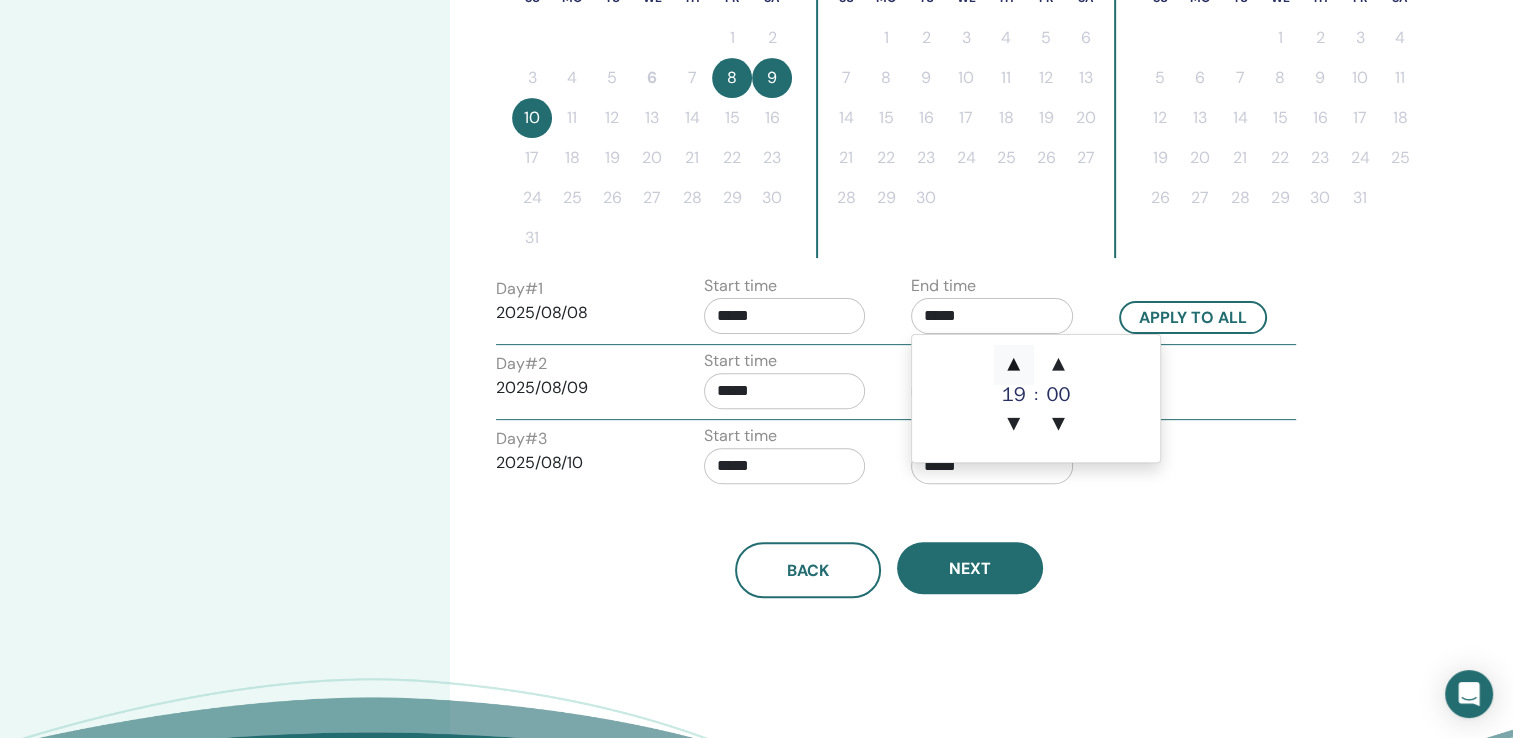 click on "▲" at bounding box center (1014, 365) 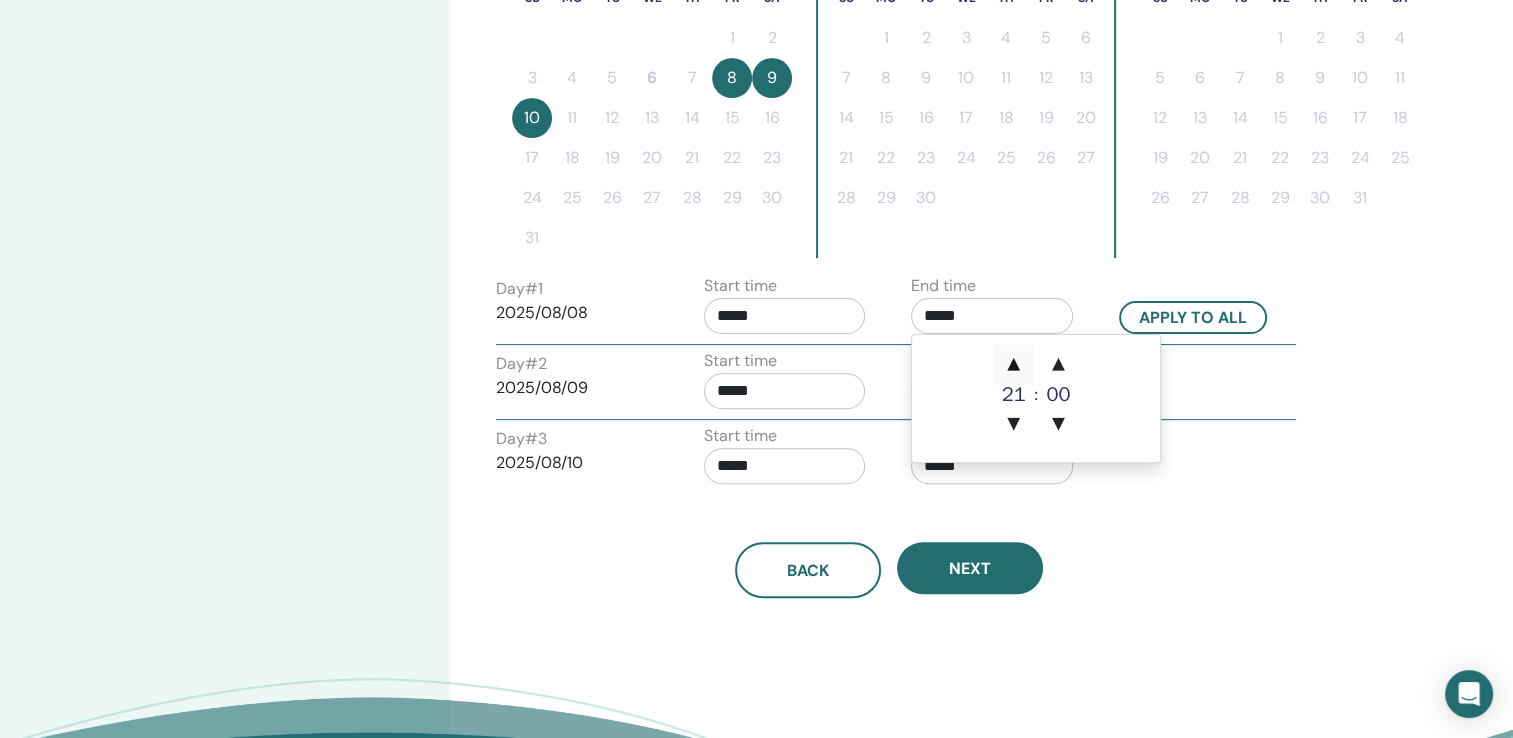 click on "▲" at bounding box center [1014, 365] 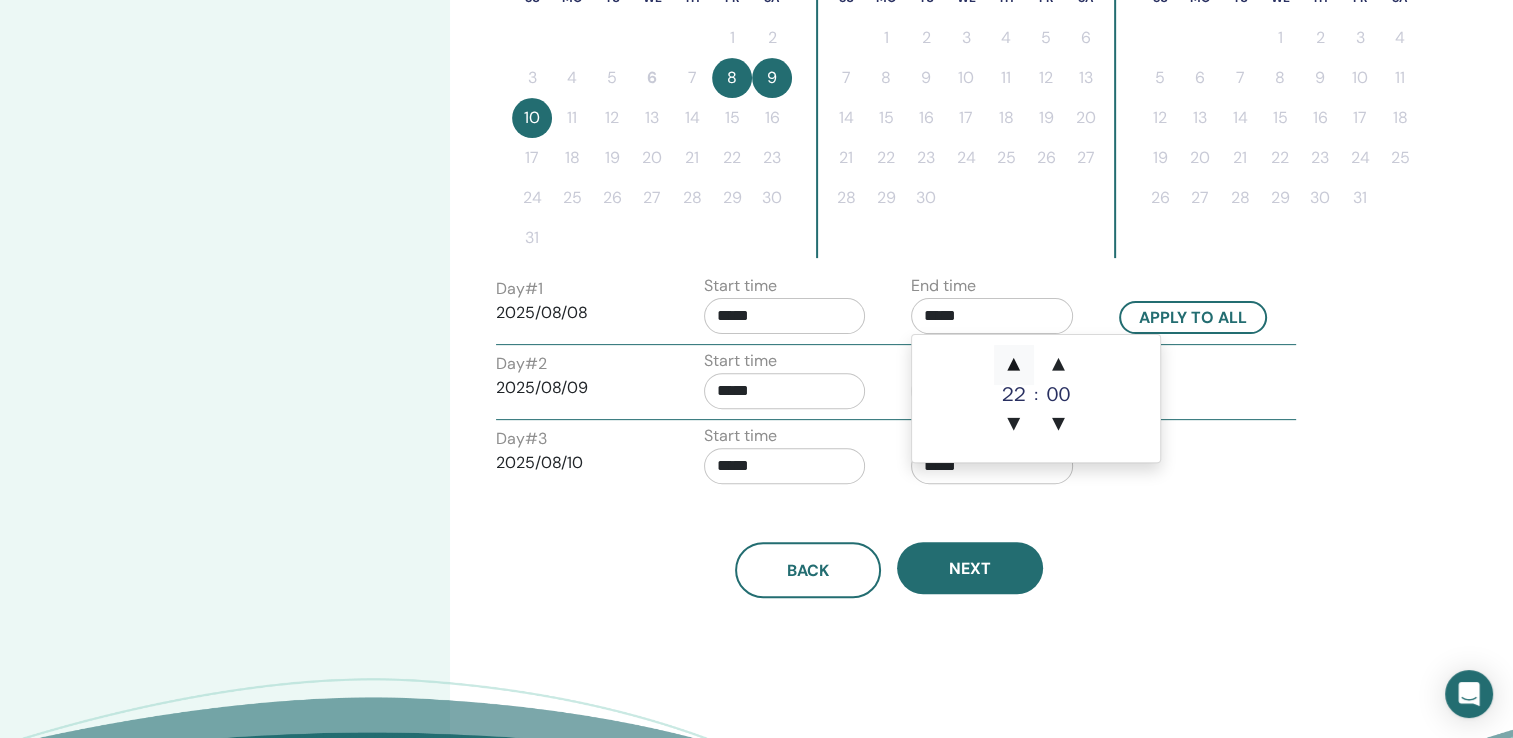 click on "▲" at bounding box center [1014, 365] 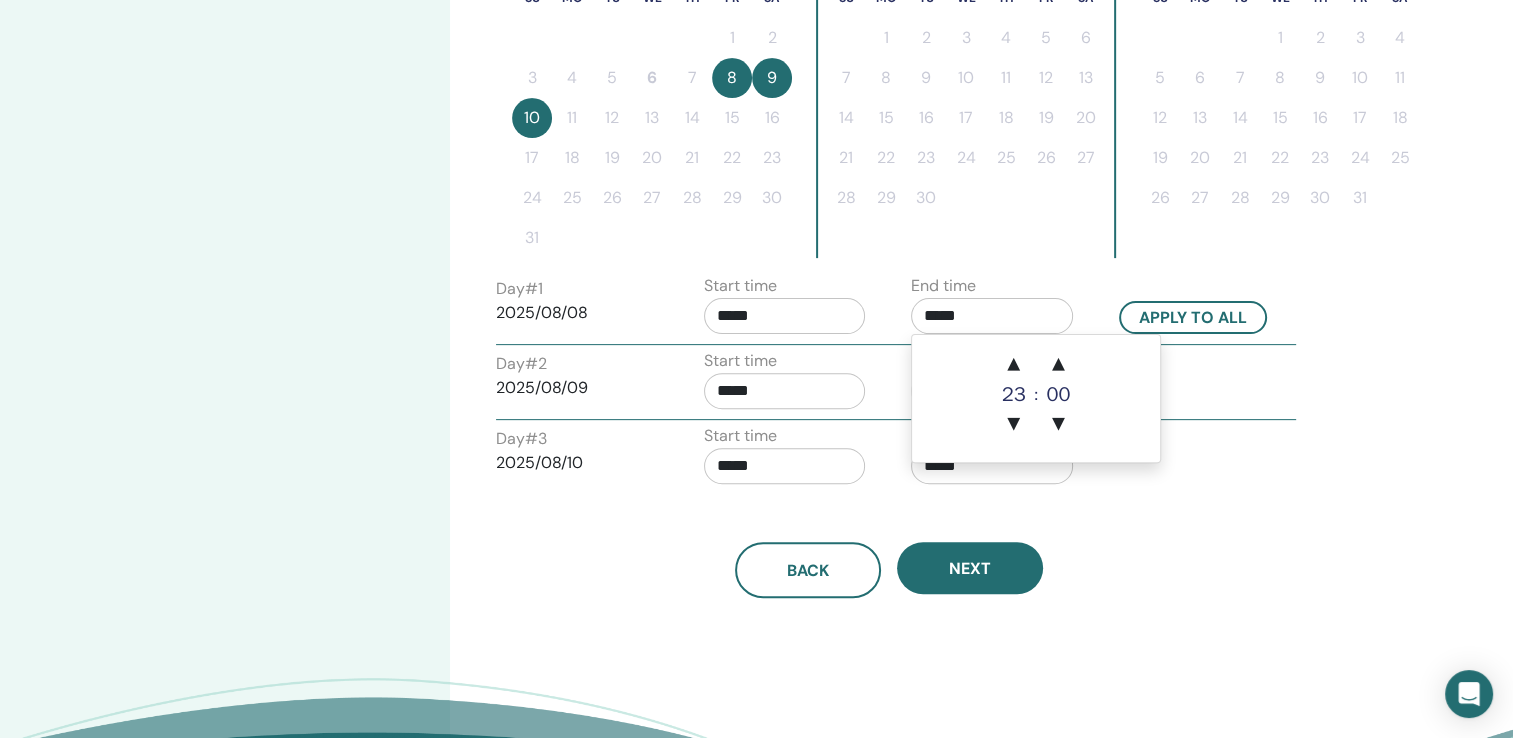 click on "*****" at bounding box center [785, 316] 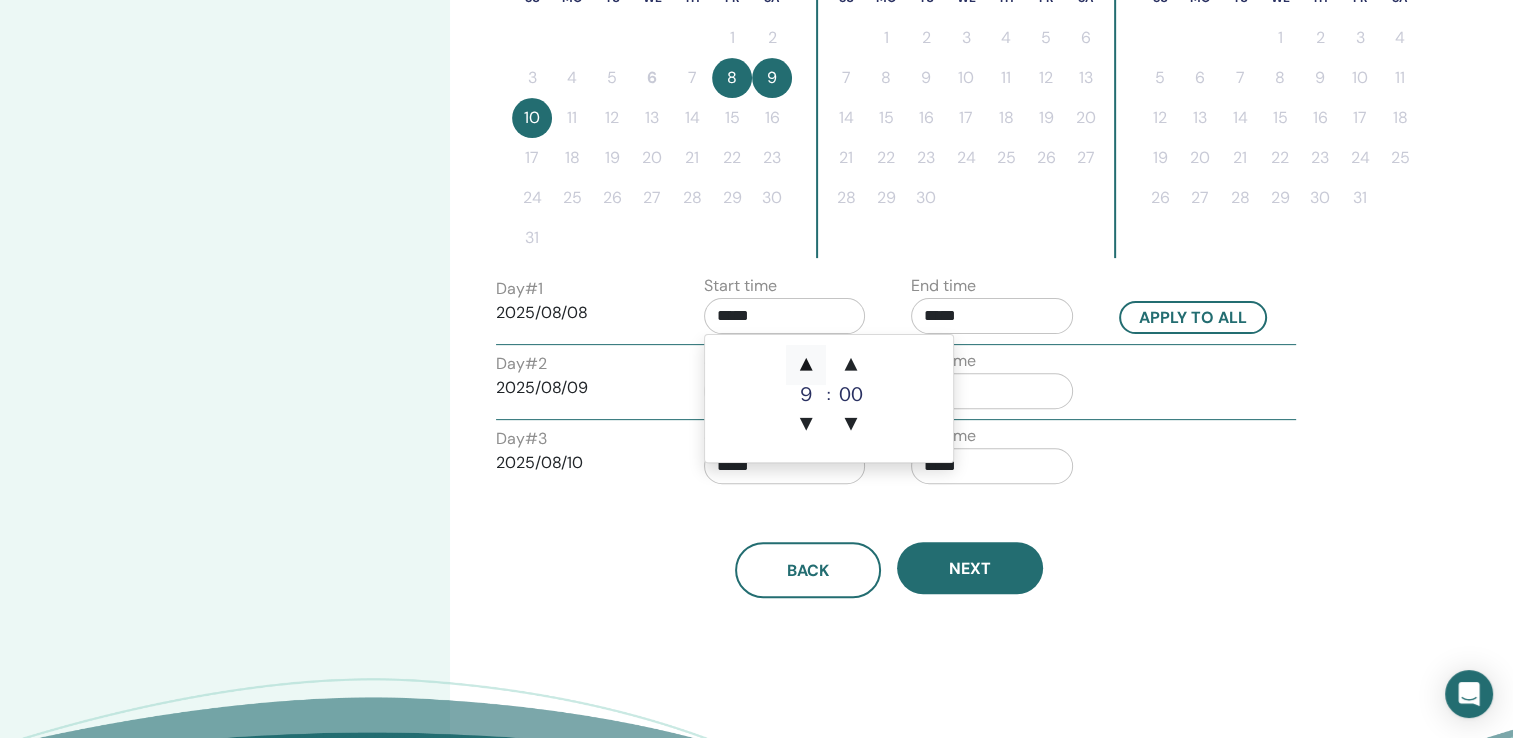 click on "▲" at bounding box center (806, 365) 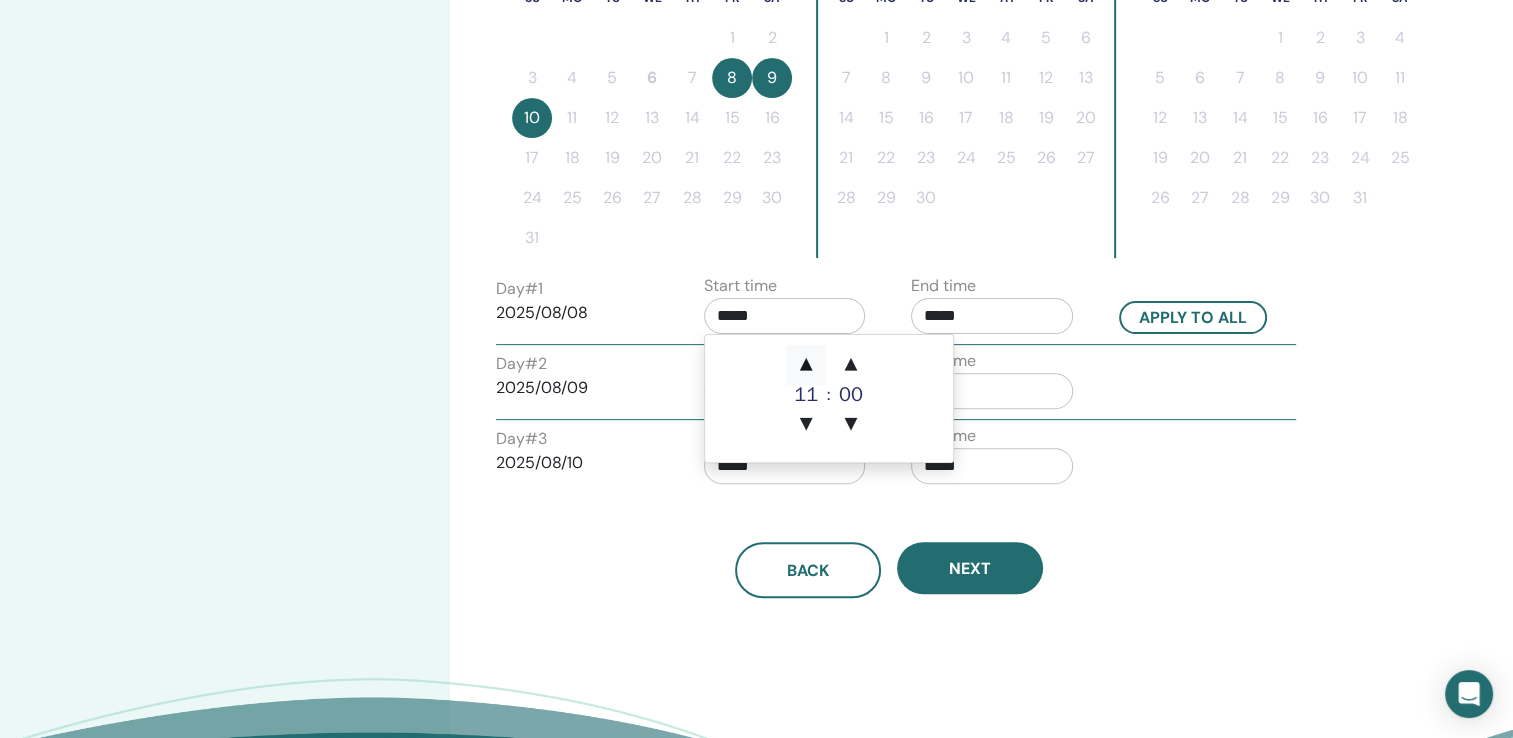 click on "▲" at bounding box center (806, 365) 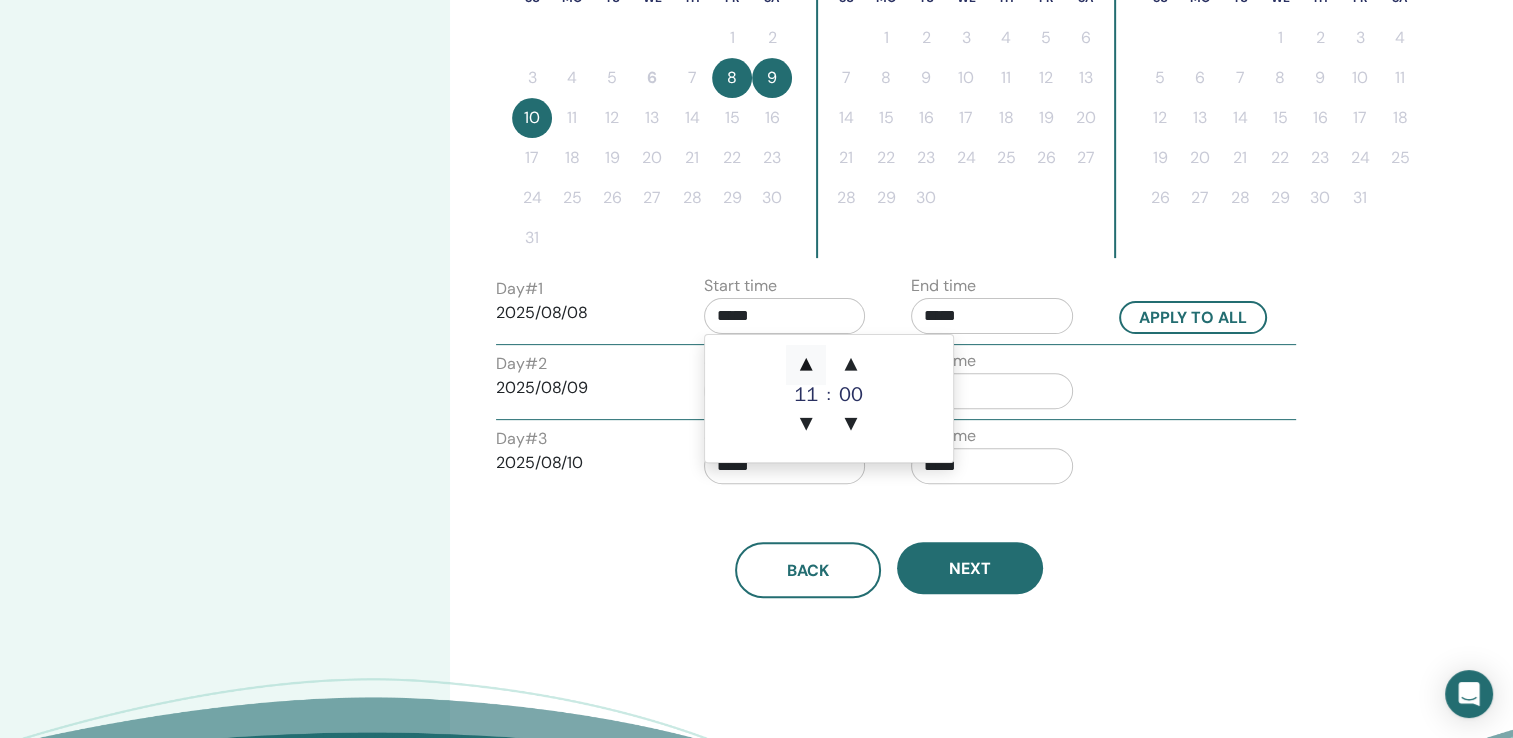 click on "▲" at bounding box center (806, 365) 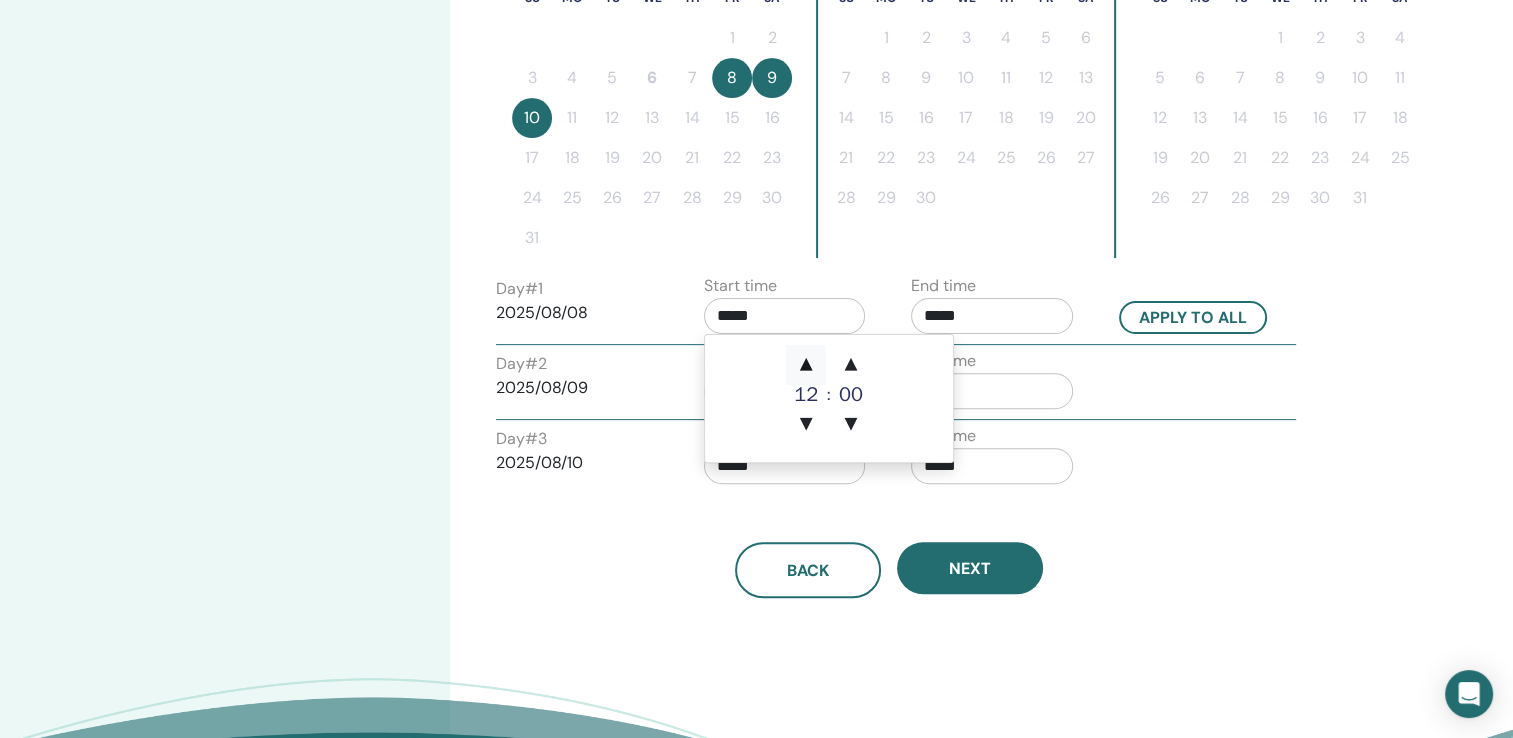 click on "▲" at bounding box center (806, 365) 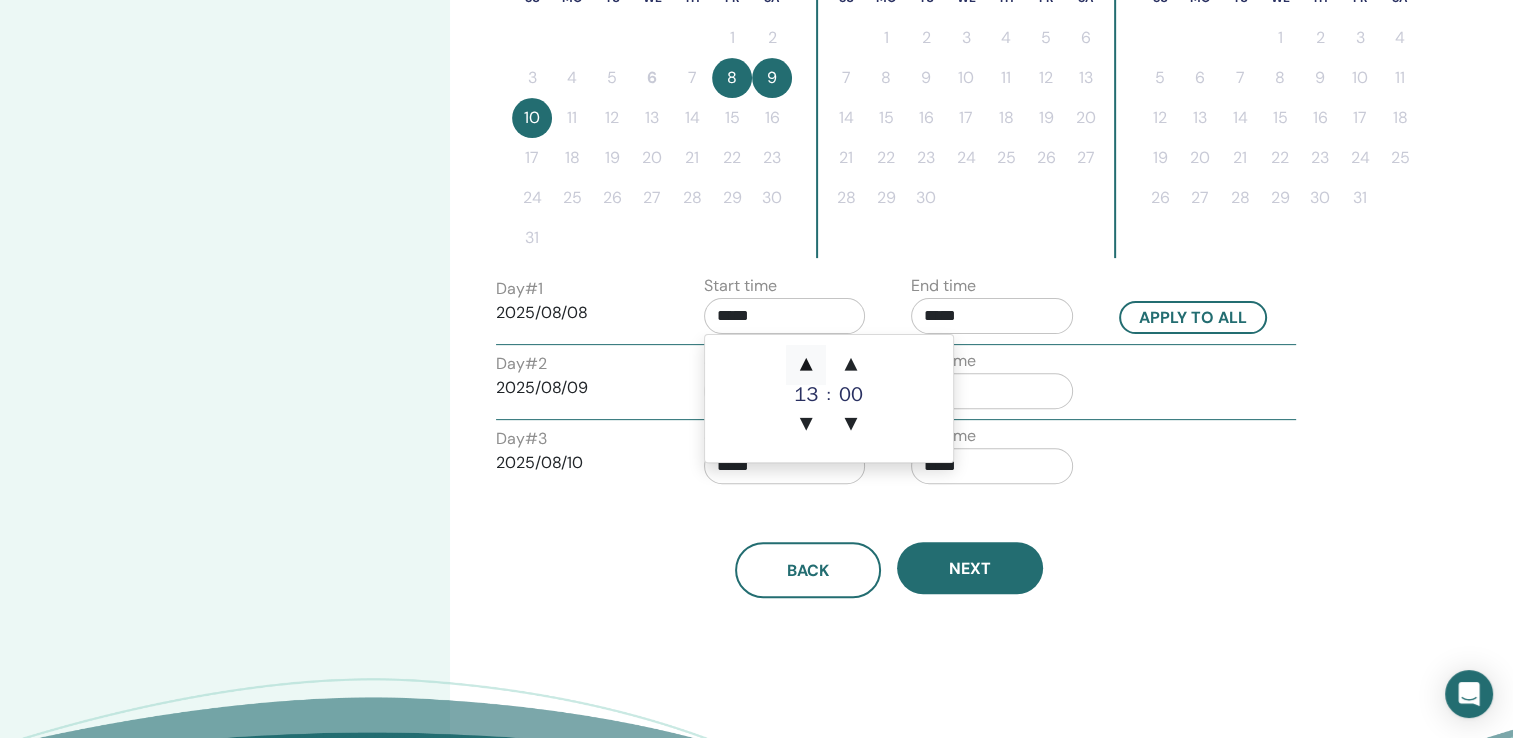 click on "▲" at bounding box center [806, 365] 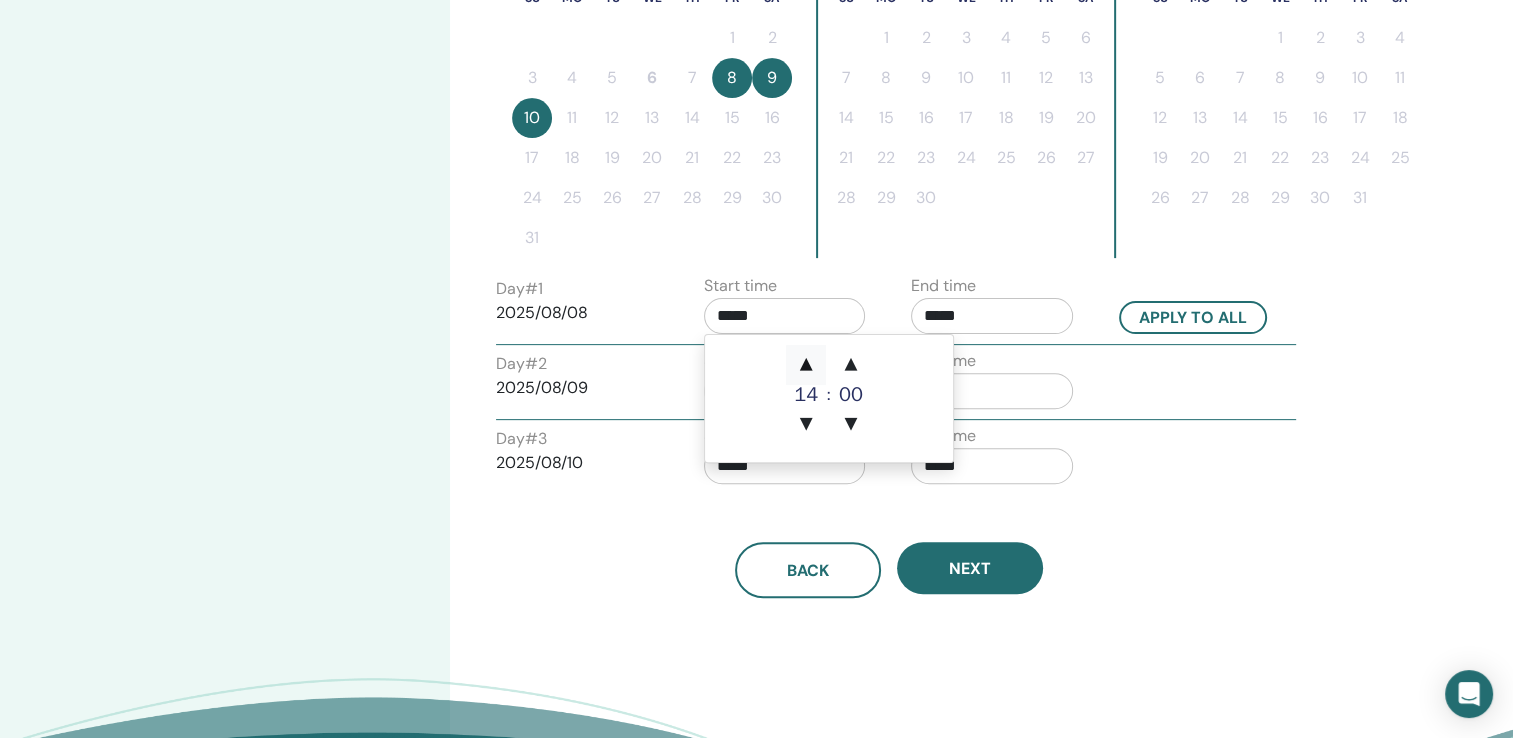 click on "▲" at bounding box center [806, 365] 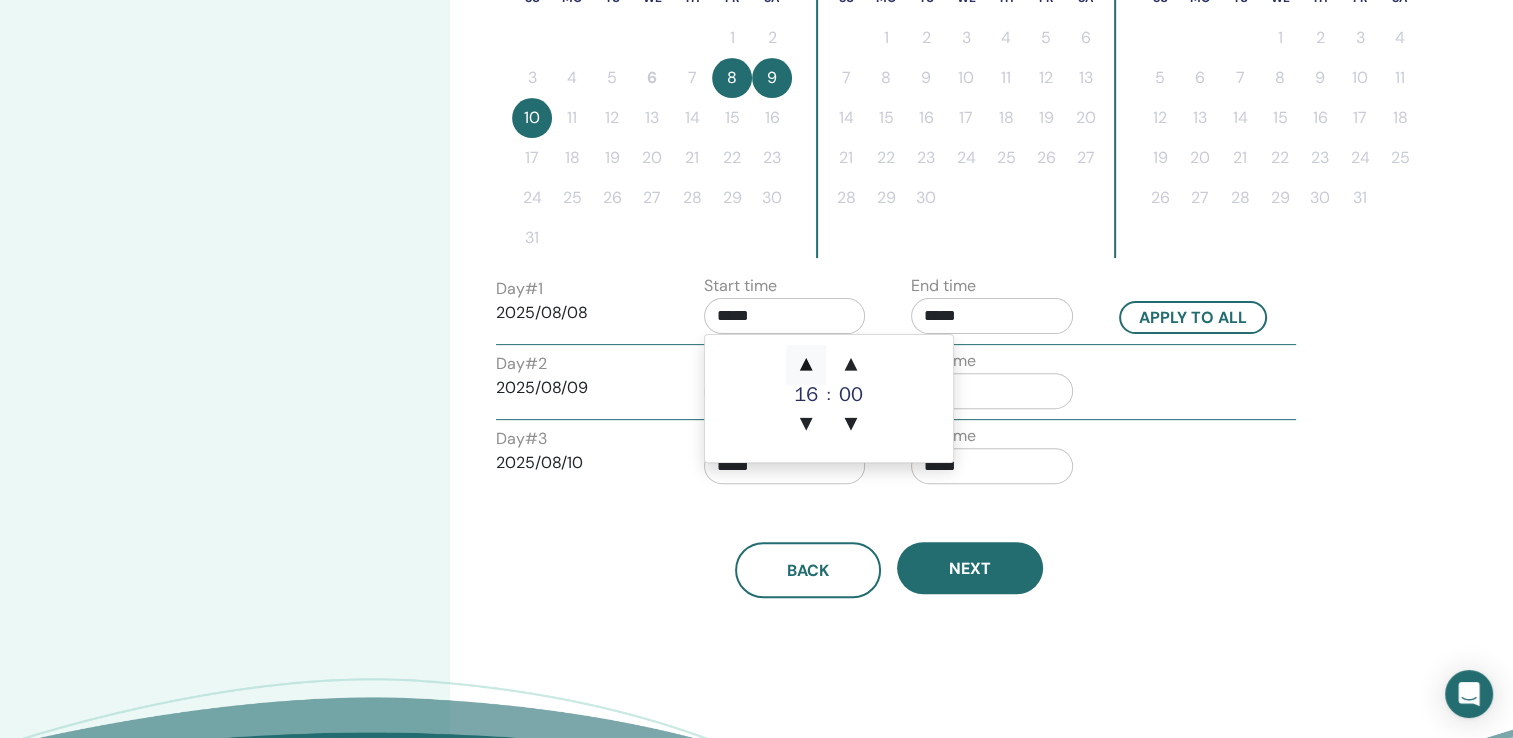 click on "▲" at bounding box center [806, 365] 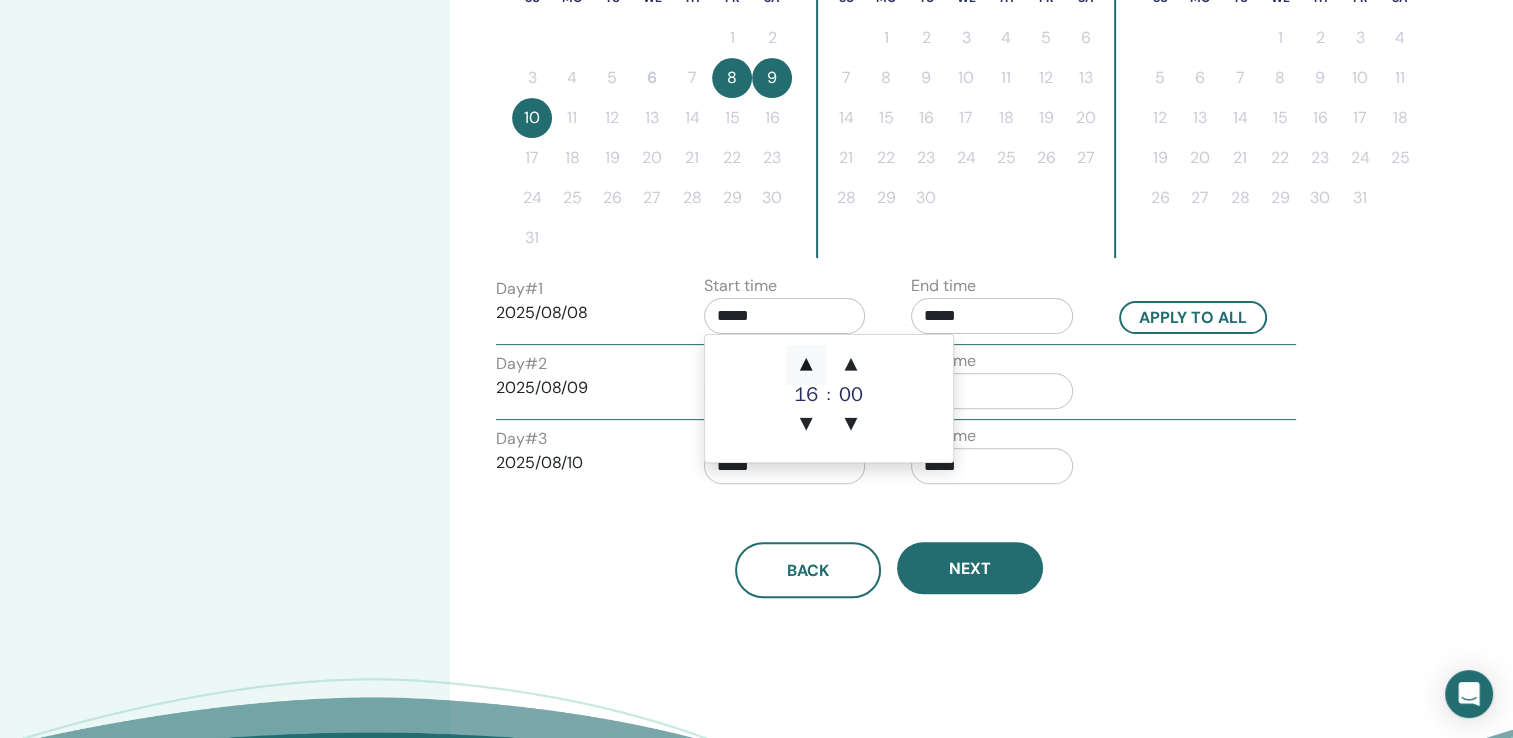 click on "▲" at bounding box center [806, 365] 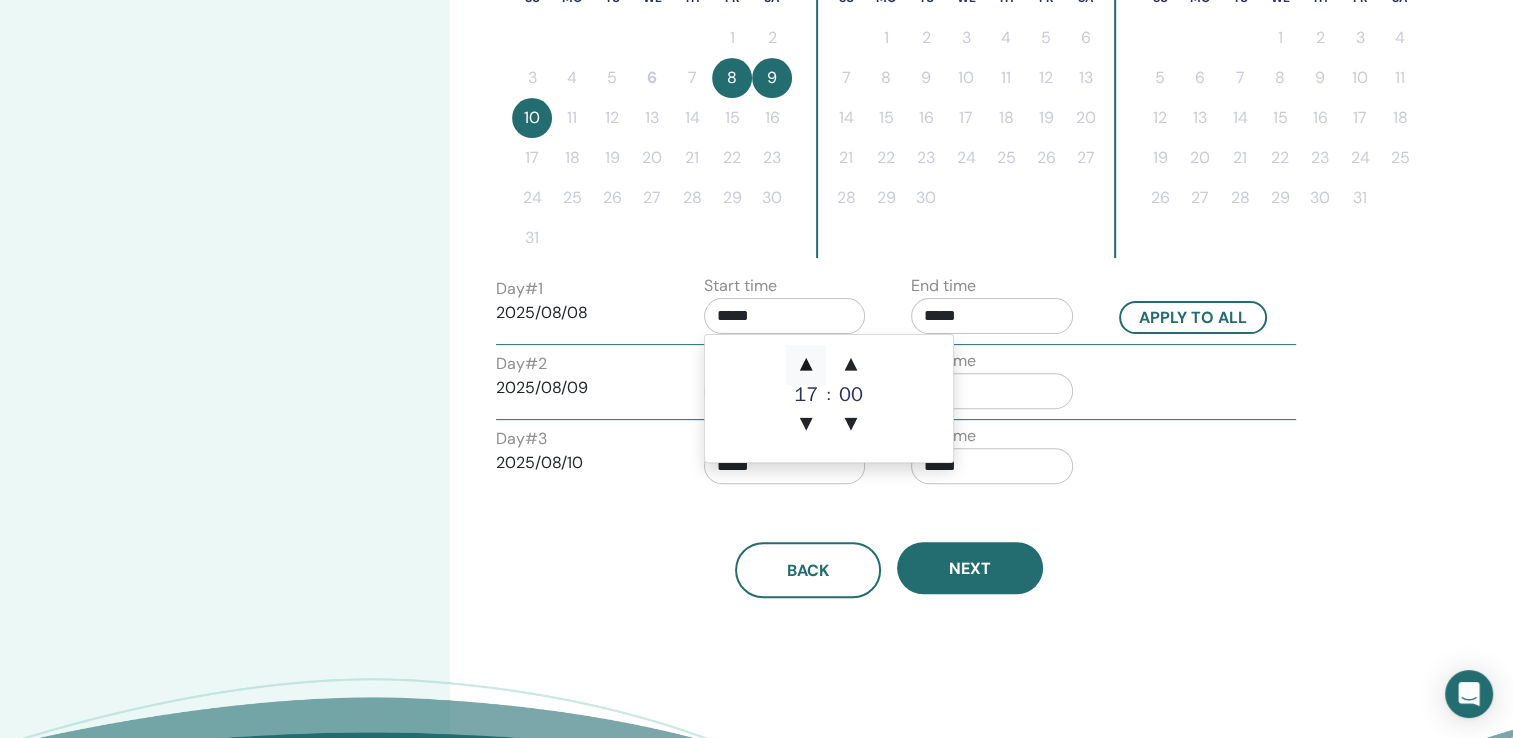 click on "▲" at bounding box center [806, 365] 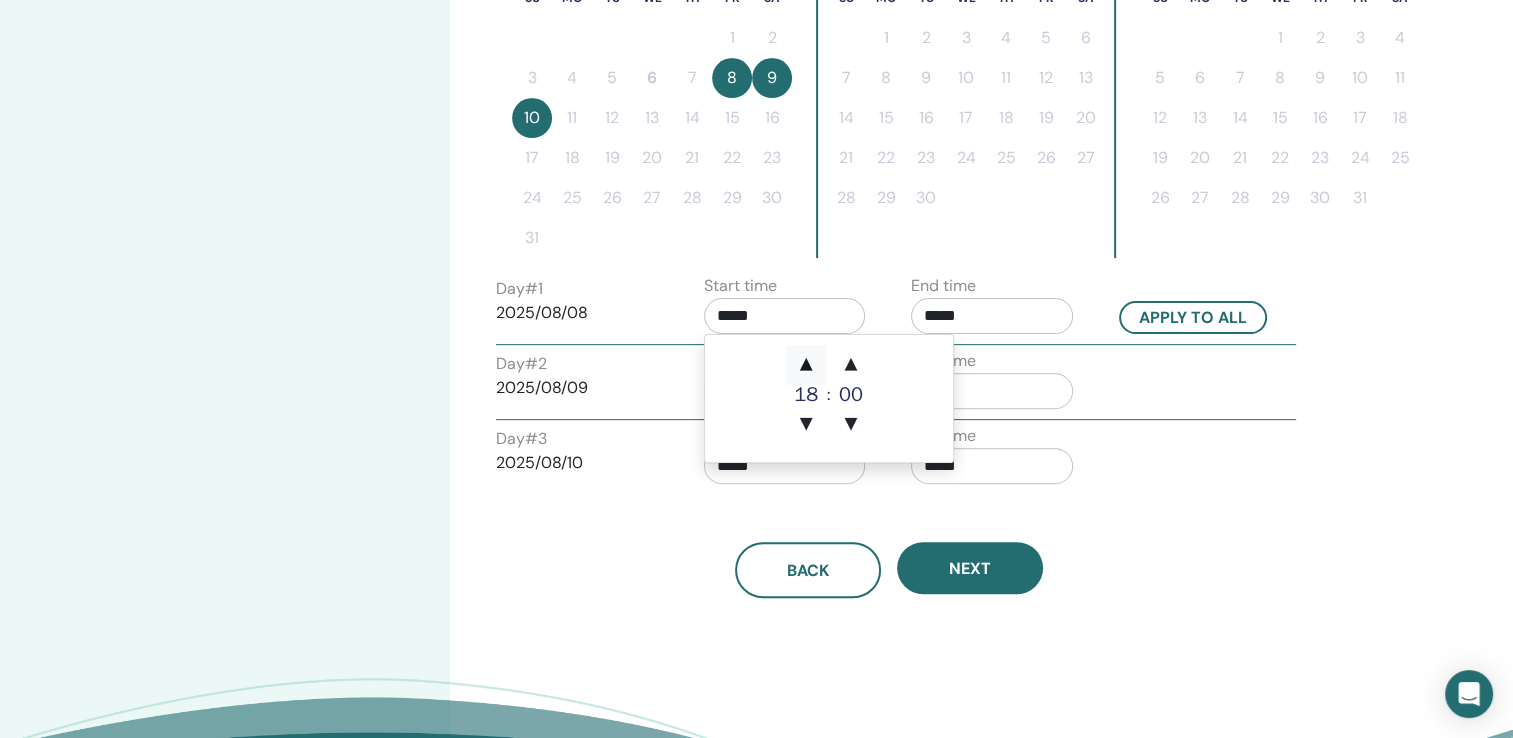 click on "▲" at bounding box center [806, 365] 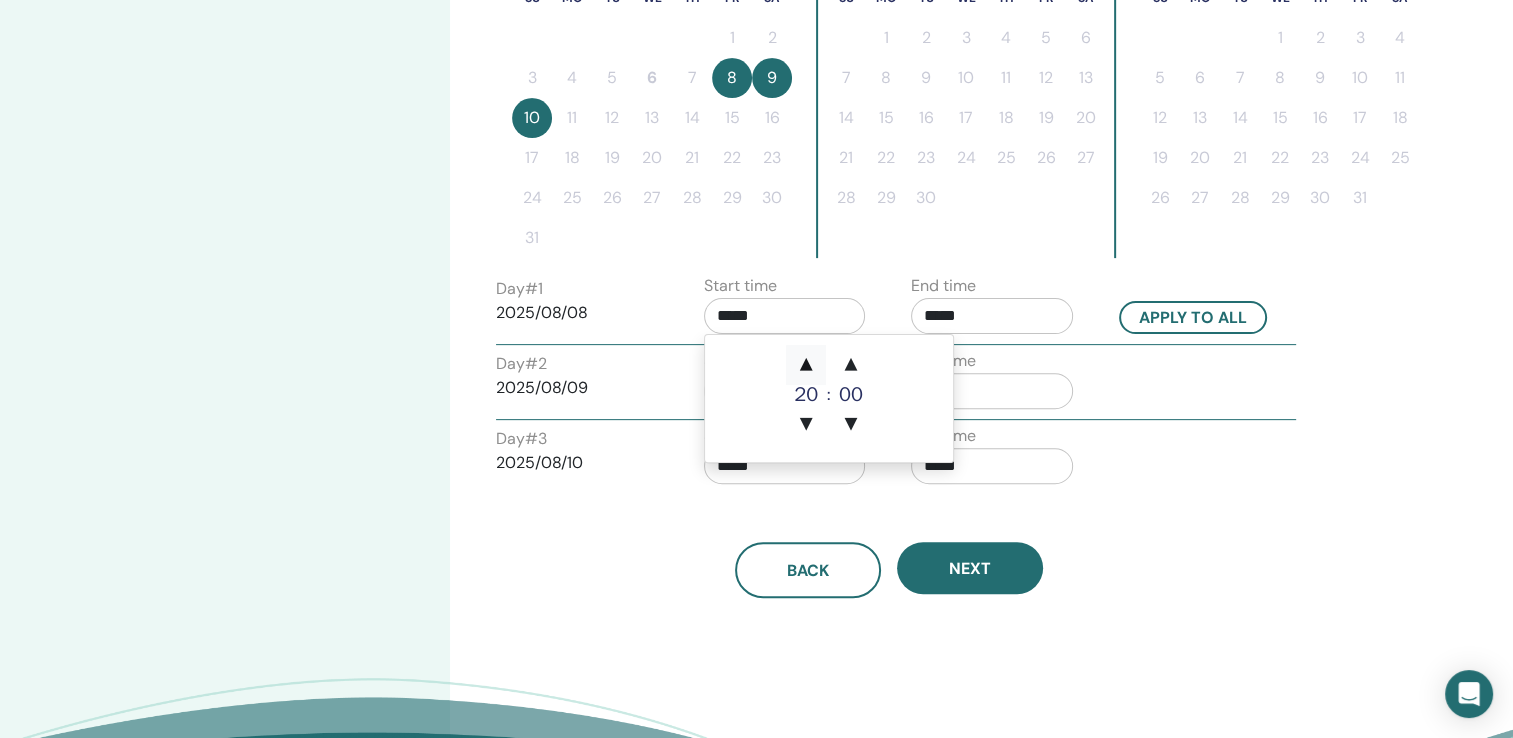 click on "▲" at bounding box center [806, 365] 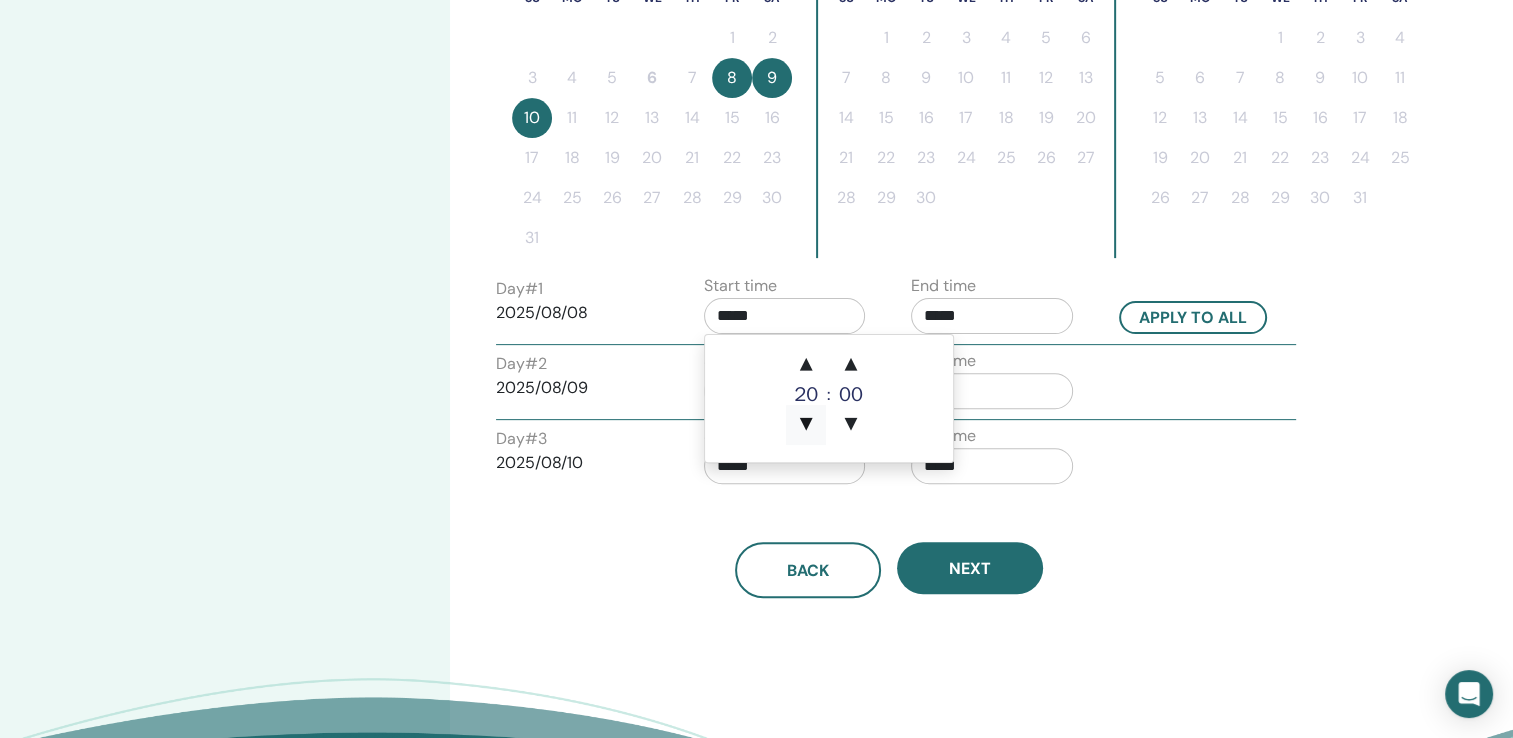 click on "▼" at bounding box center [806, 425] 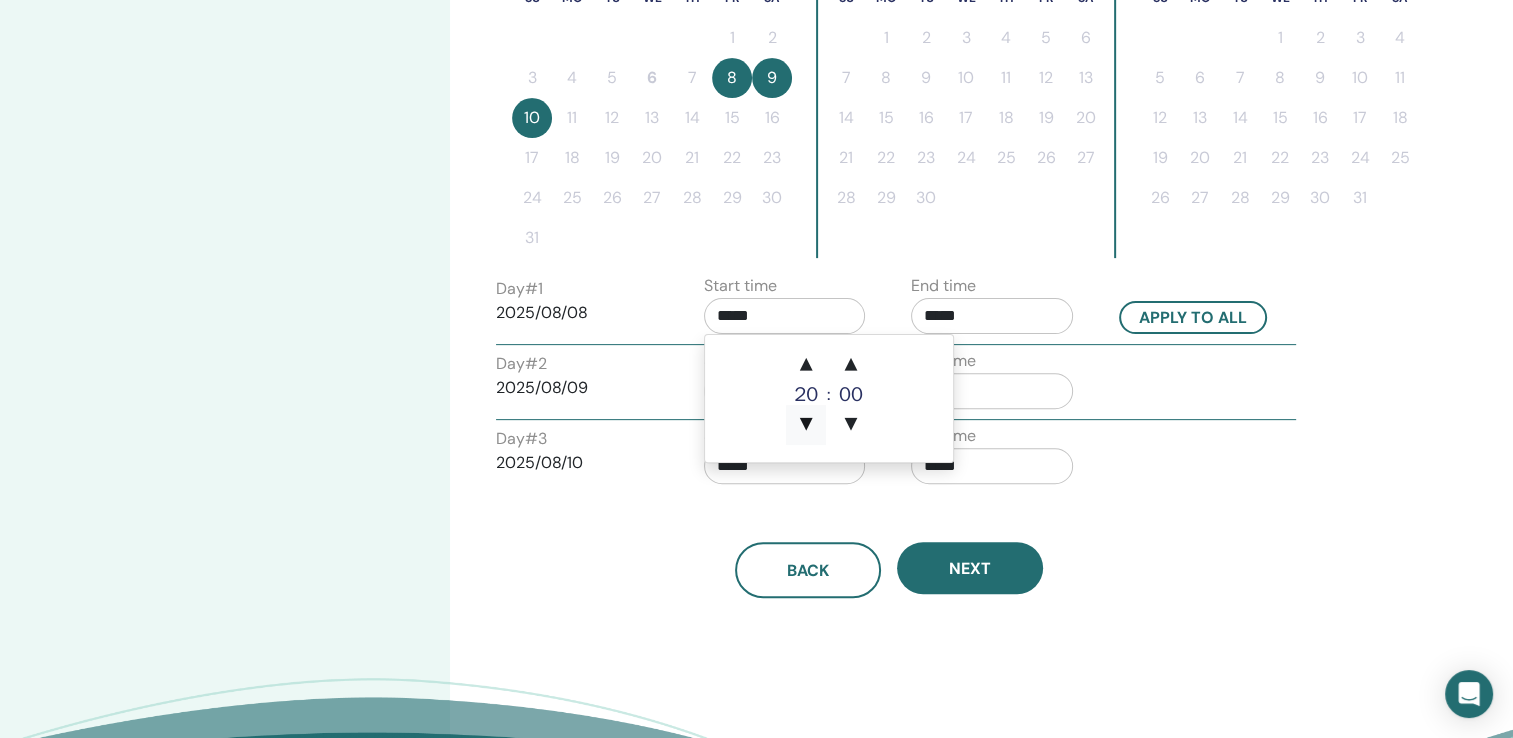 type on "*****" 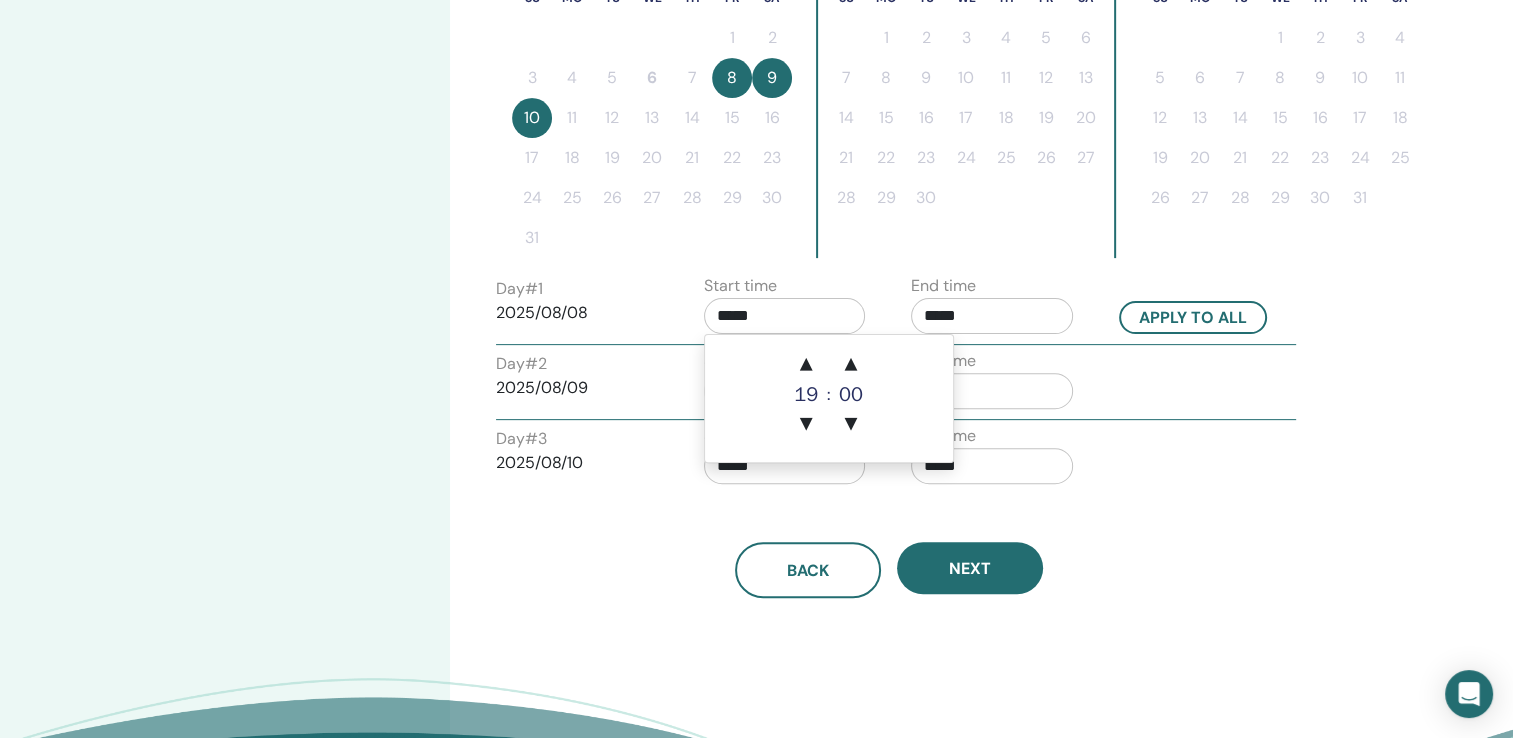click on "Day  # 2 [DATE]" at bounding box center (577, 384) 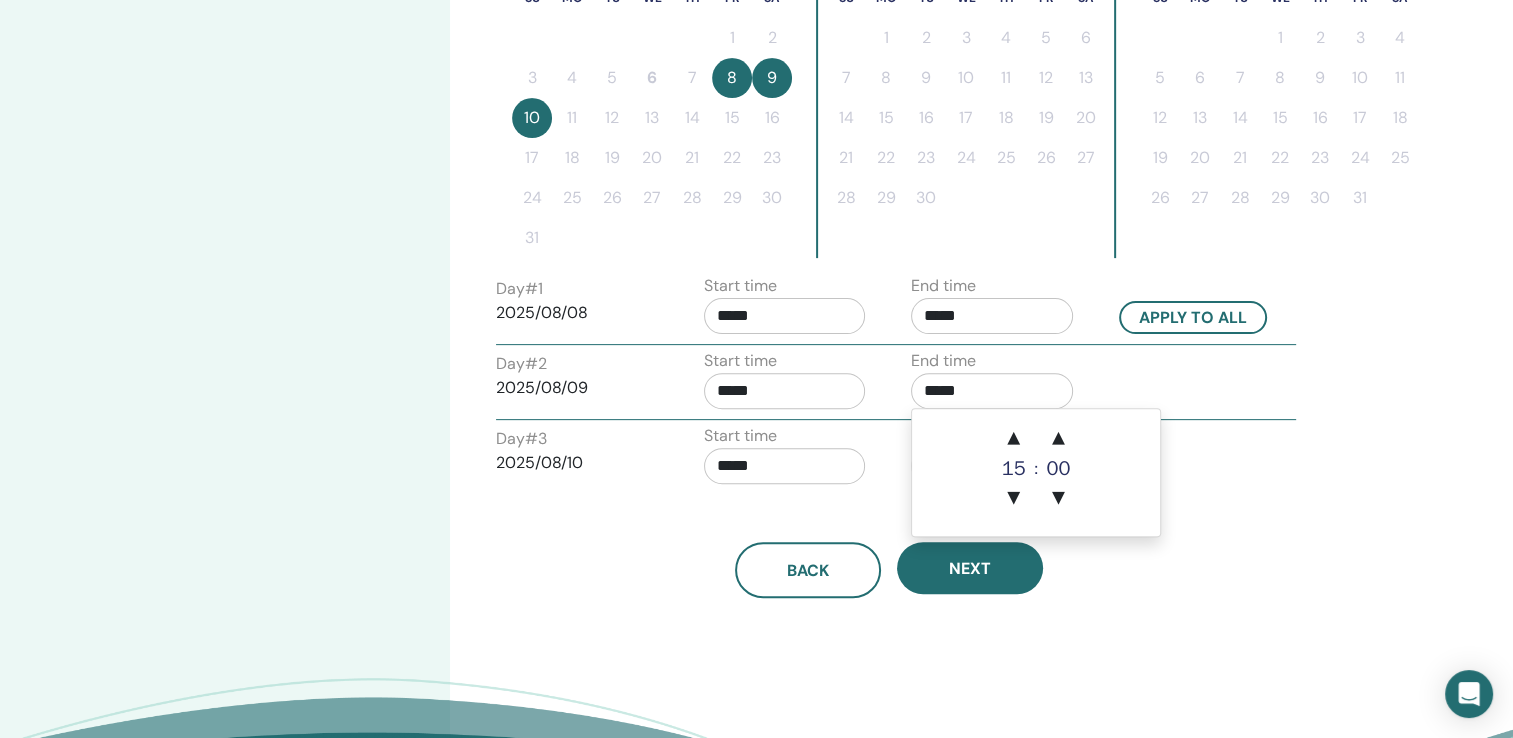 click on "*****" at bounding box center (992, 391) 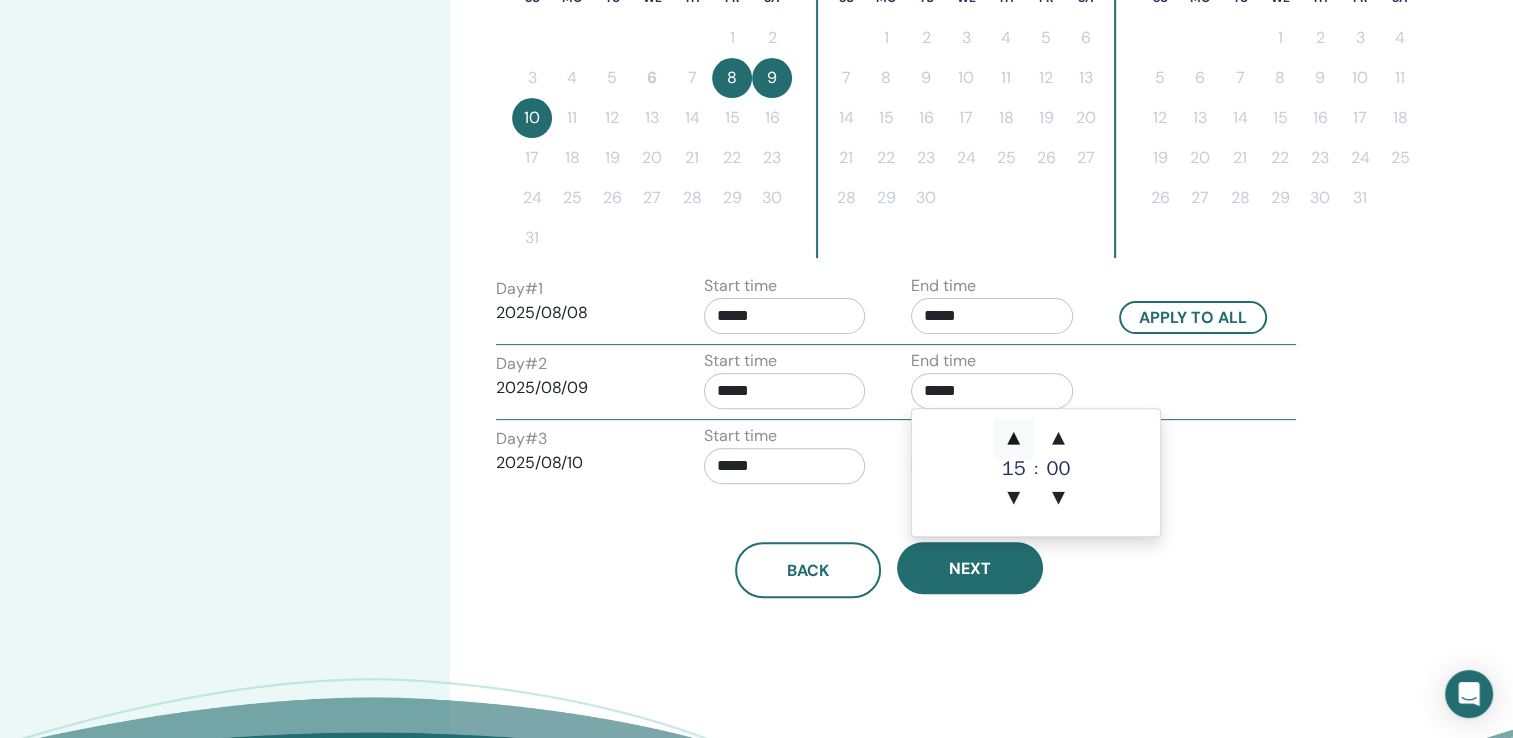 click on "▲" at bounding box center [1014, 439] 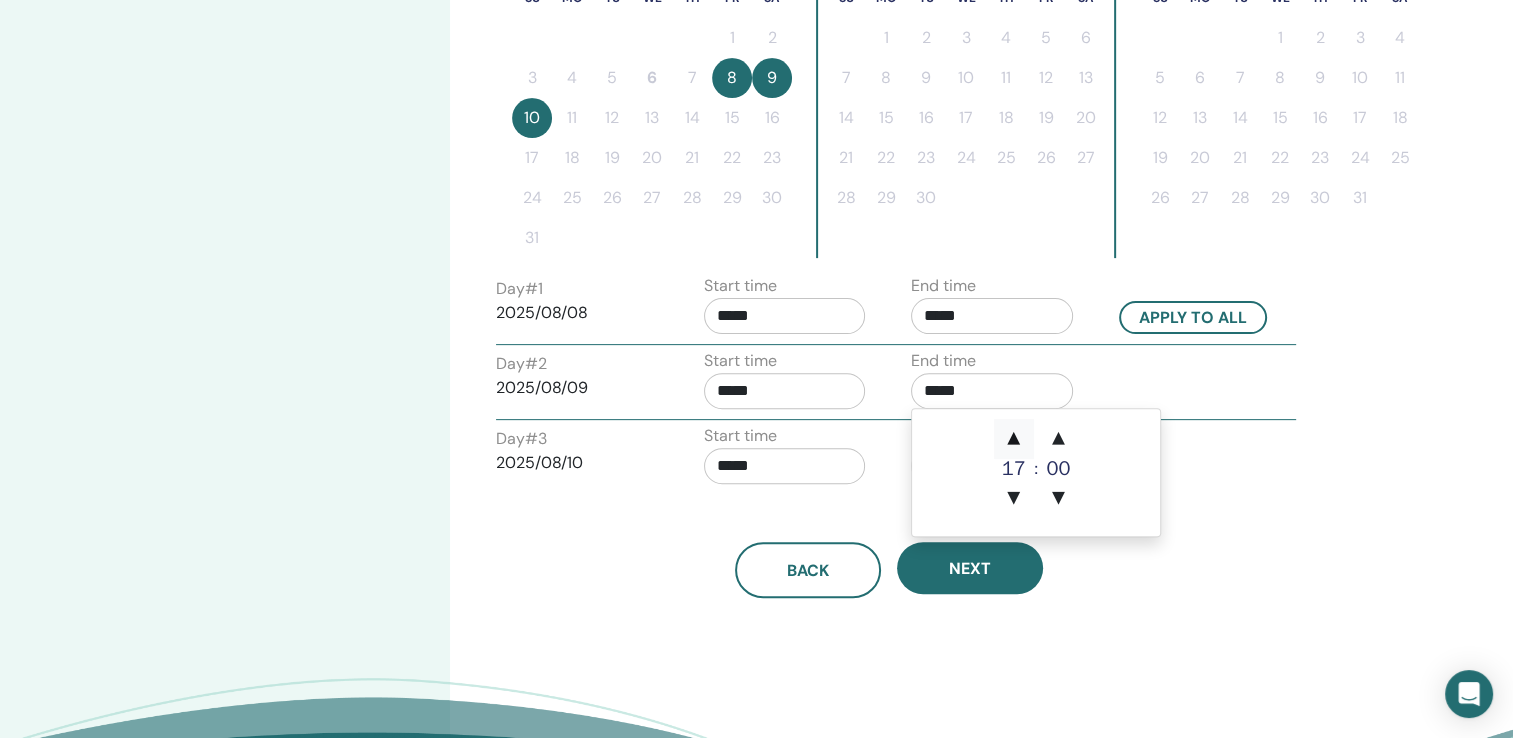click on "▲" at bounding box center [1014, 439] 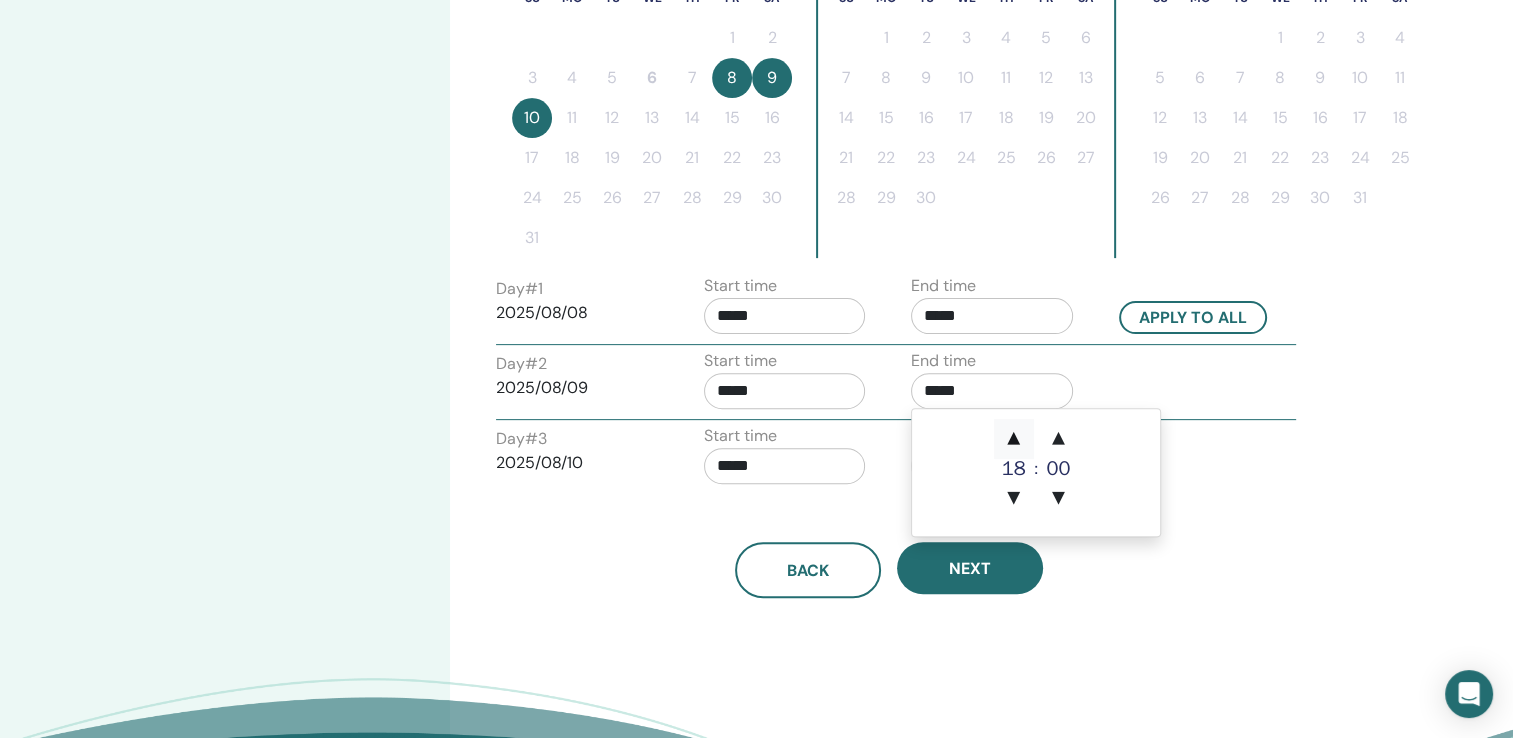 click on "▲" at bounding box center [1014, 439] 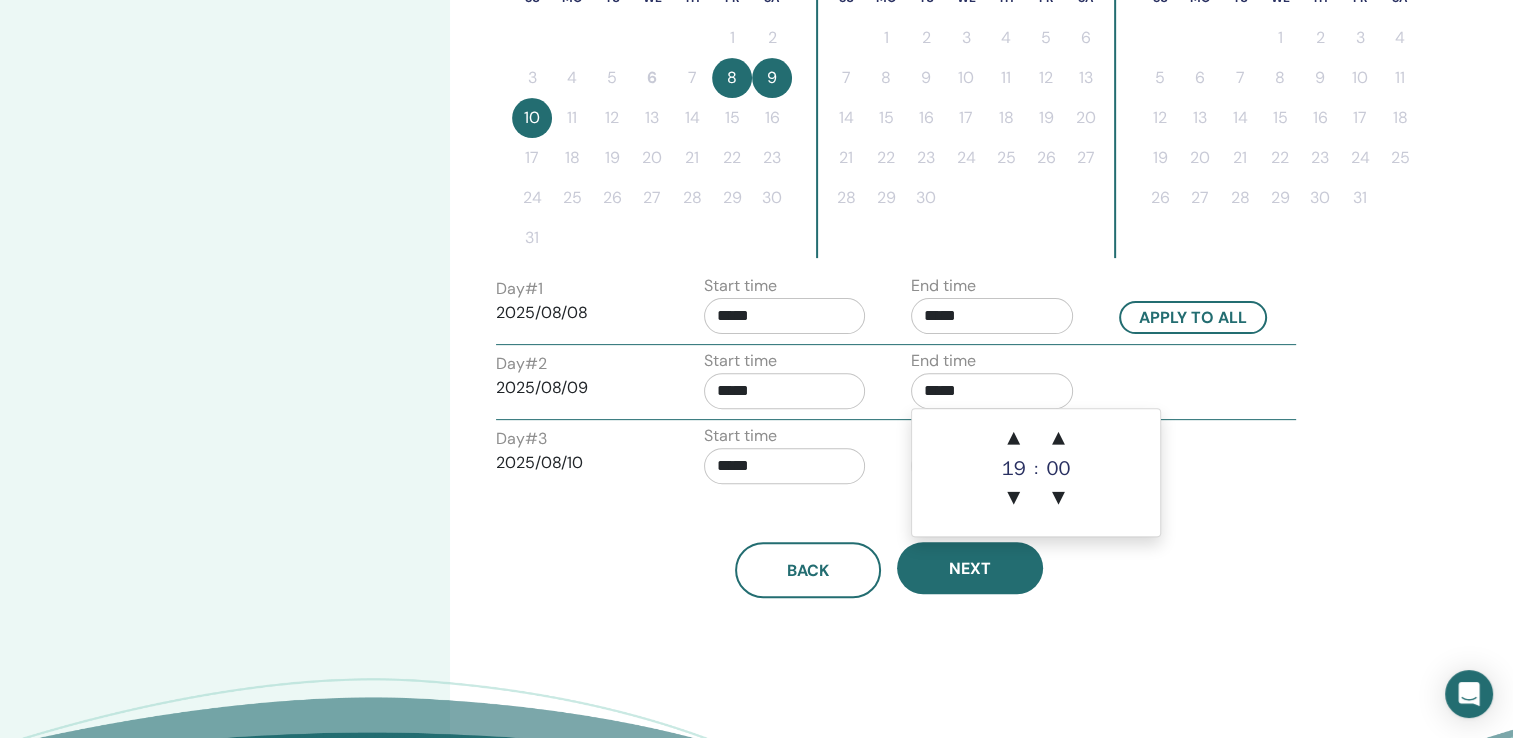 click on "*****" at bounding box center [785, 391] 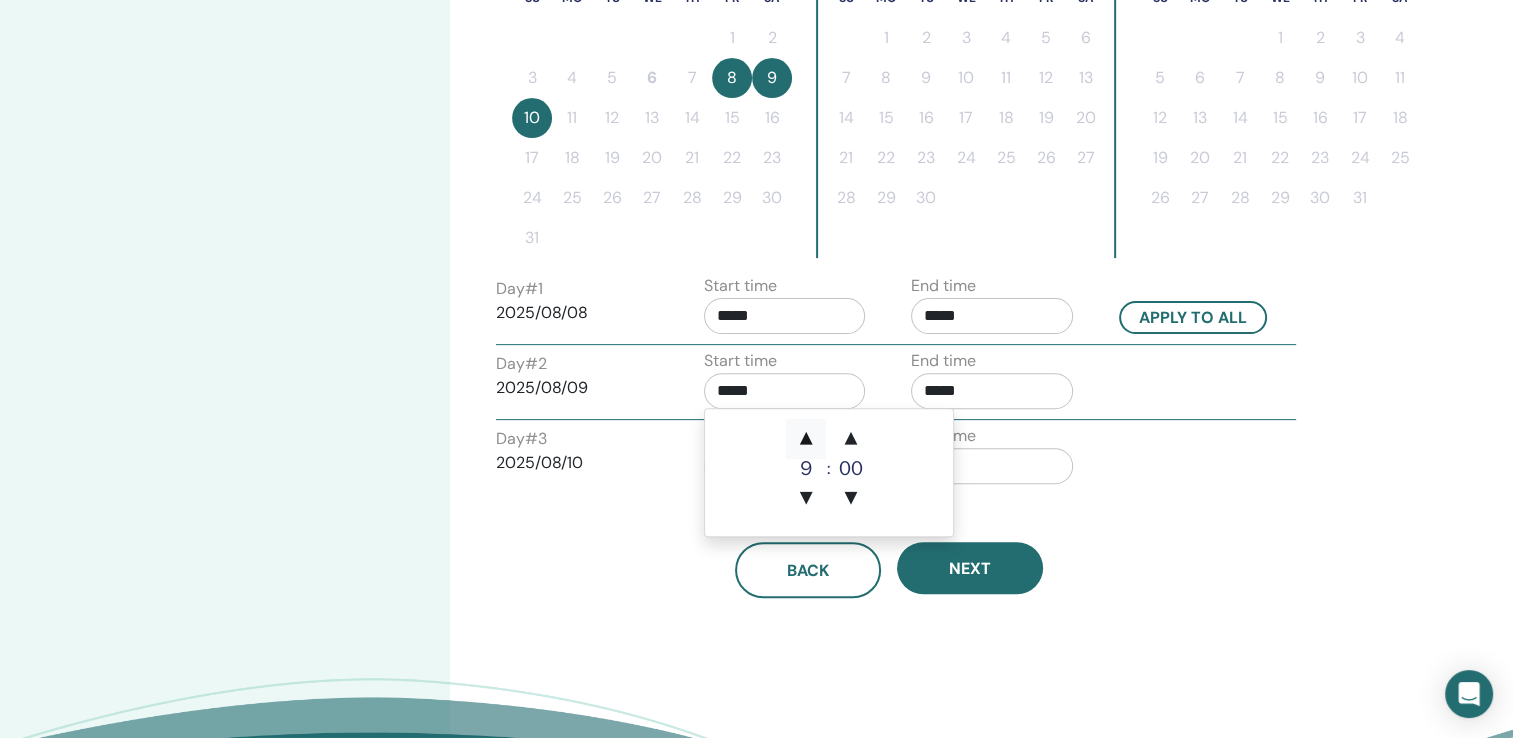 click on "▲" at bounding box center [806, 439] 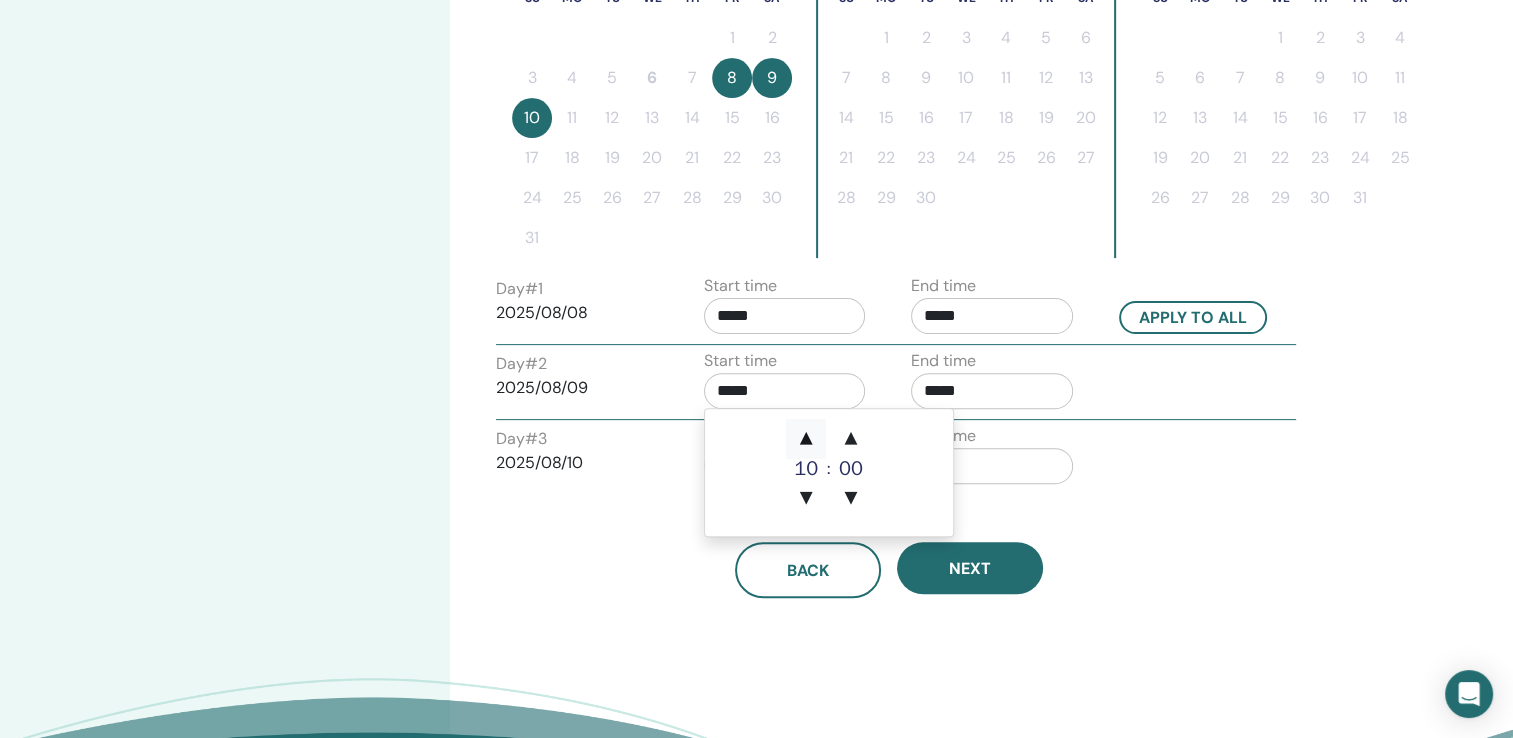 click on "▲" at bounding box center [806, 439] 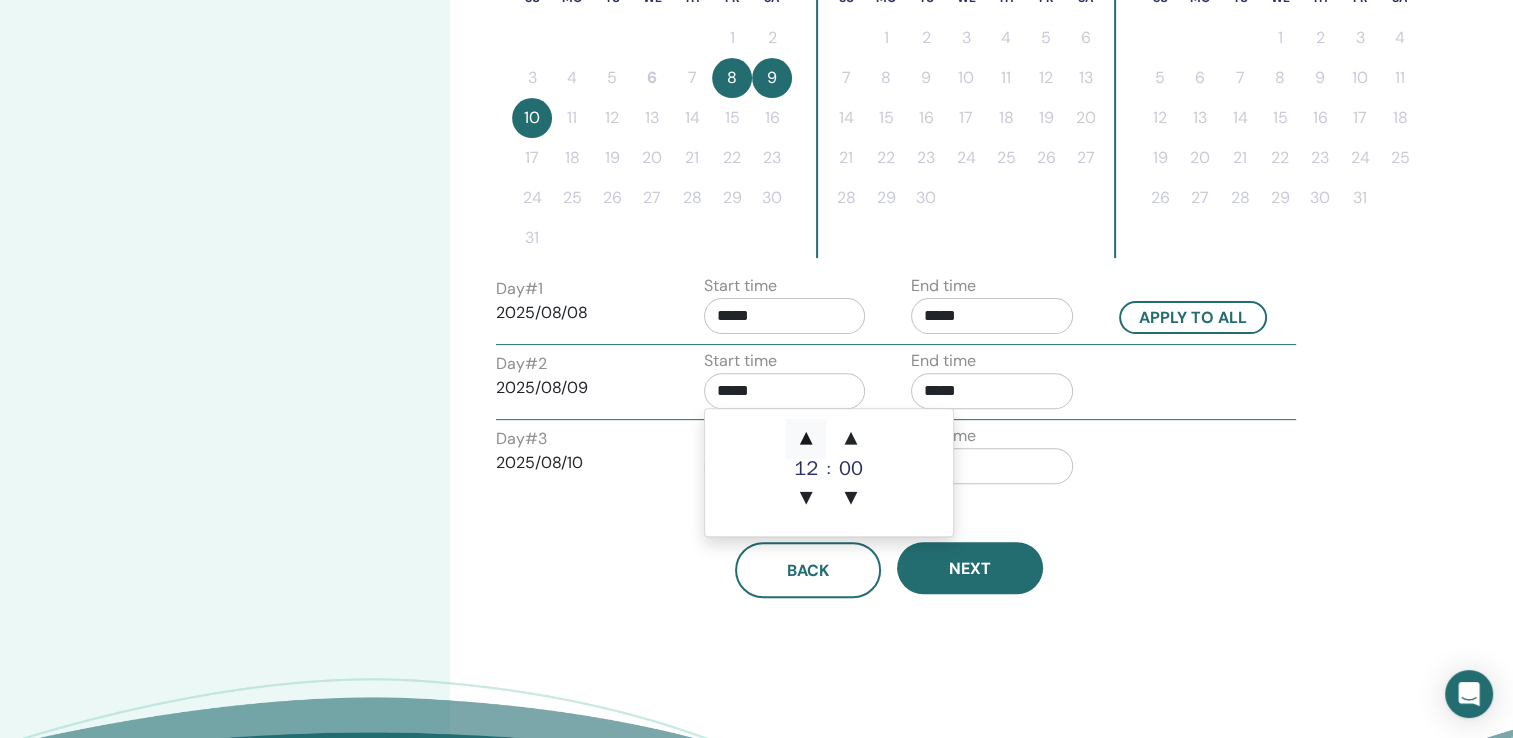 click on "▲" at bounding box center (806, 439) 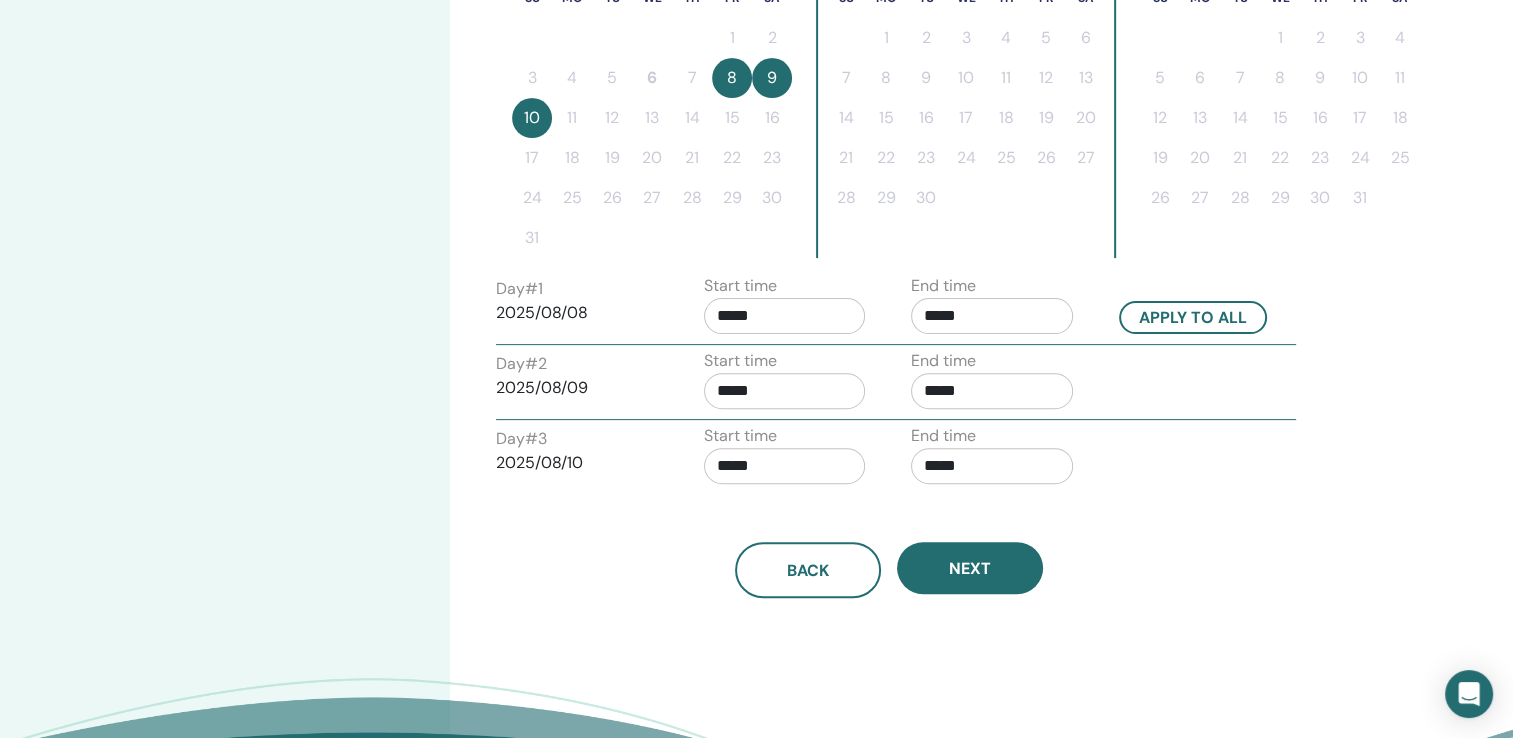 click on "Day  # 3 [DATE]" at bounding box center [577, 459] 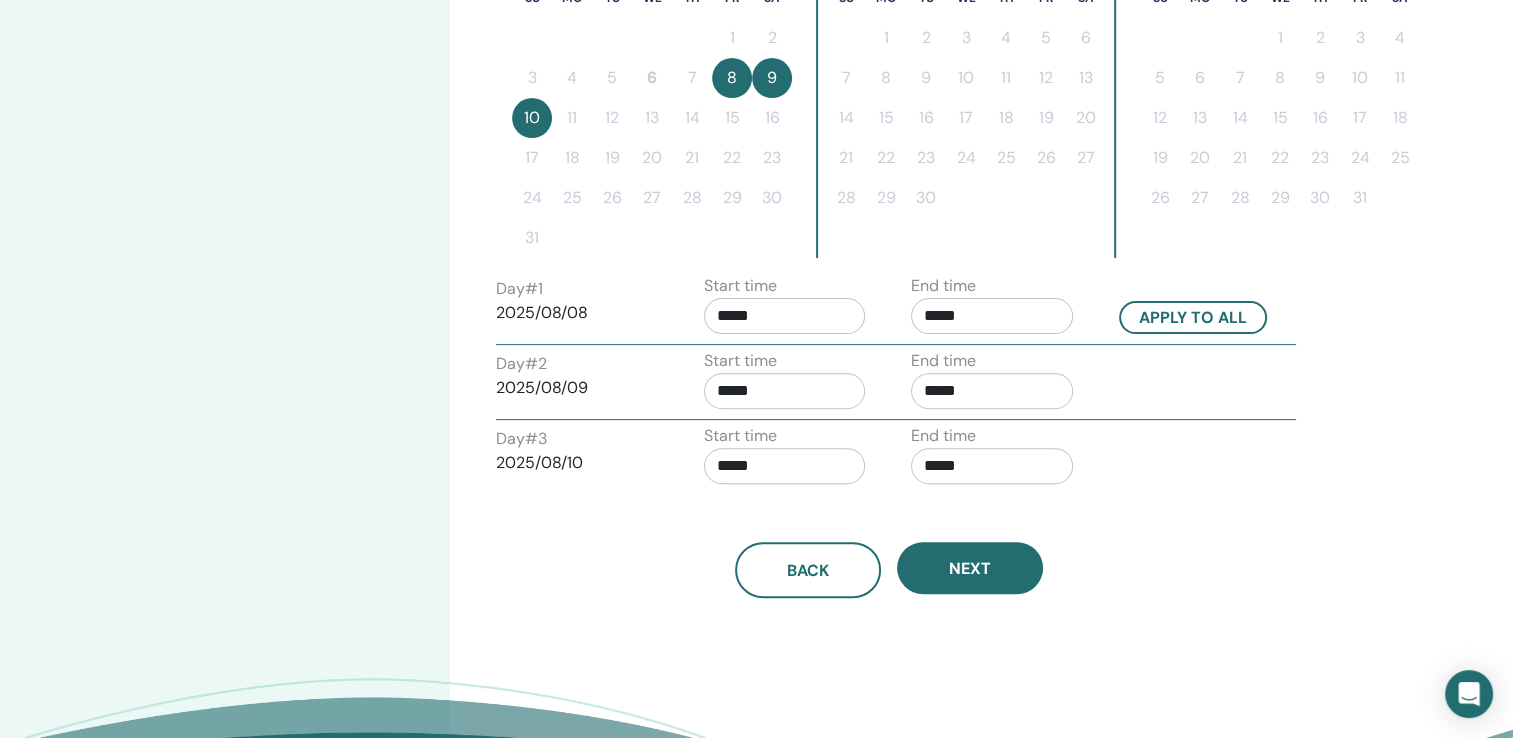 click on "*****" at bounding box center [992, 466] 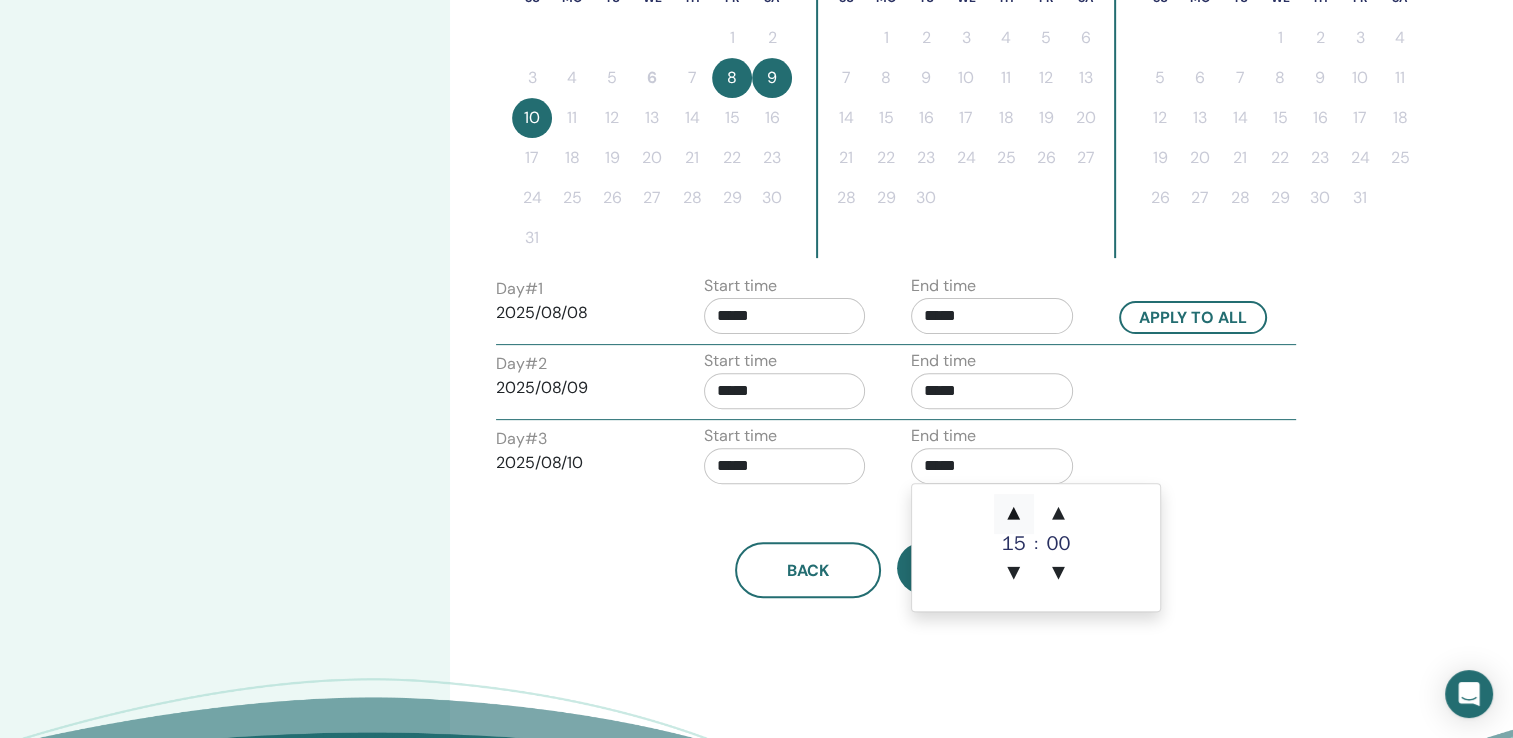 click on "▲" at bounding box center (1014, 514) 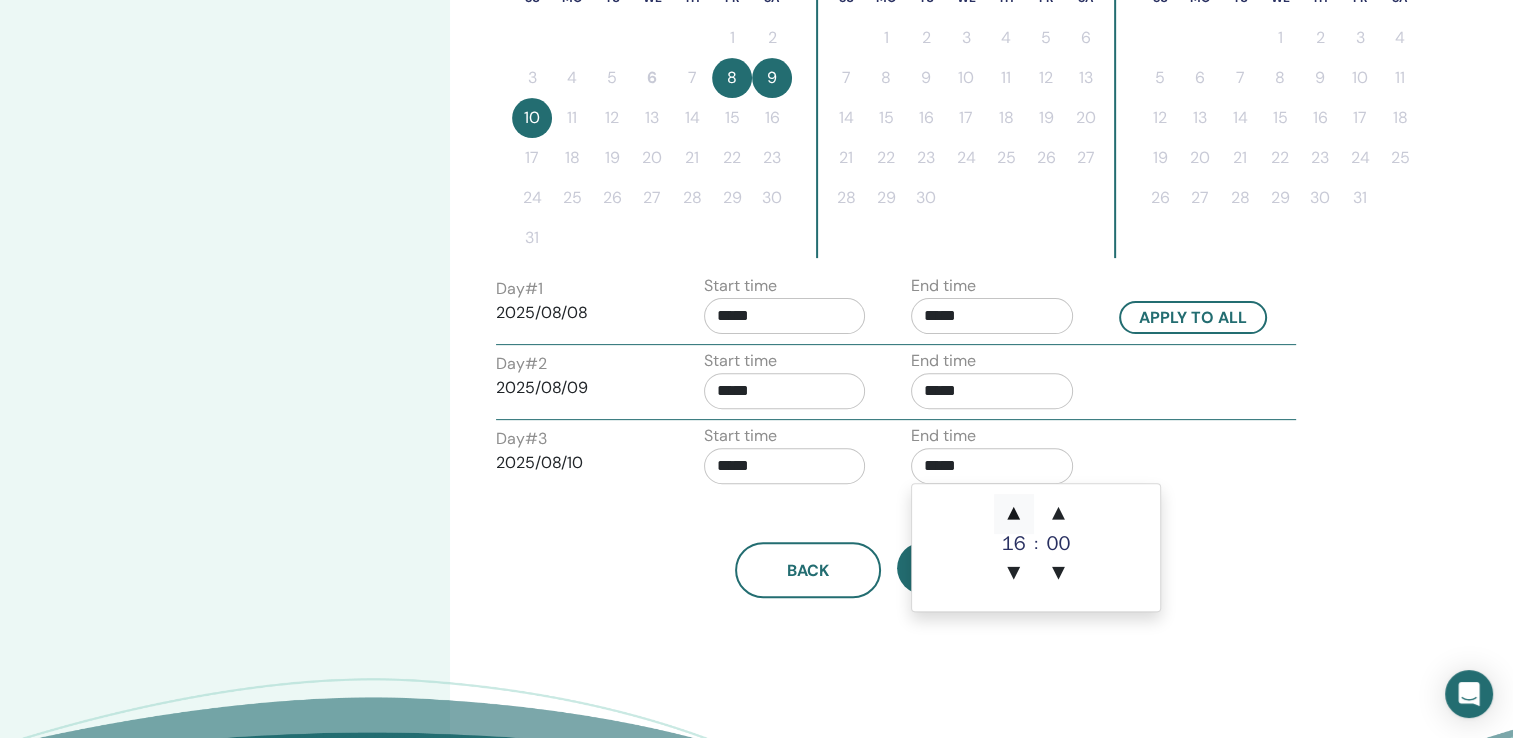 click on "▲" at bounding box center [1014, 514] 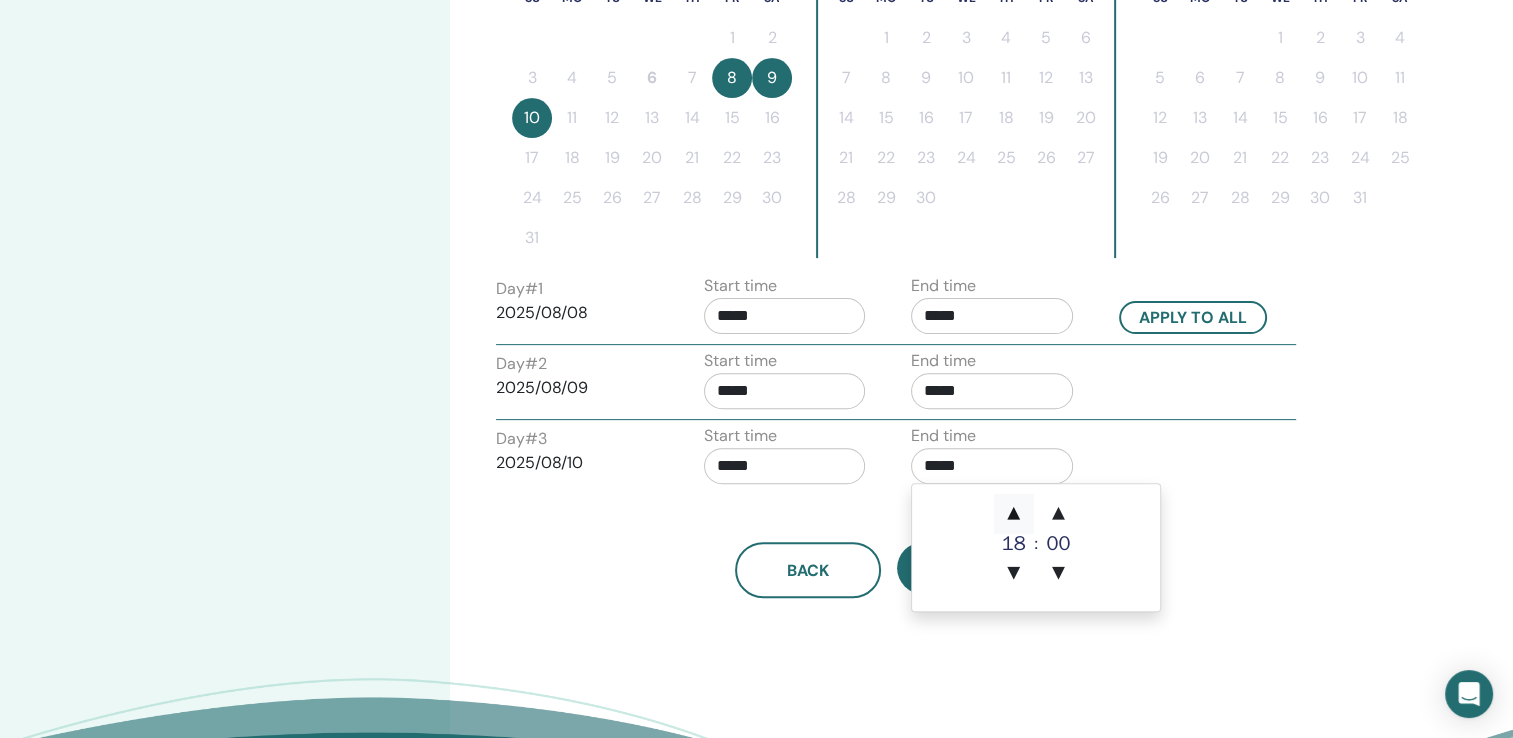 click on "▲" at bounding box center [1014, 514] 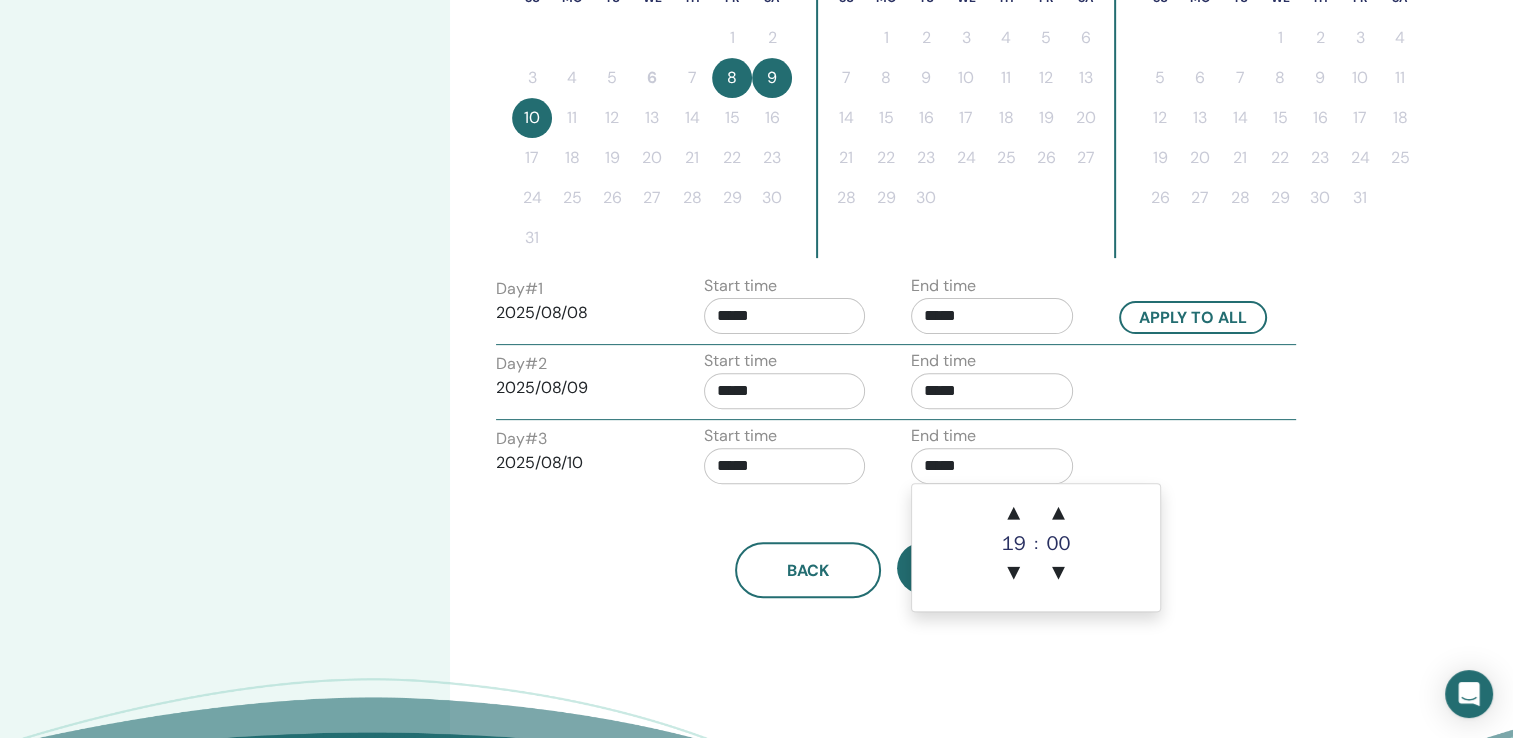 click on "*****" at bounding box center (785, 466) 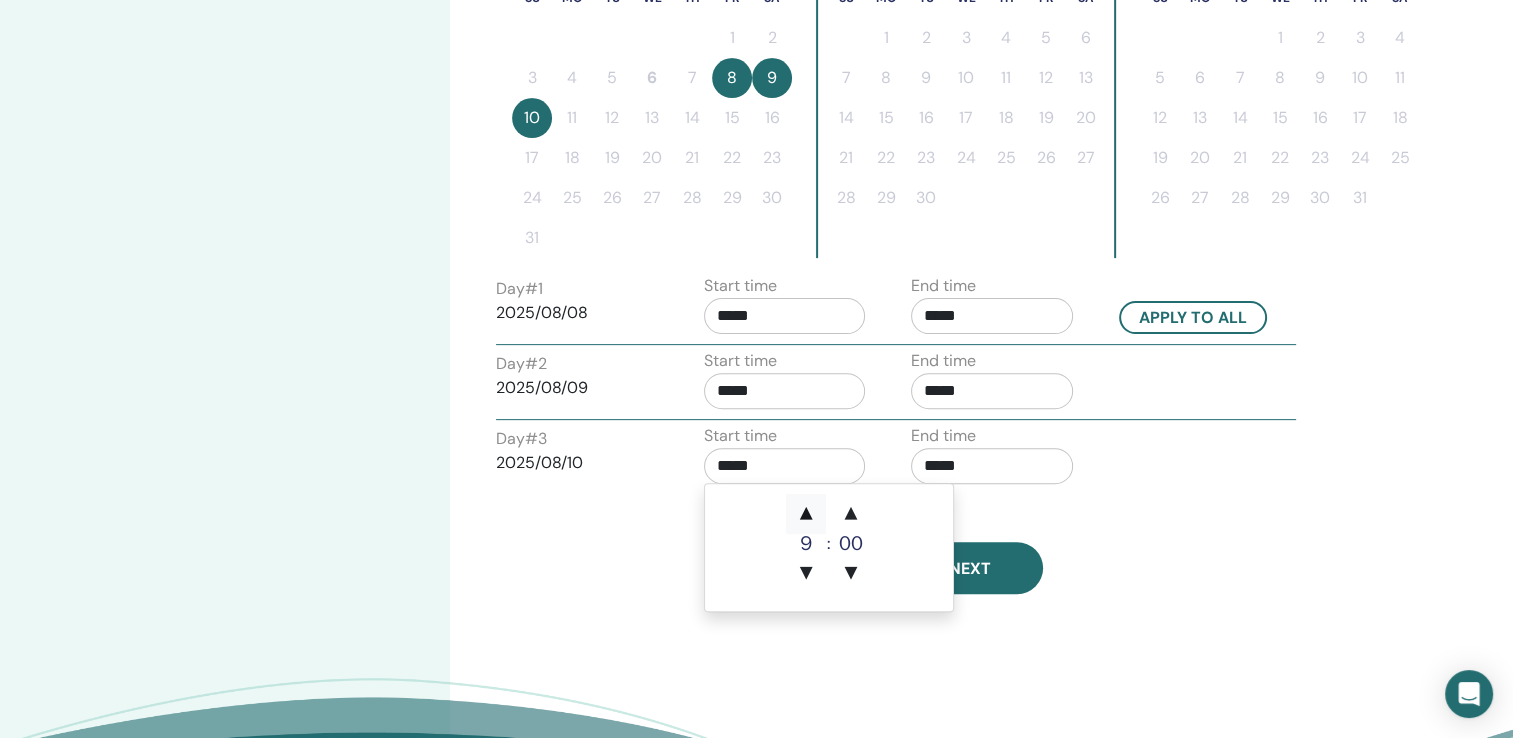 click on "▲" at bounding box center (806, 514) 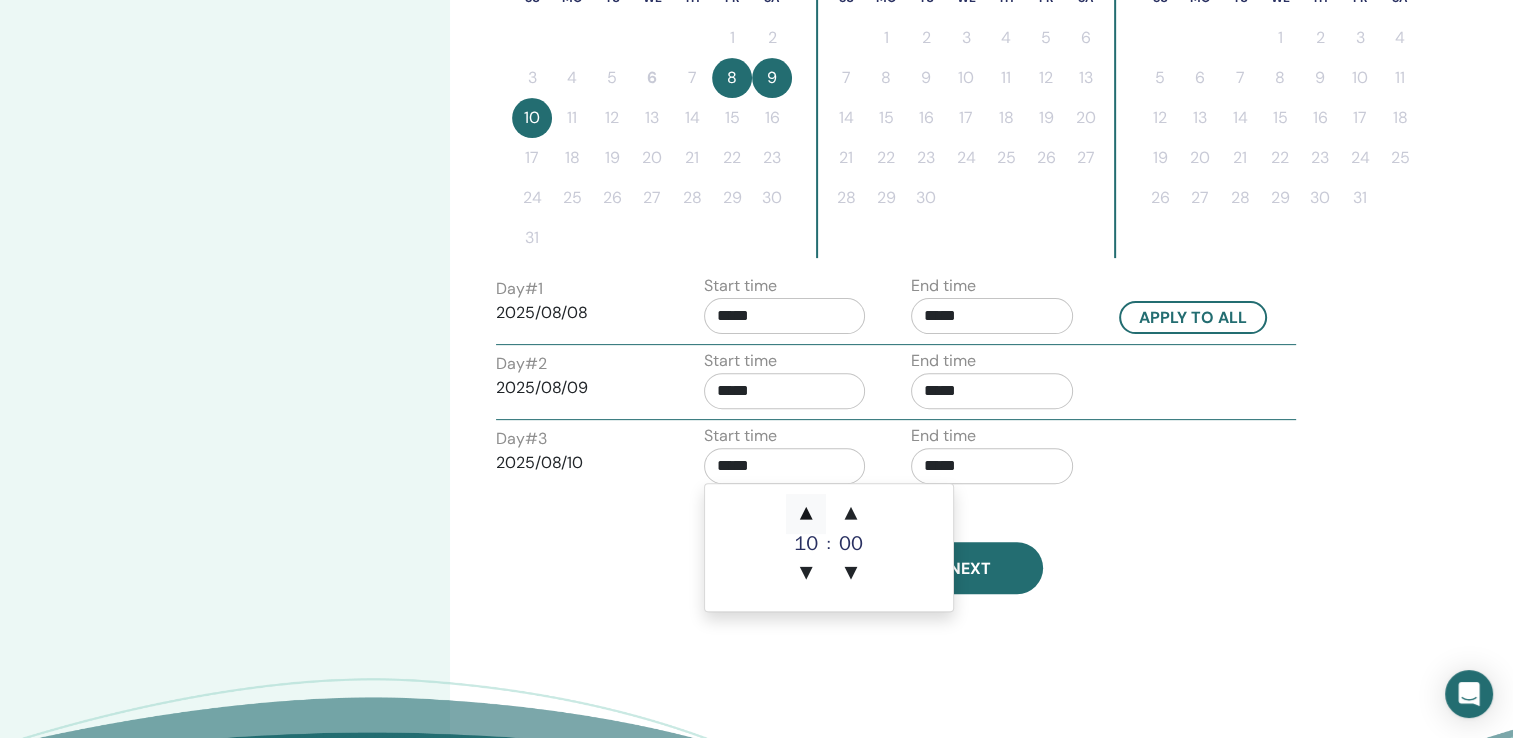 click on "▲" at bounding box center (806, 514) 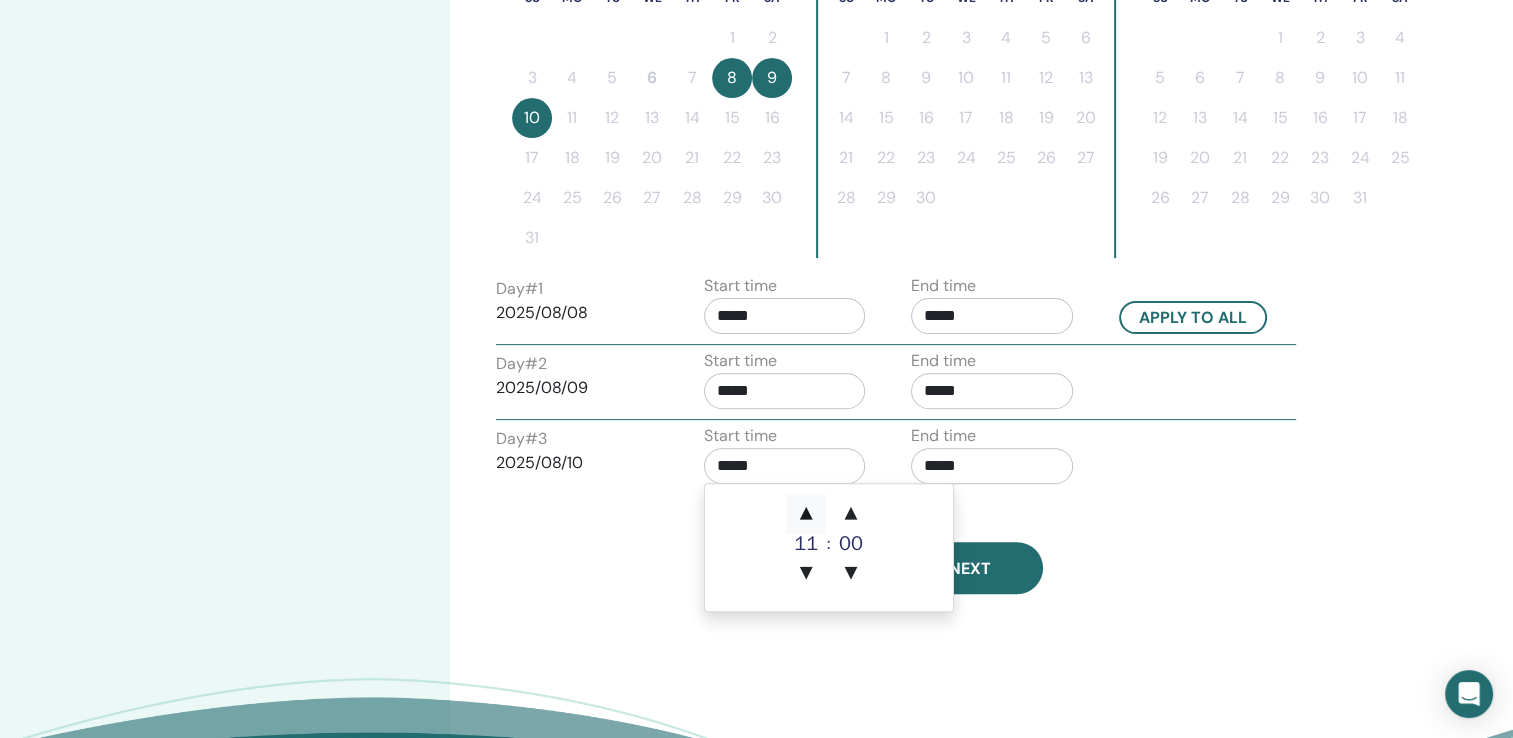 click on "▲" at bounding box center (806, 514) 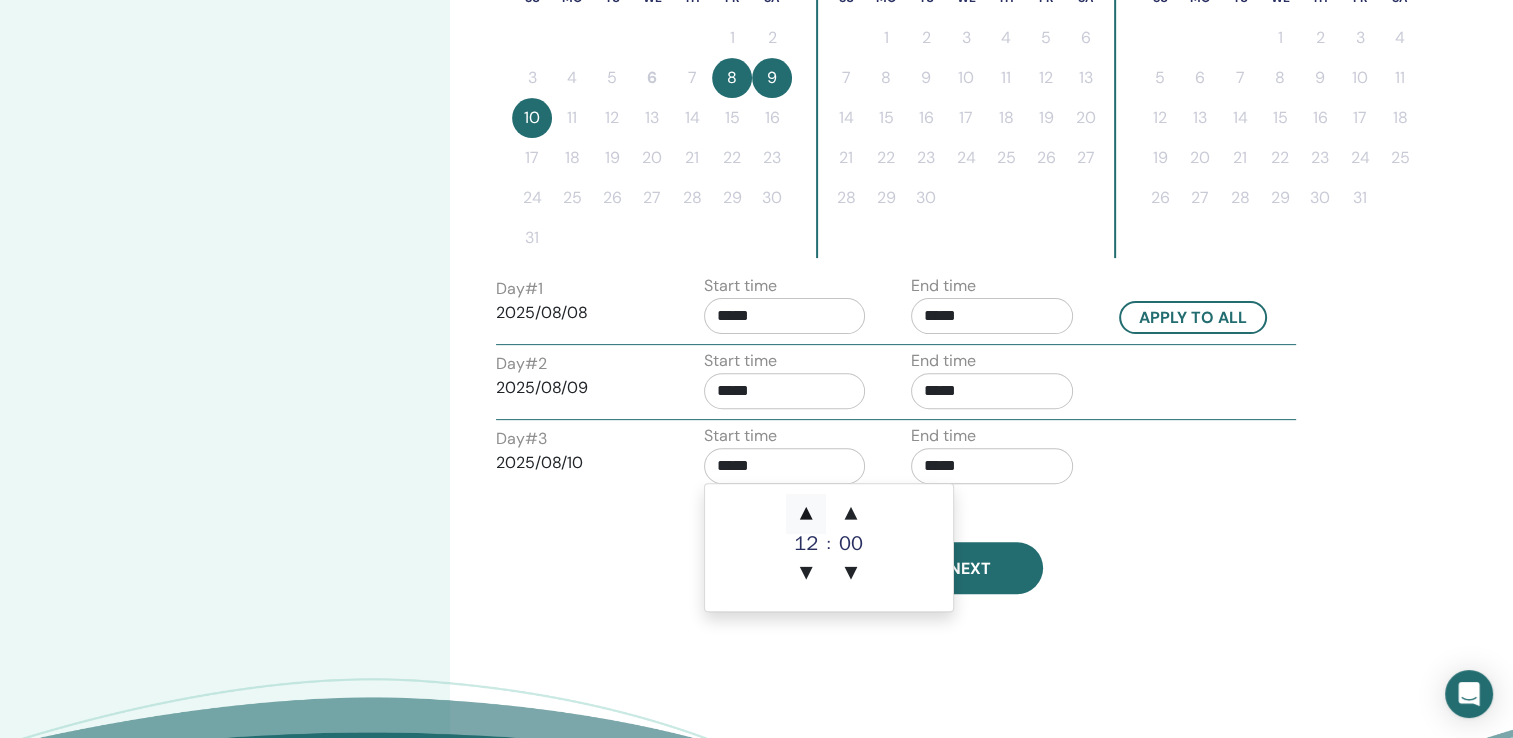 click on "▲" at bounding box center (806, 514) 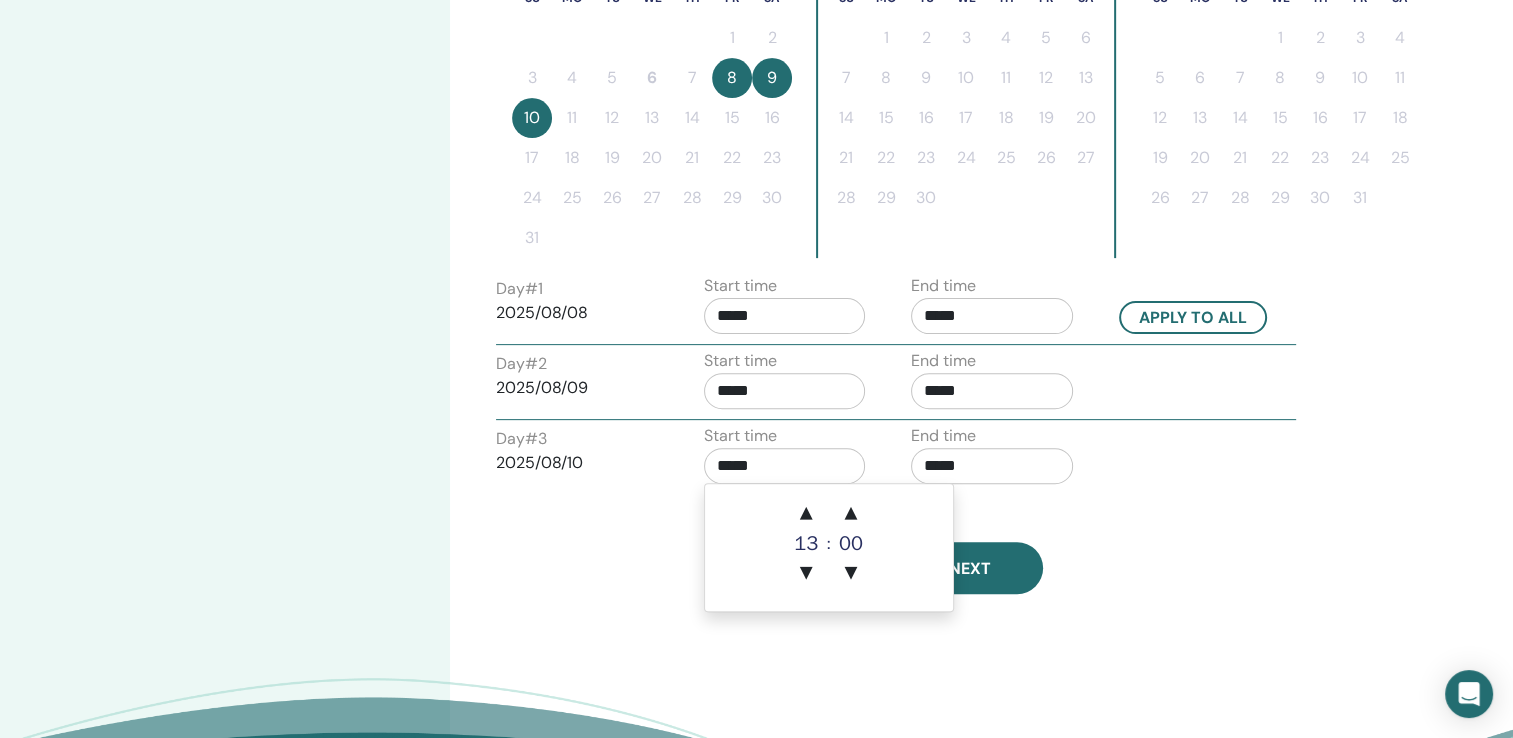 click on "2025/08/10" at bounding box center [577, 463] 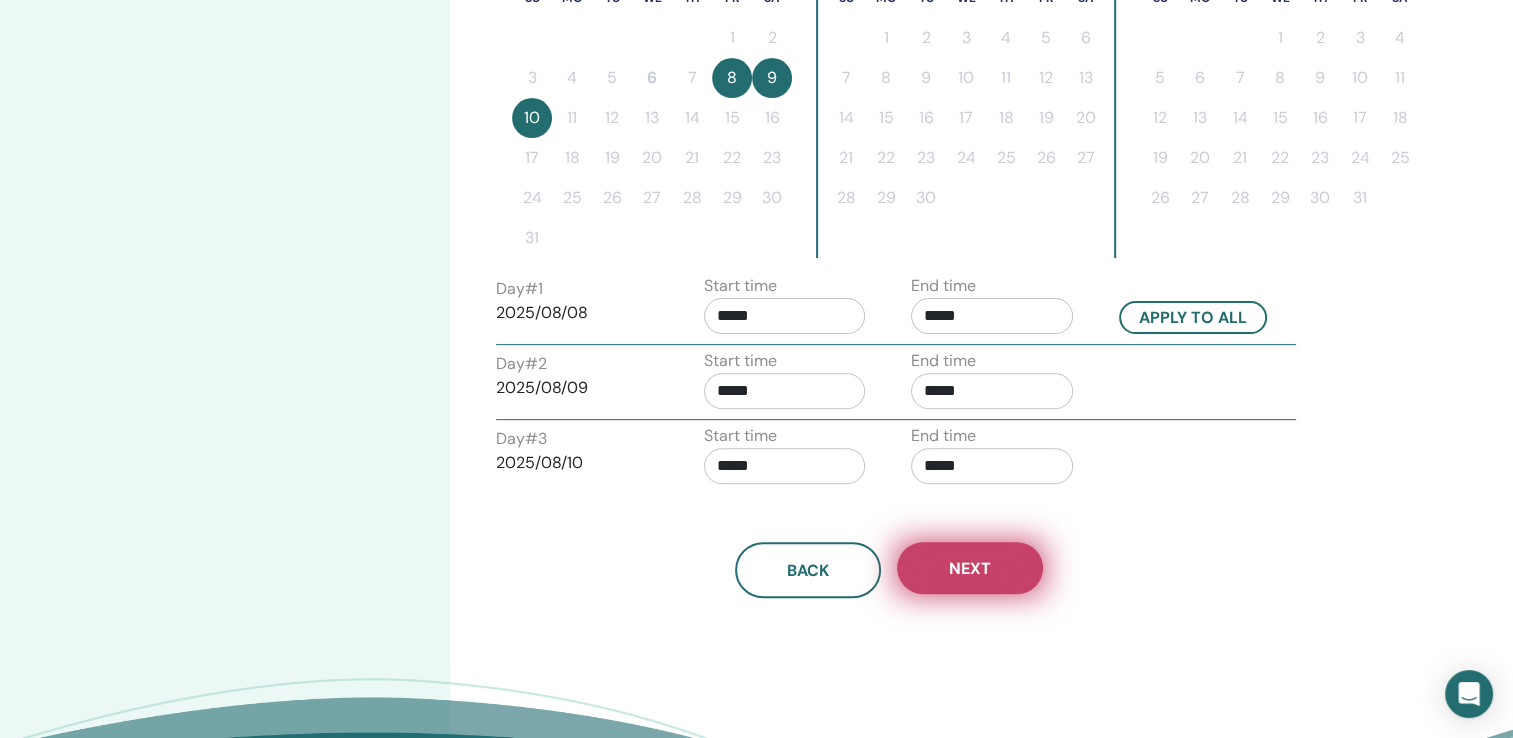 click on "Next" at bounding box center (970, 568) 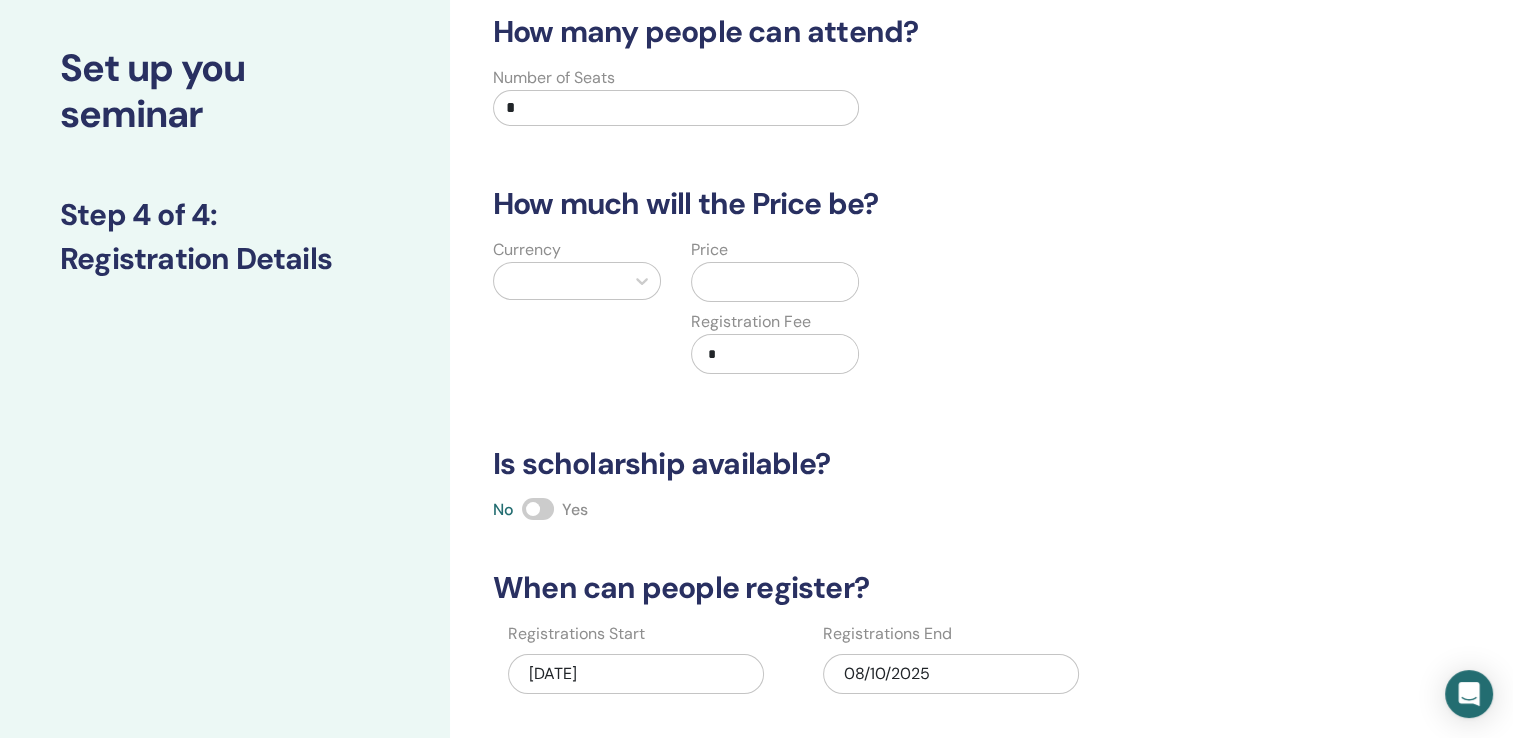 scroll, scrollTop: 0, scrollLeft: 0, axis: both 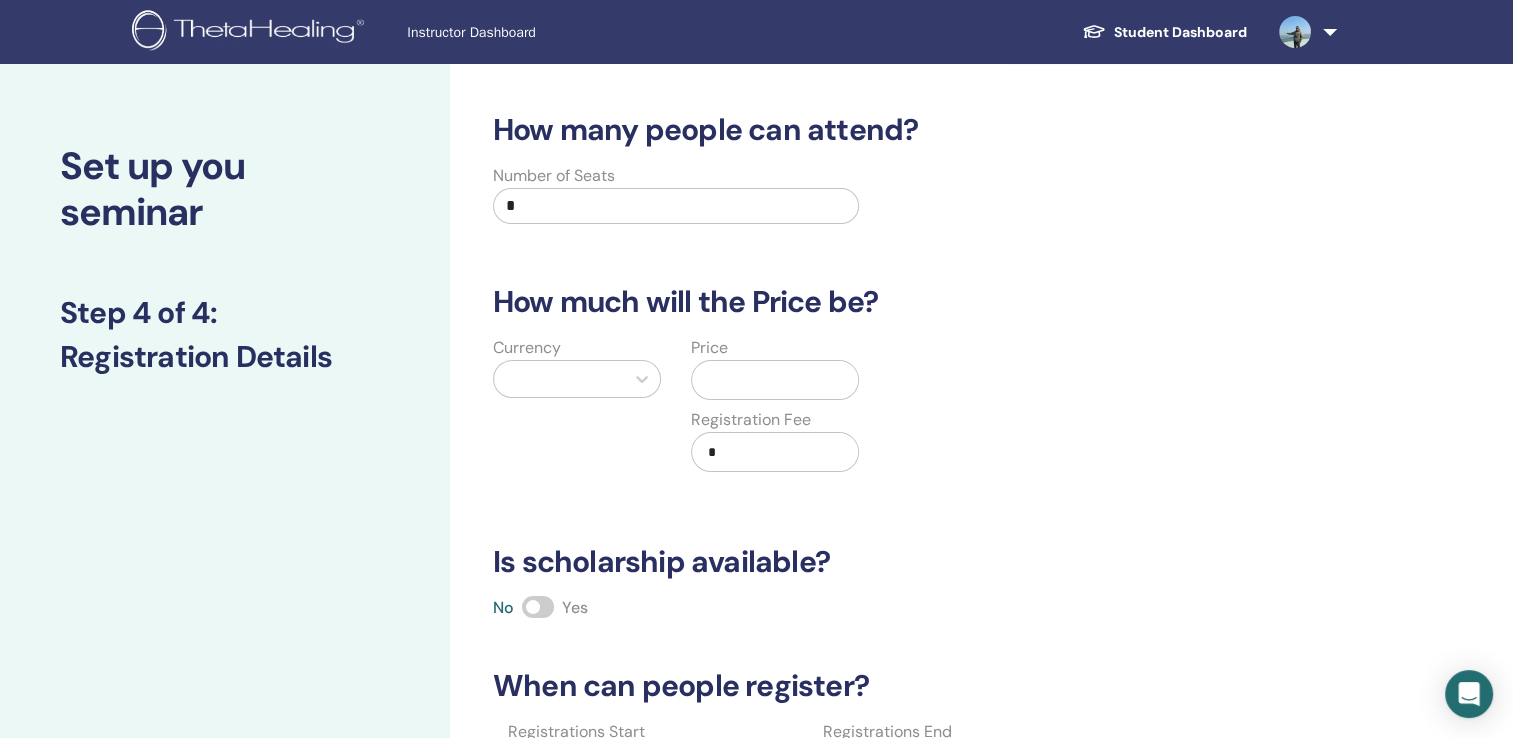click on "*" at bounding box center [676, 206] 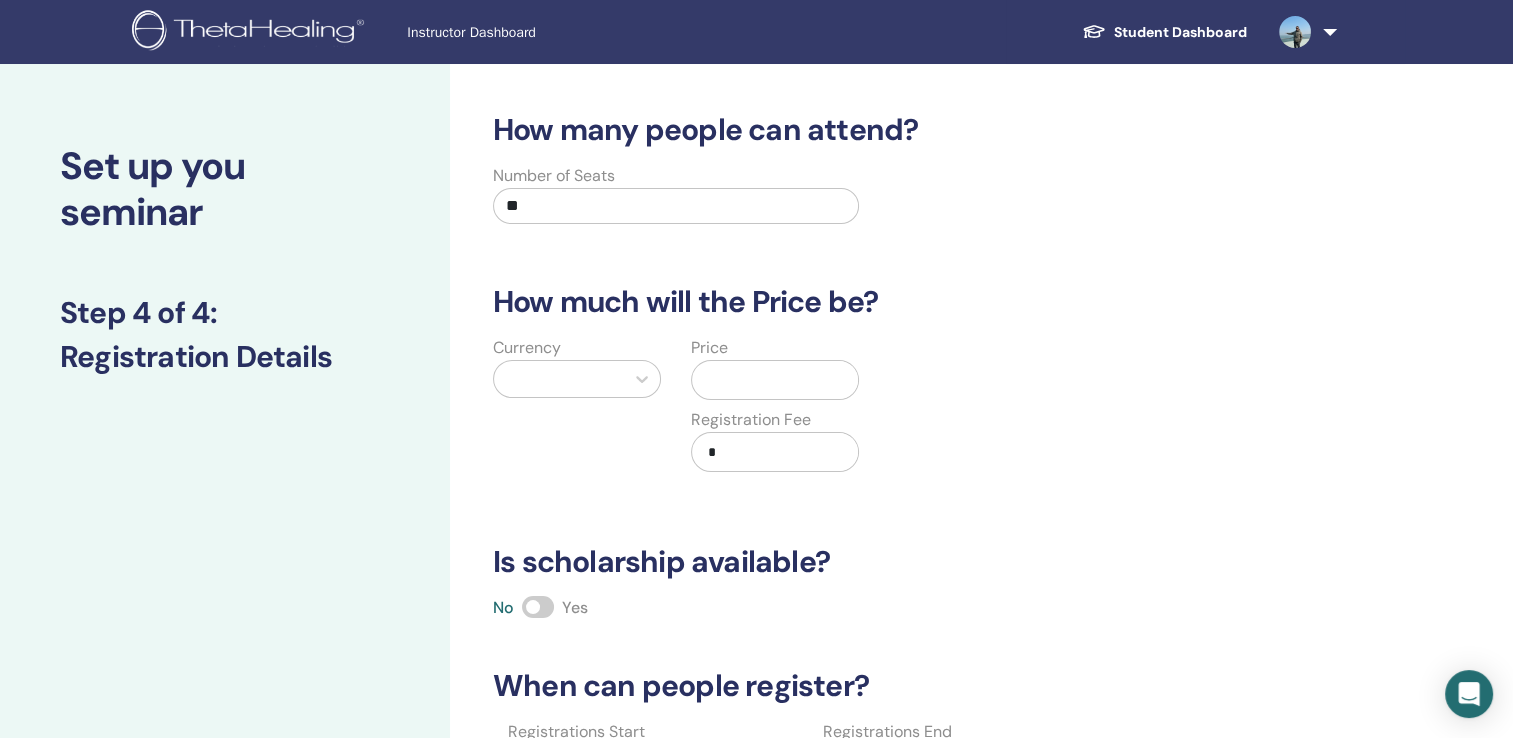 type on "**" 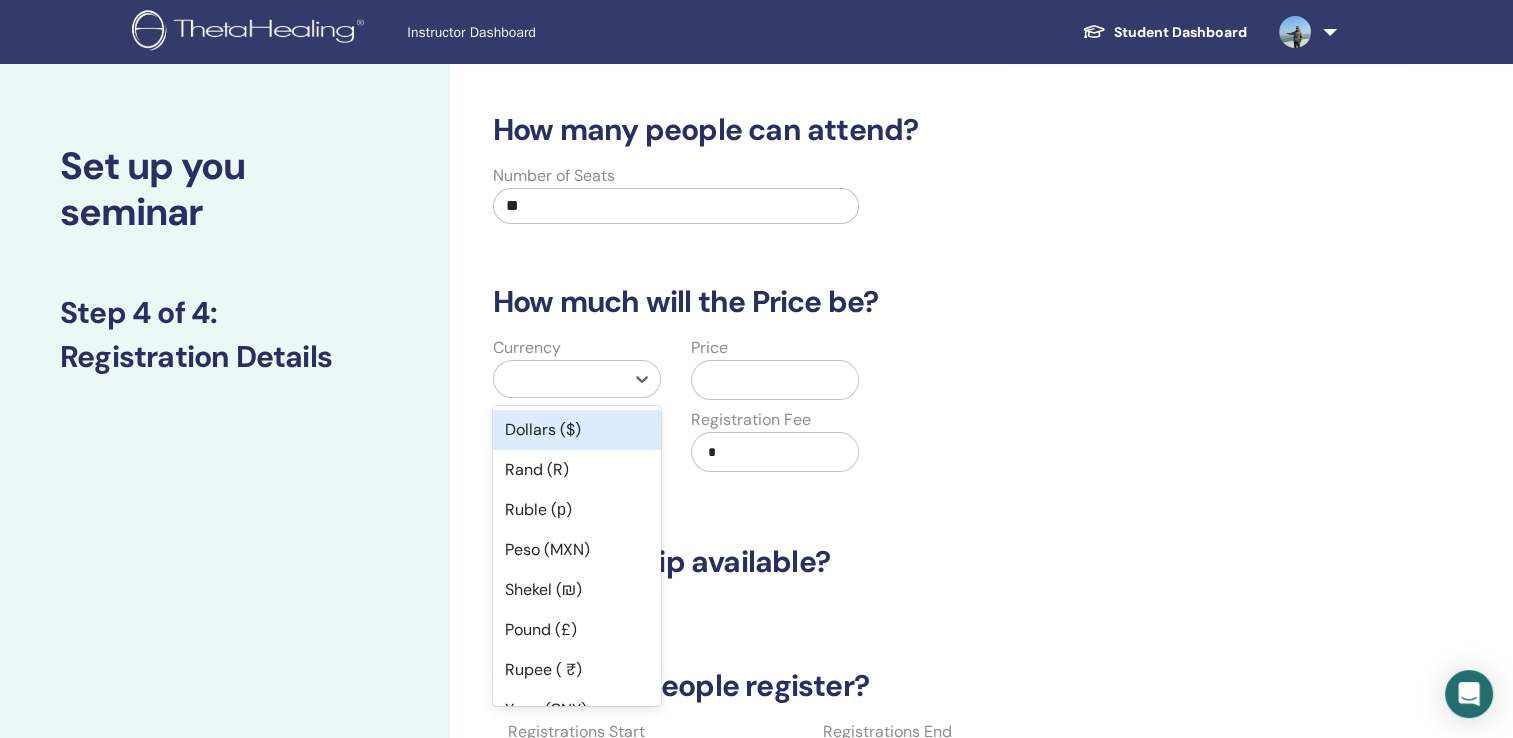 drag, startPoint x: 568, startPoint y: 429, endPoint x: 600, endPoint y: 426, distance: 32.140316 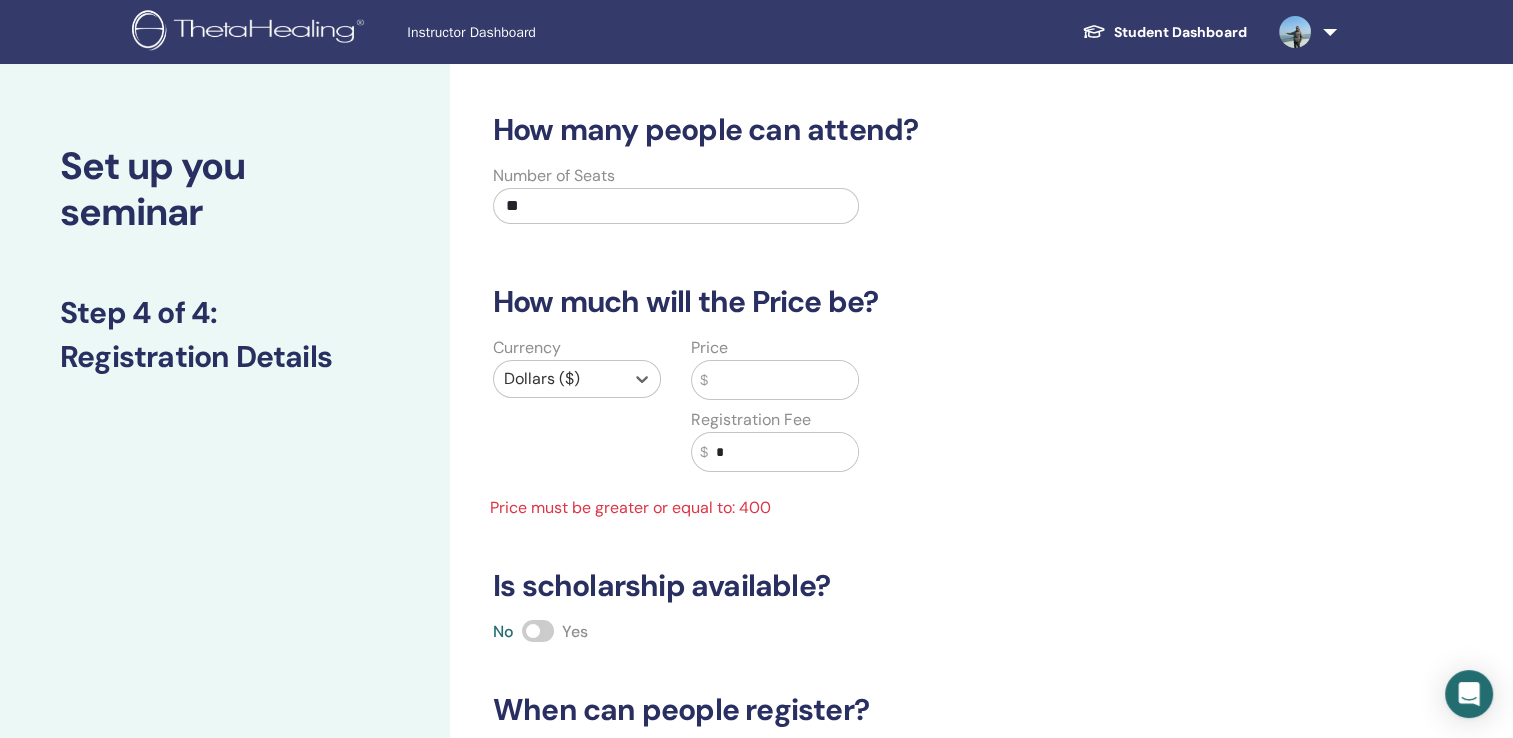 click at bounding box center (783, 380) 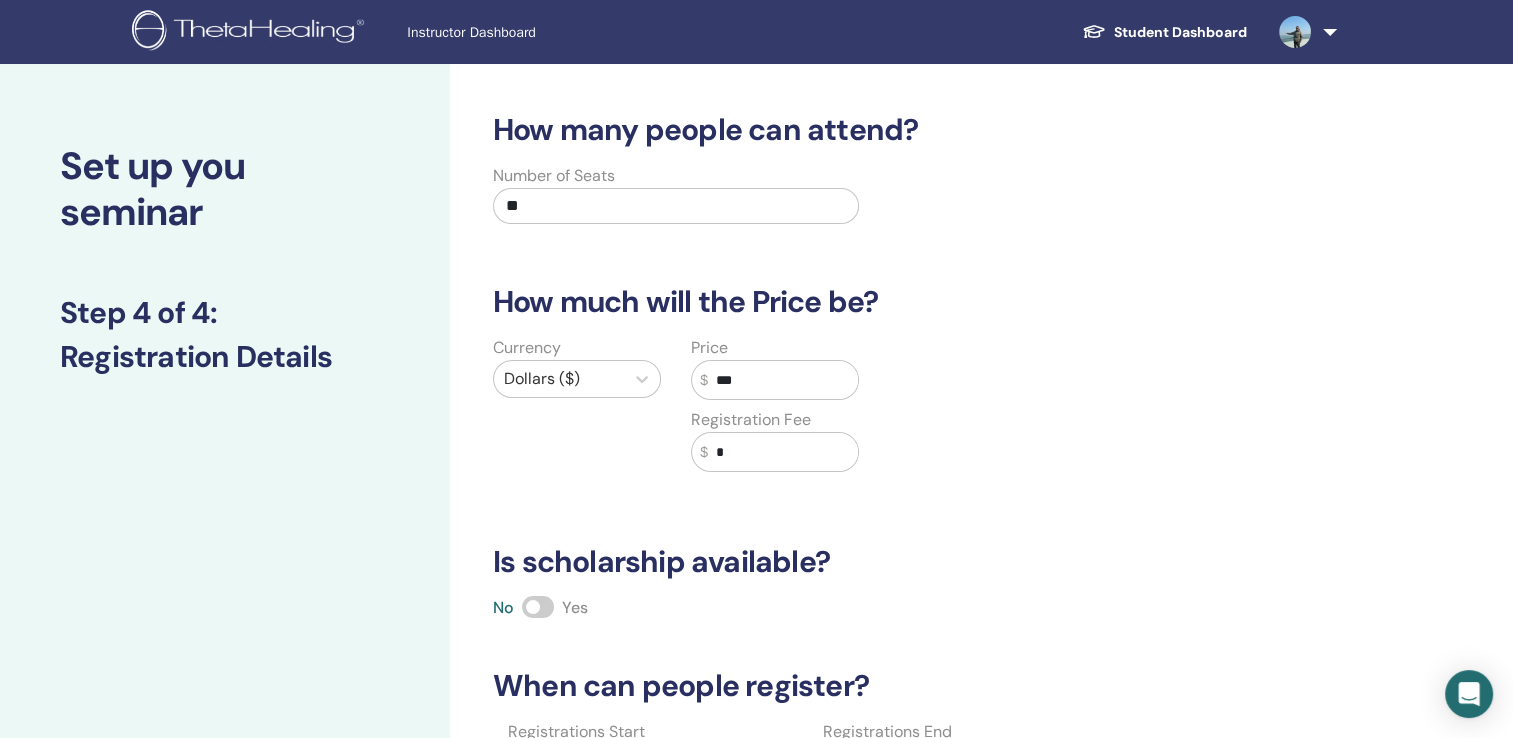 type on "***" 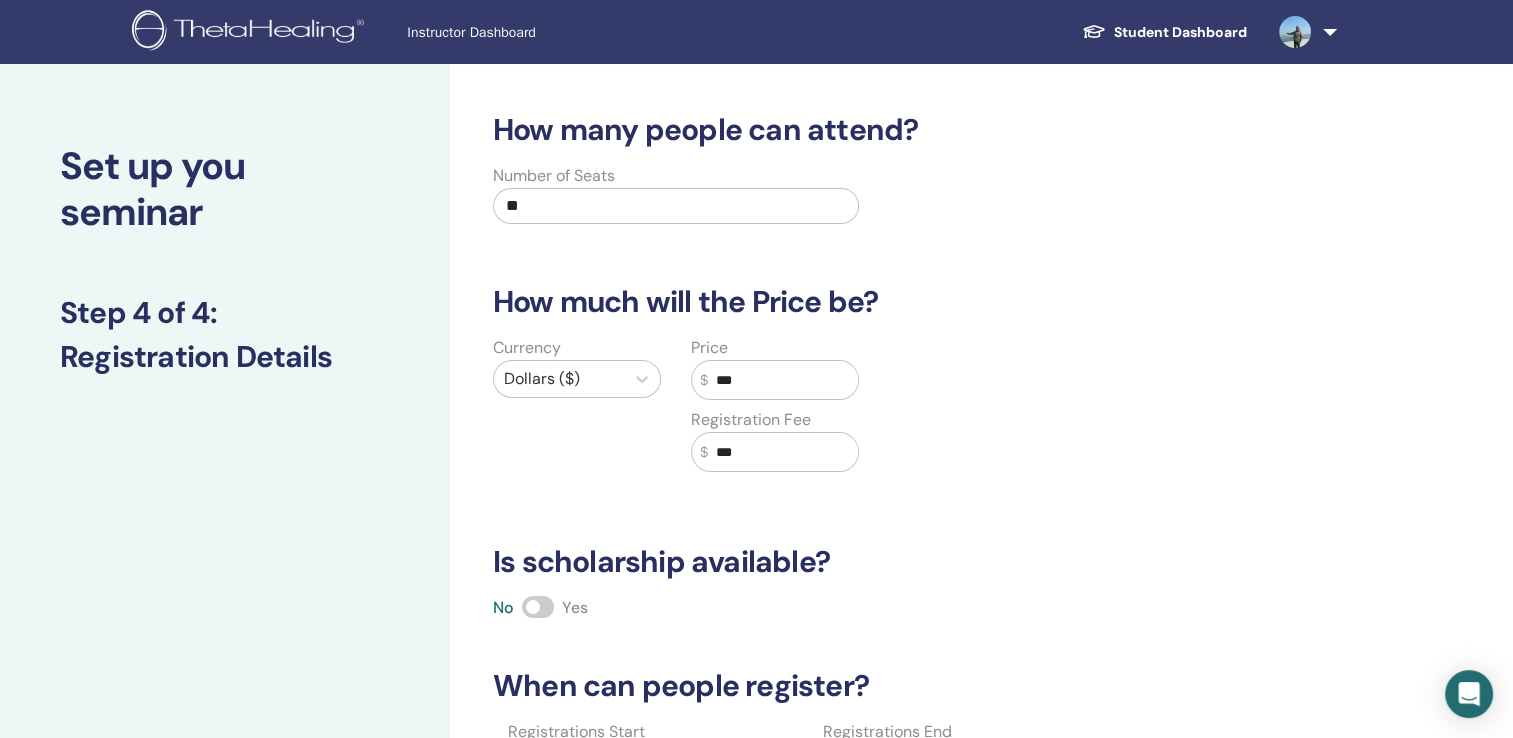 type on "***" 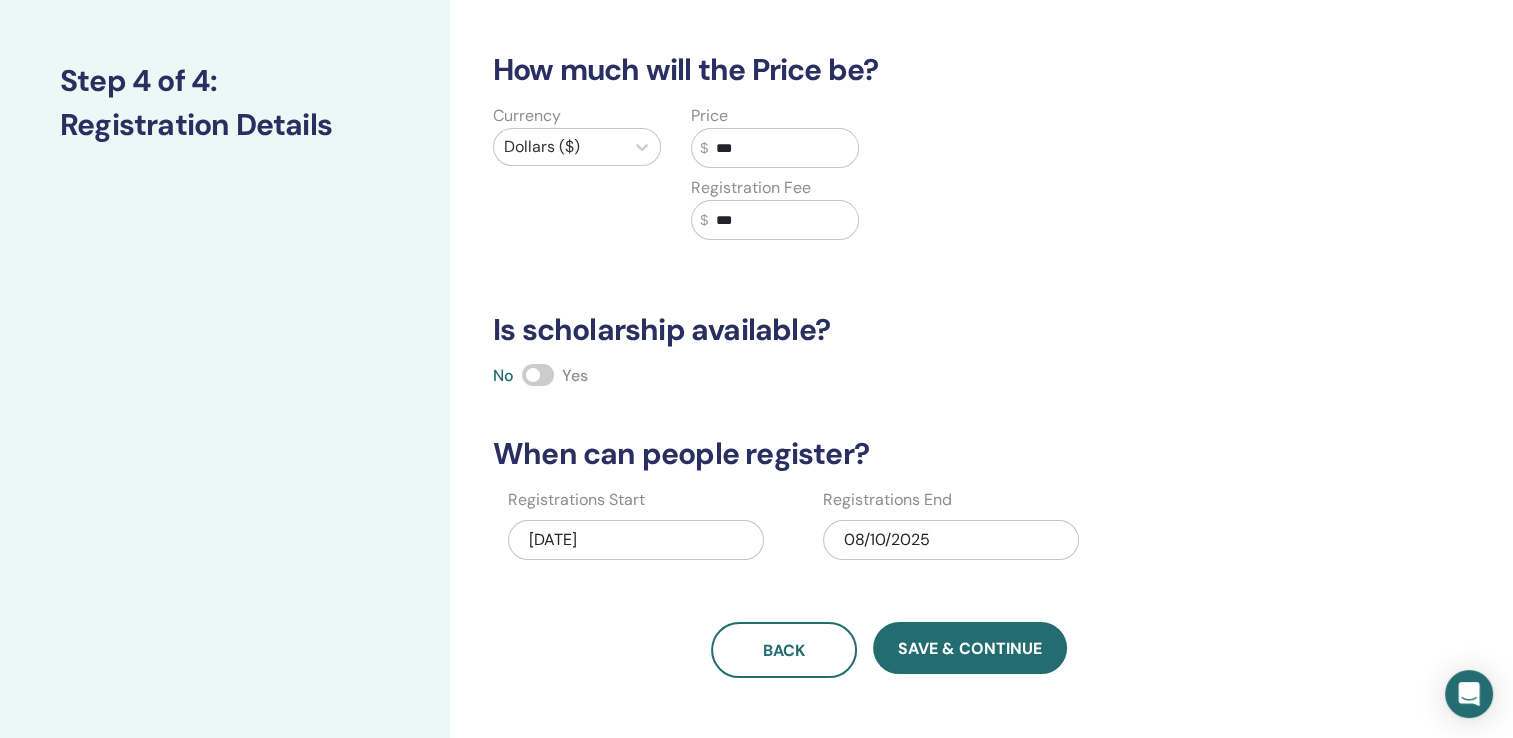 scroll, scrollTop: 300, scrollLeft: 0, axis: vertical 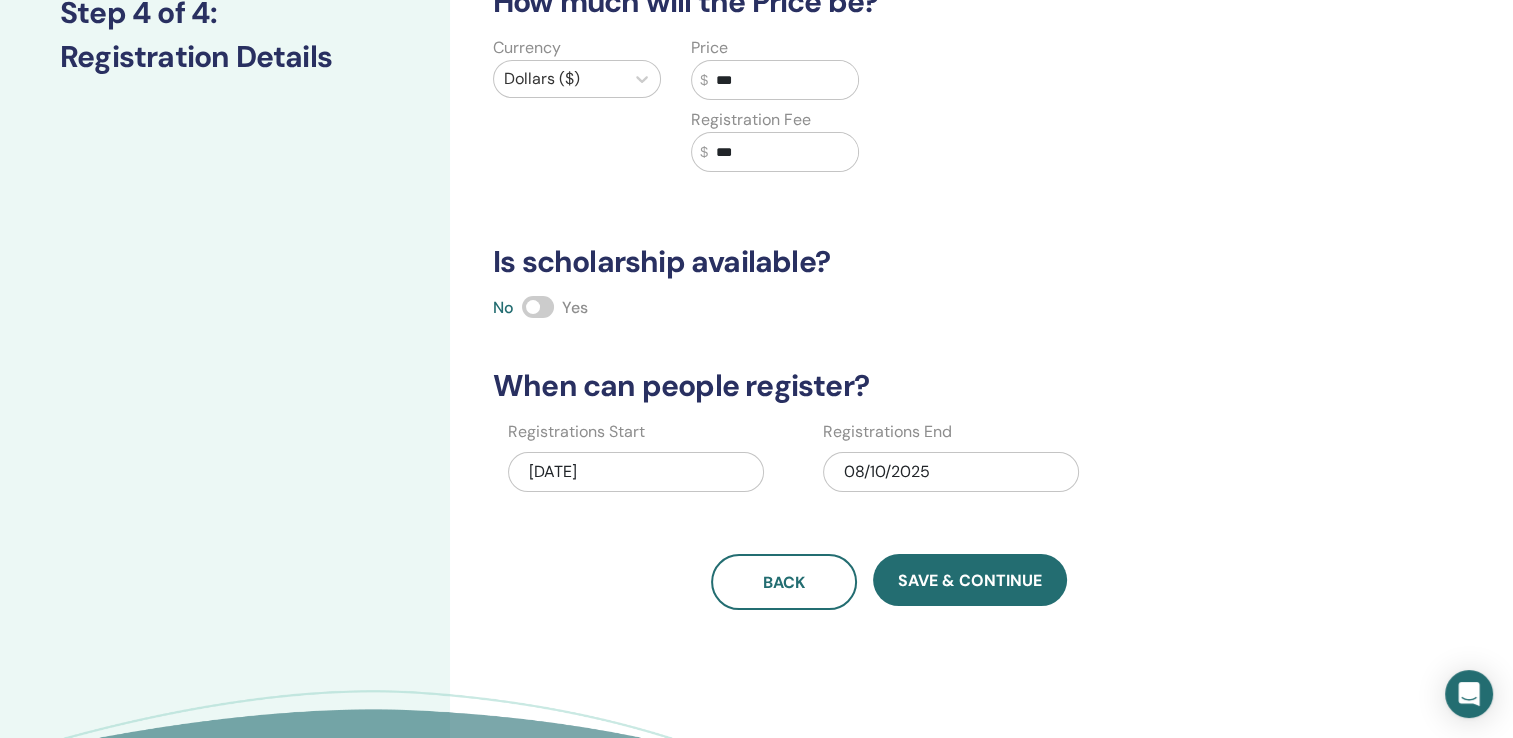 drag, startPoint x: 784, startPoint y: 73, endPoint x: 681, endPoint y: 70, distance: 103.04368 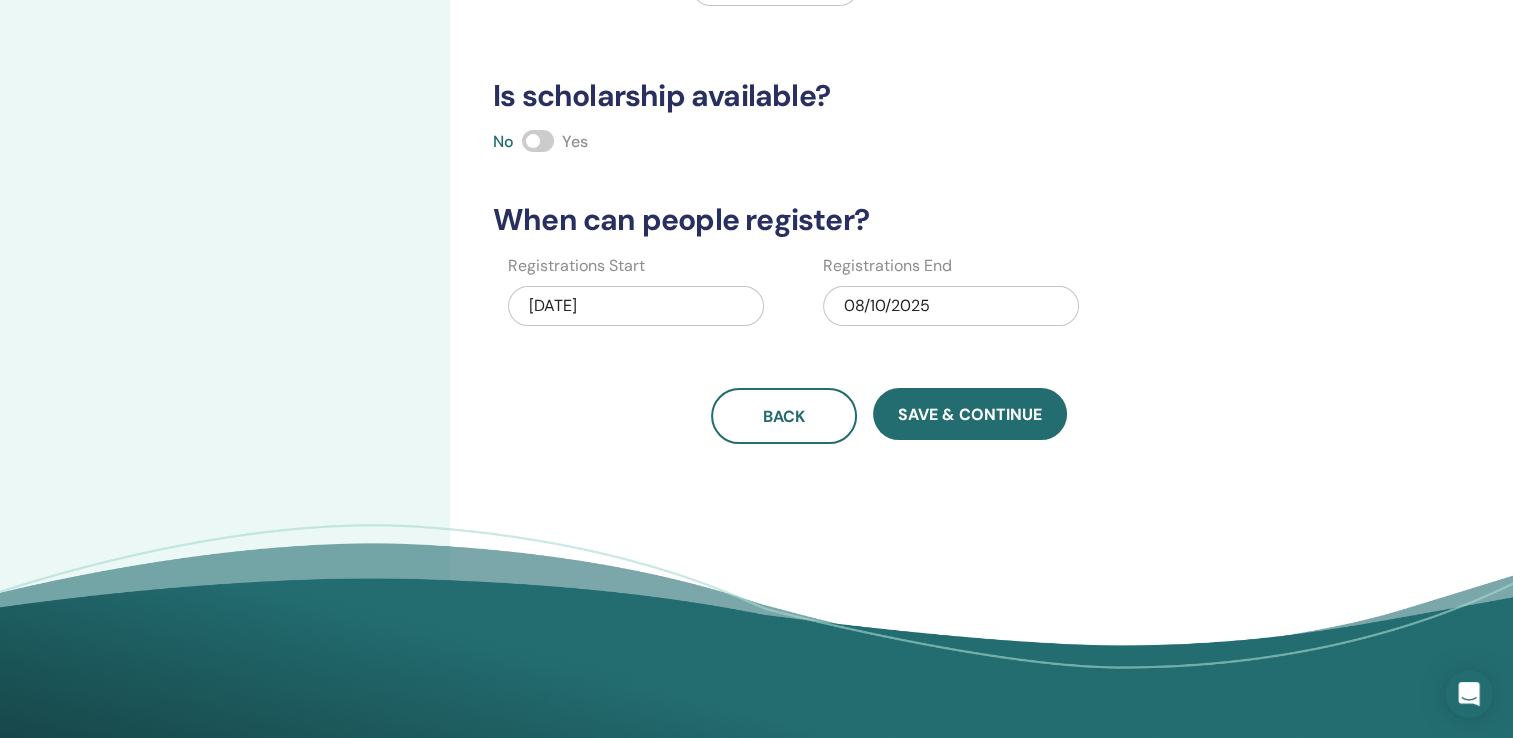 scroll, scrollTop: 500, scrollLeft: 0, axis: vertical 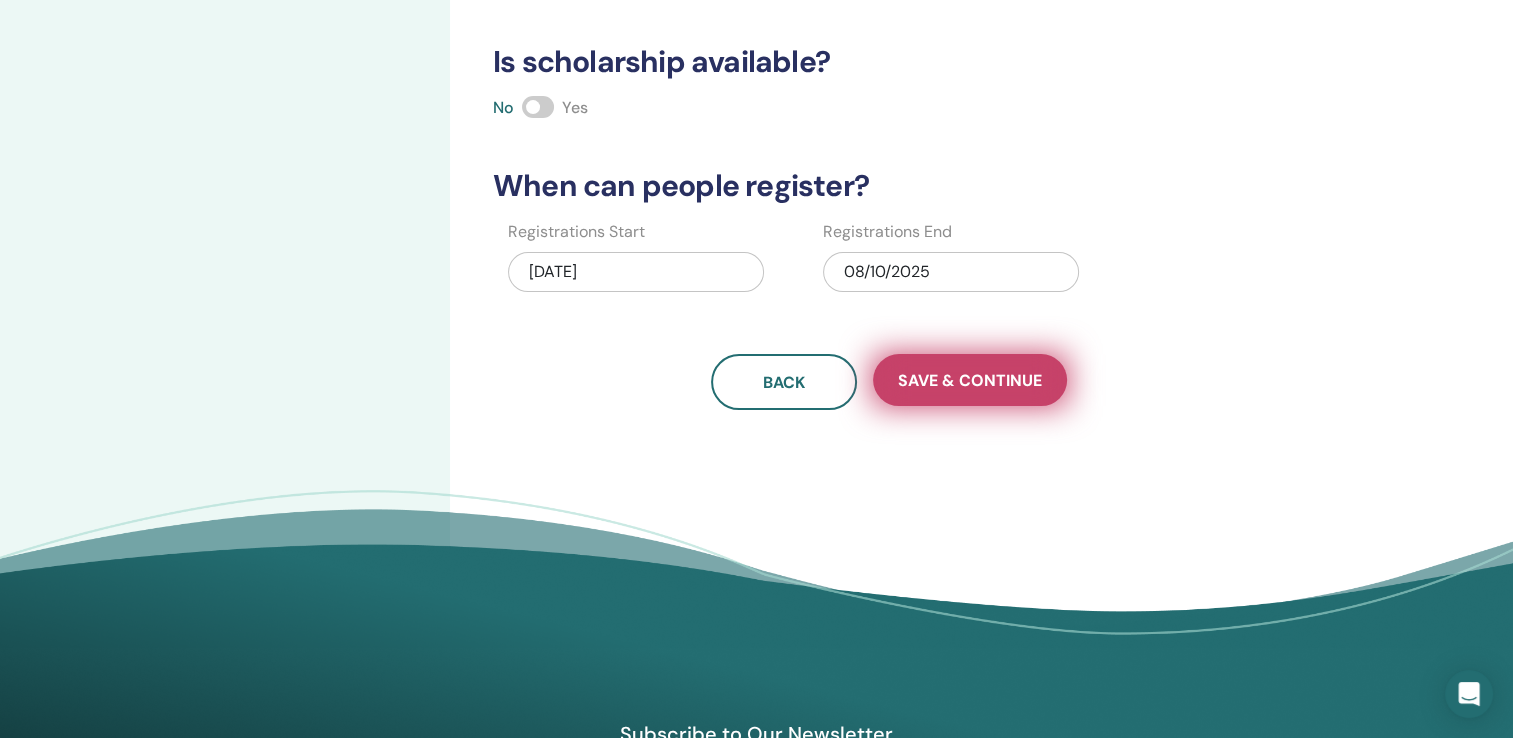 click on "Save & Continue" at bounding box center (970, 380) 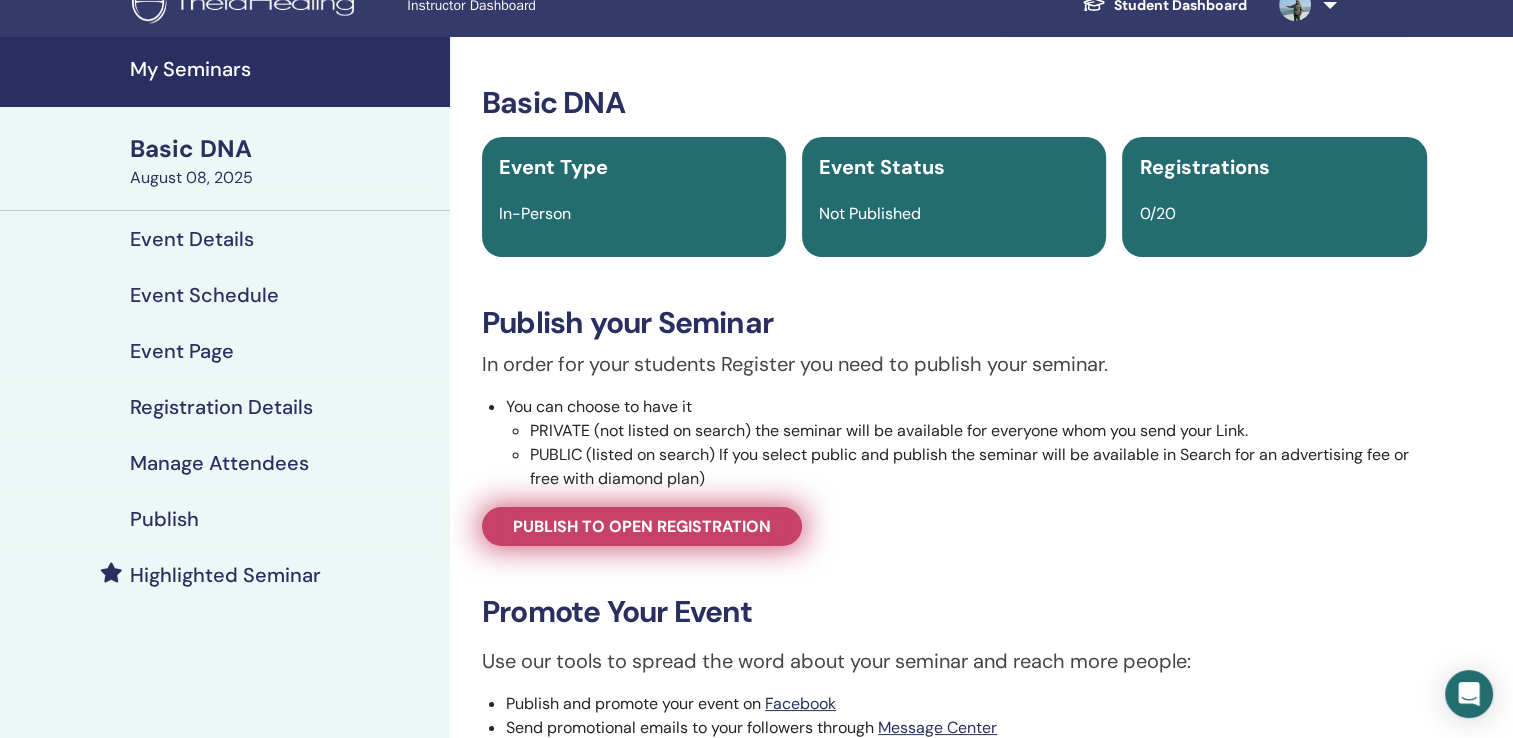 scroll, scrollTop: 0, scrollLeft: 0, axis: both 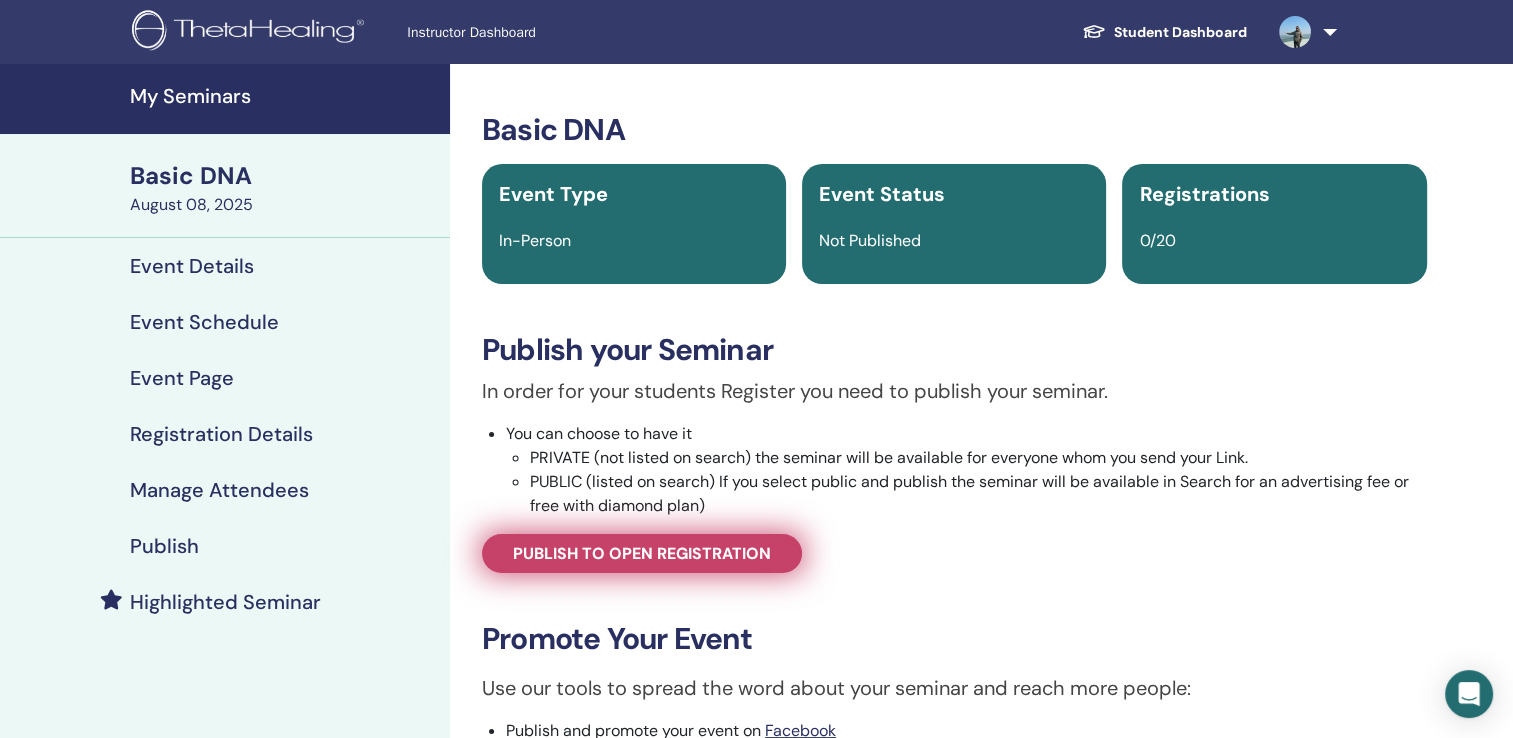 click on "Publish to open registration" at bounding box center [642, 553] 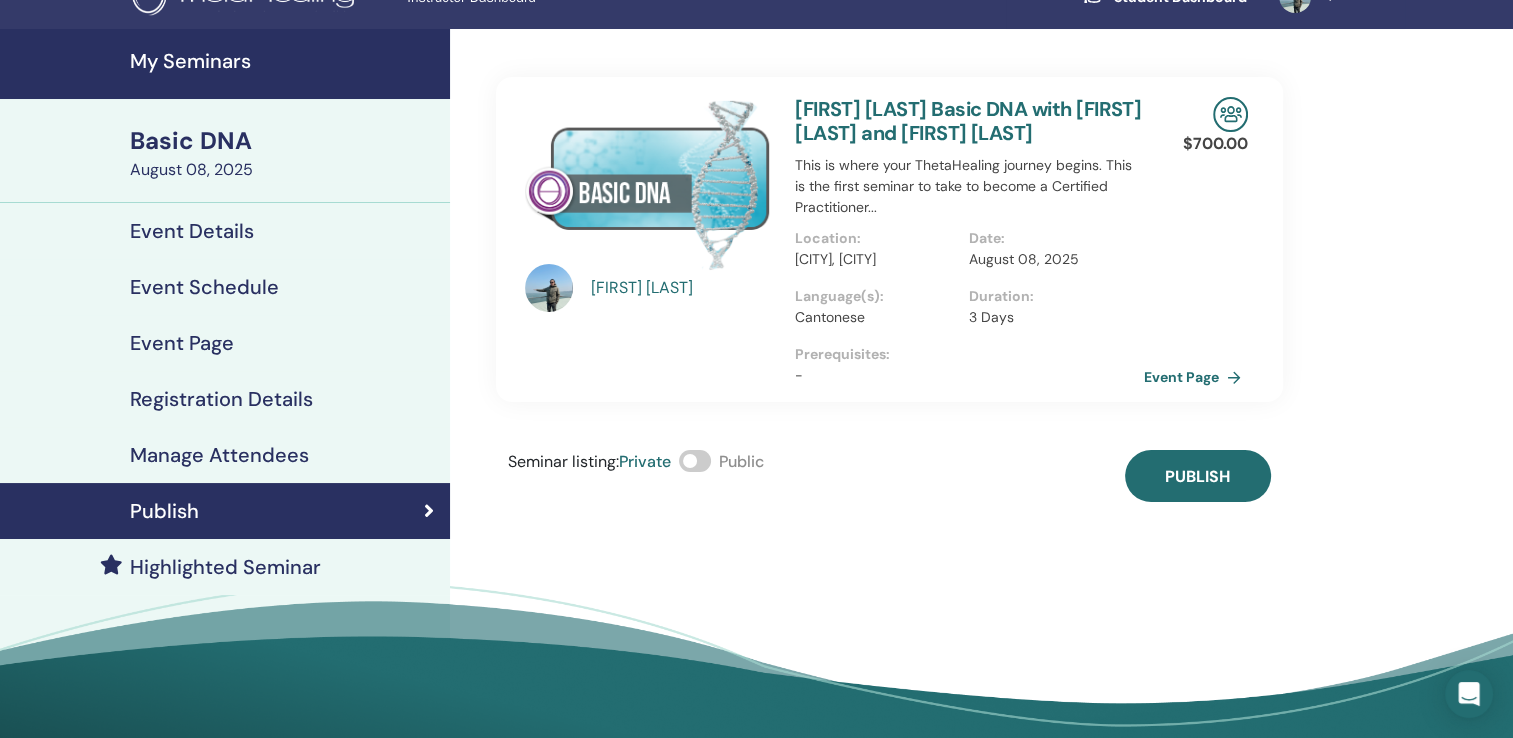 scroll, scrollTop: 0, scrollLeft: 0, axis: both 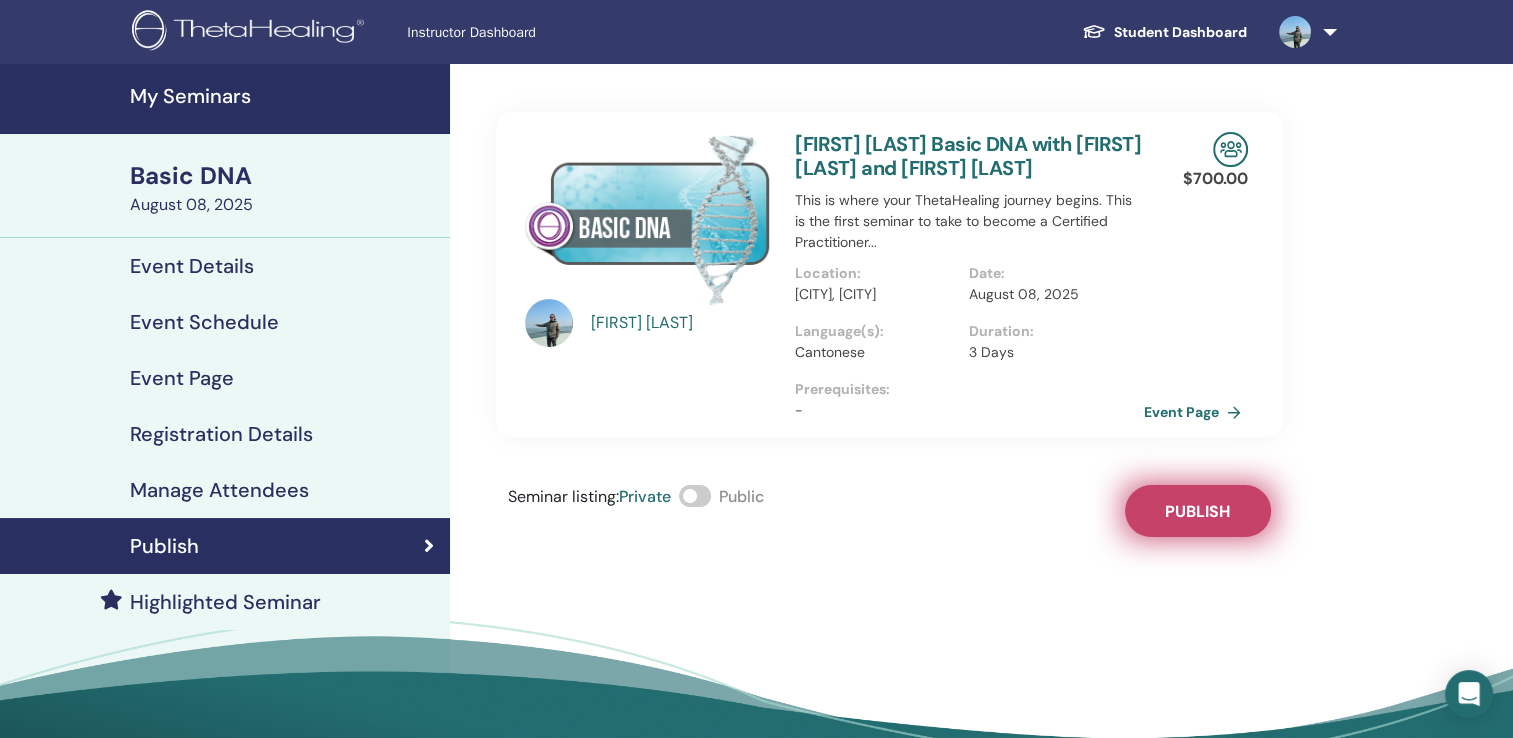 click on "Publish" at bounding box center [1197, 511] 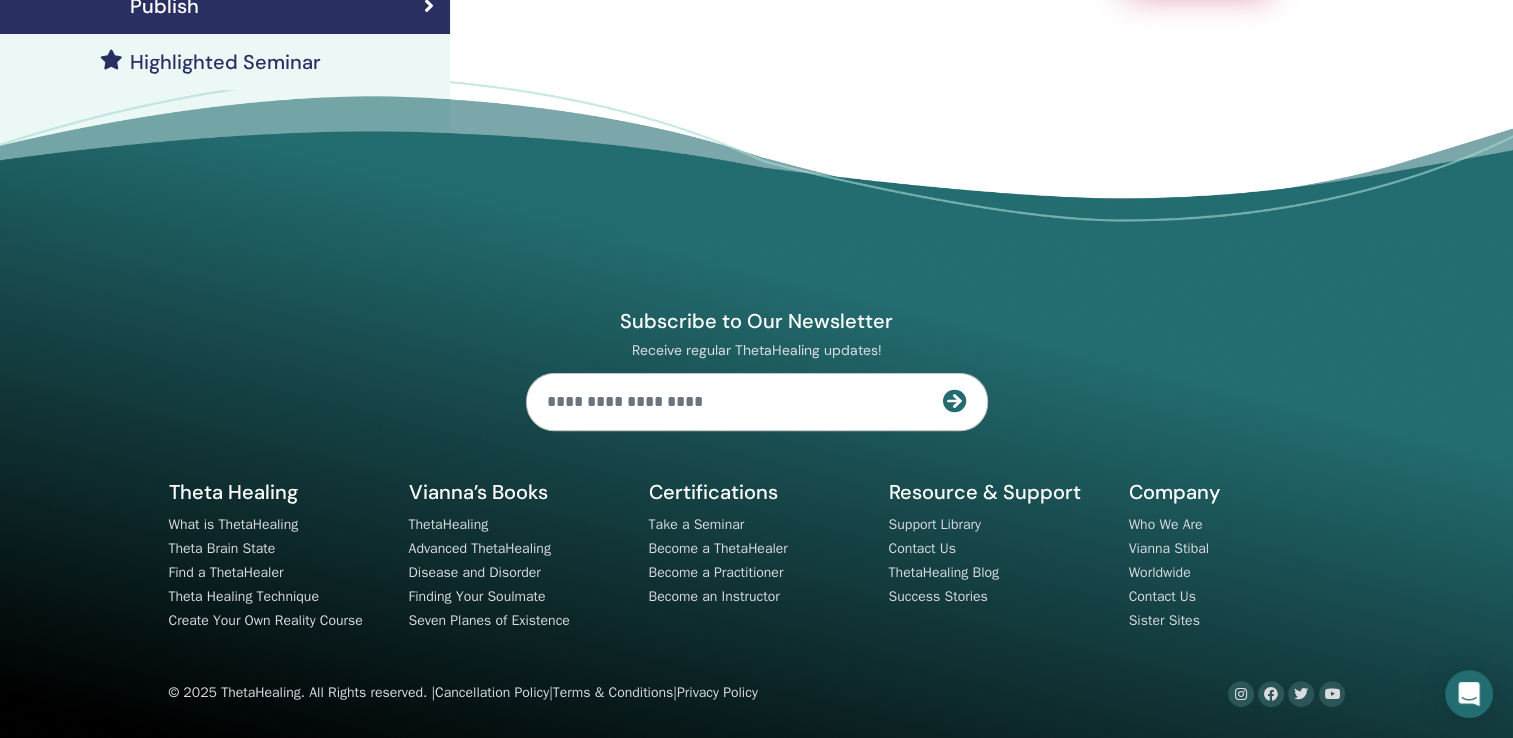 scroll, scrollTop: 0, scrollLeft: 0, axis: both 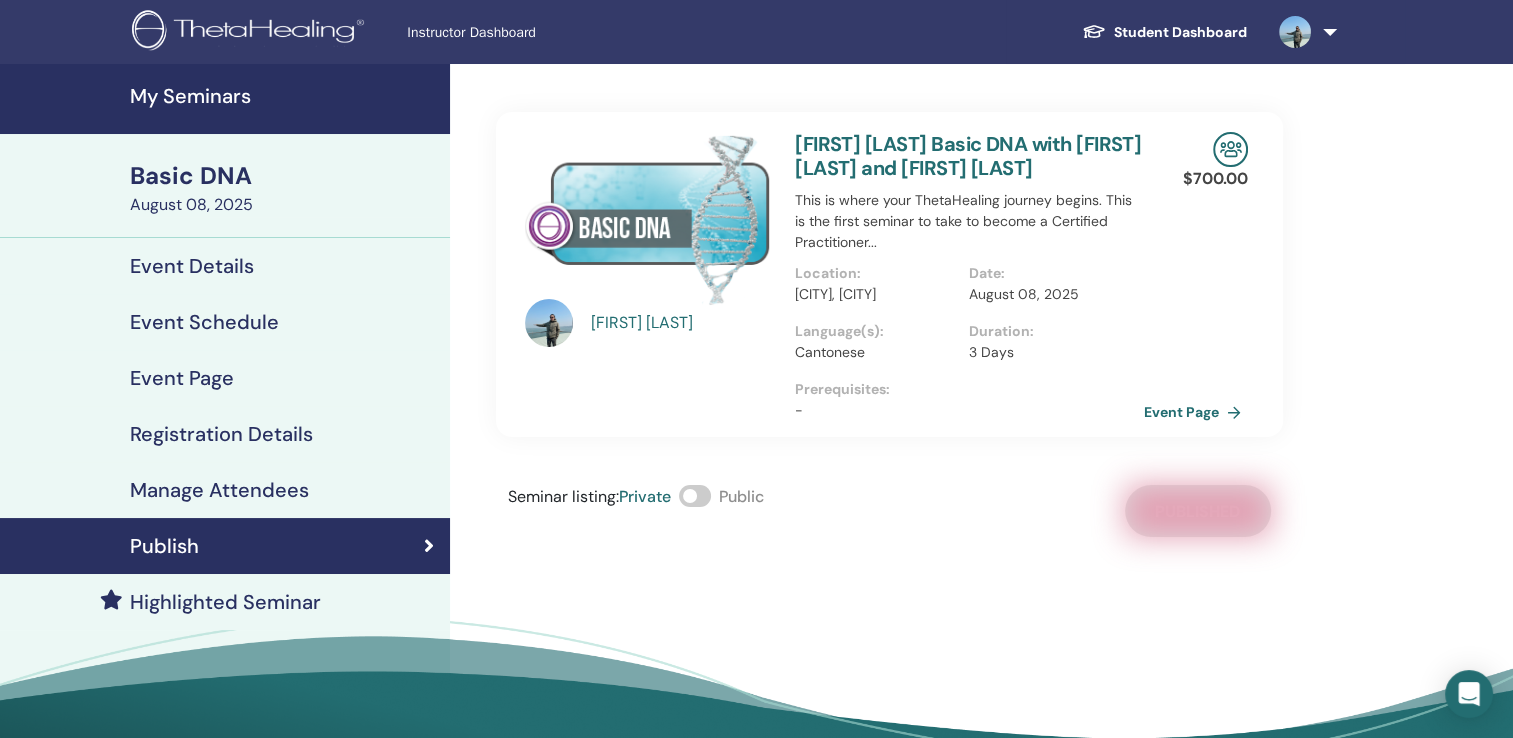 click on "Leo   Fan Basic DNA with Leo Fan and Katie TANG This is where your ThetaHealing journey begins. This is the first seminar to take to become a Certified Practitioner... Location : HKG, HKG Date : August 08, 2025 Language(s) : Cantonese Duration : 3 Days Prerequisites : - $ 700.00 Event Page Seminar listing :  Private Public Published" at bounding box center [889, 300] 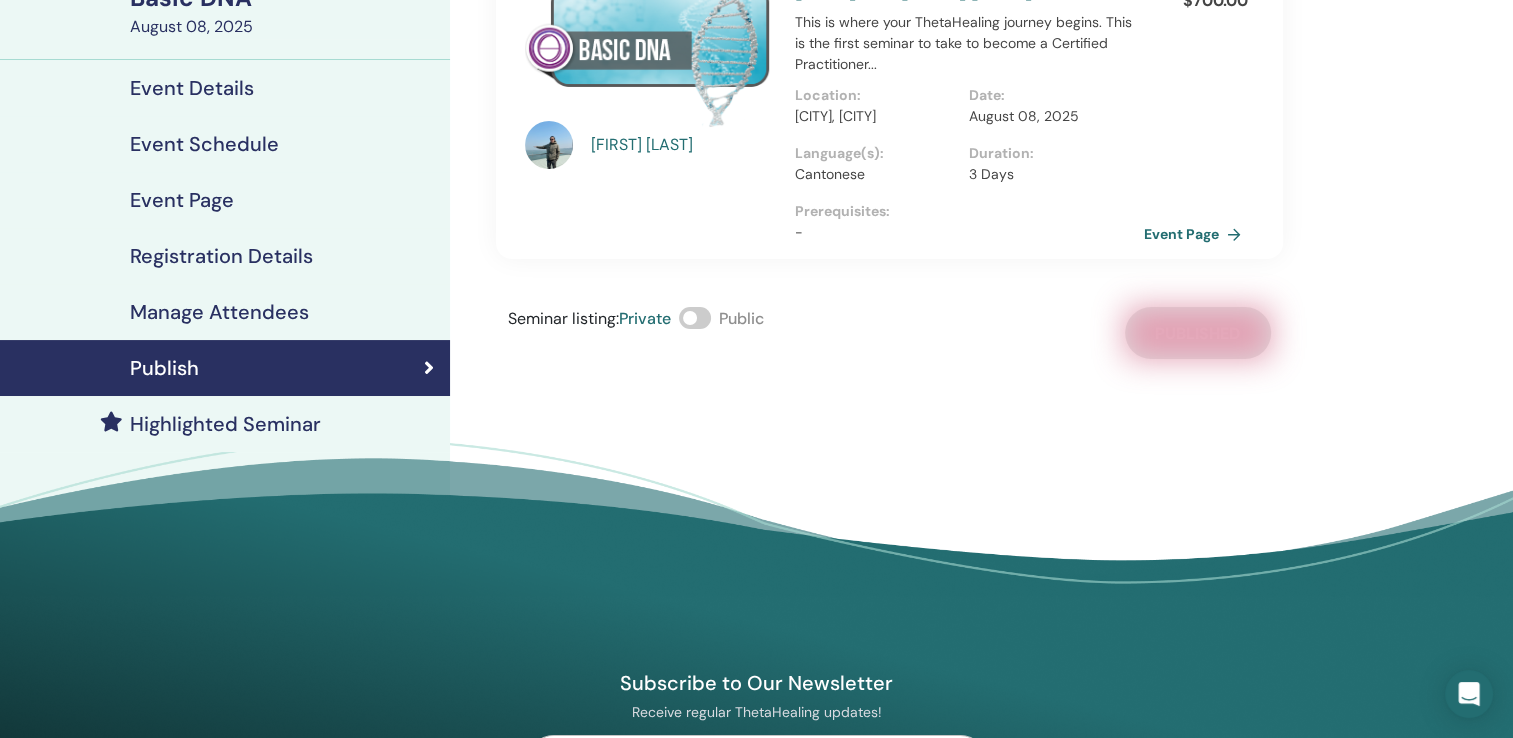 scroll, scrollTop: 0, scrollLeft: 0, axis: both 